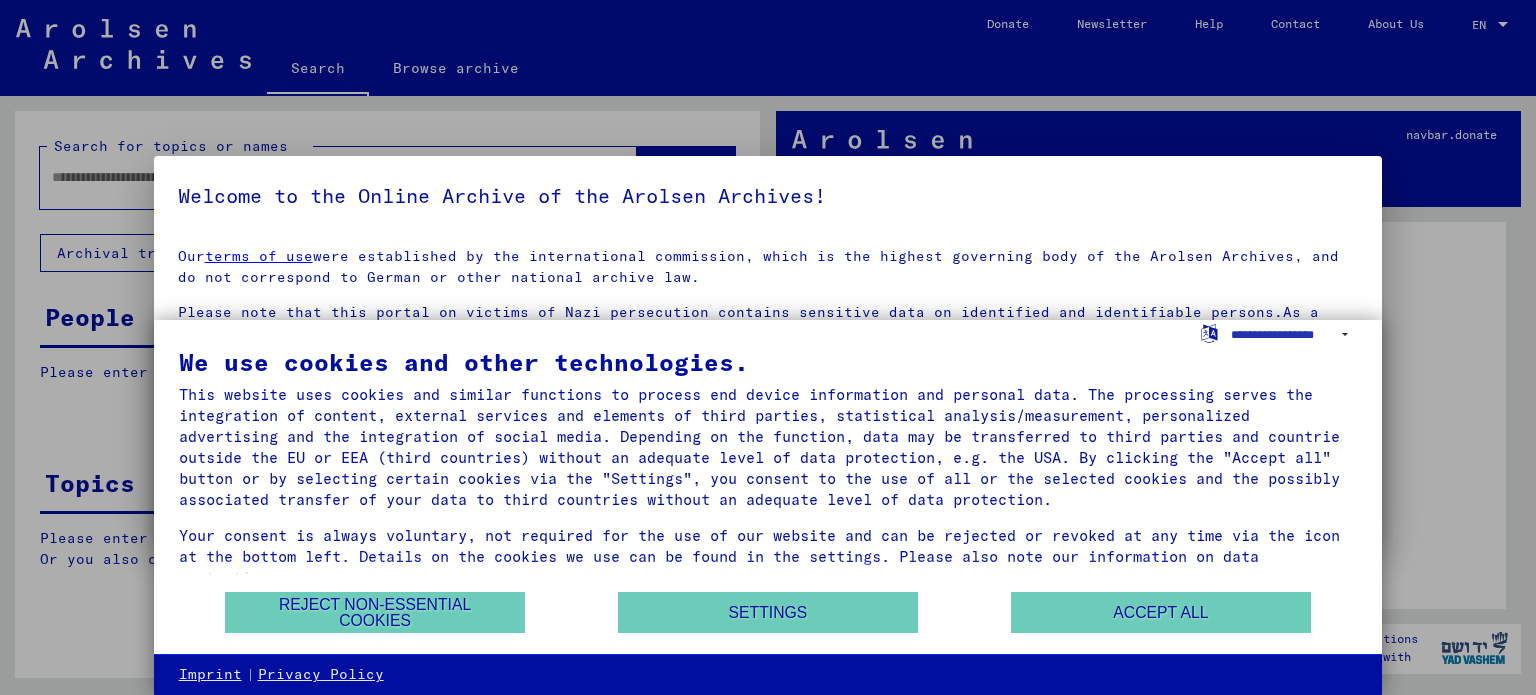 scroll, scrollTop: 0, scrollLeft: 0, axis: both 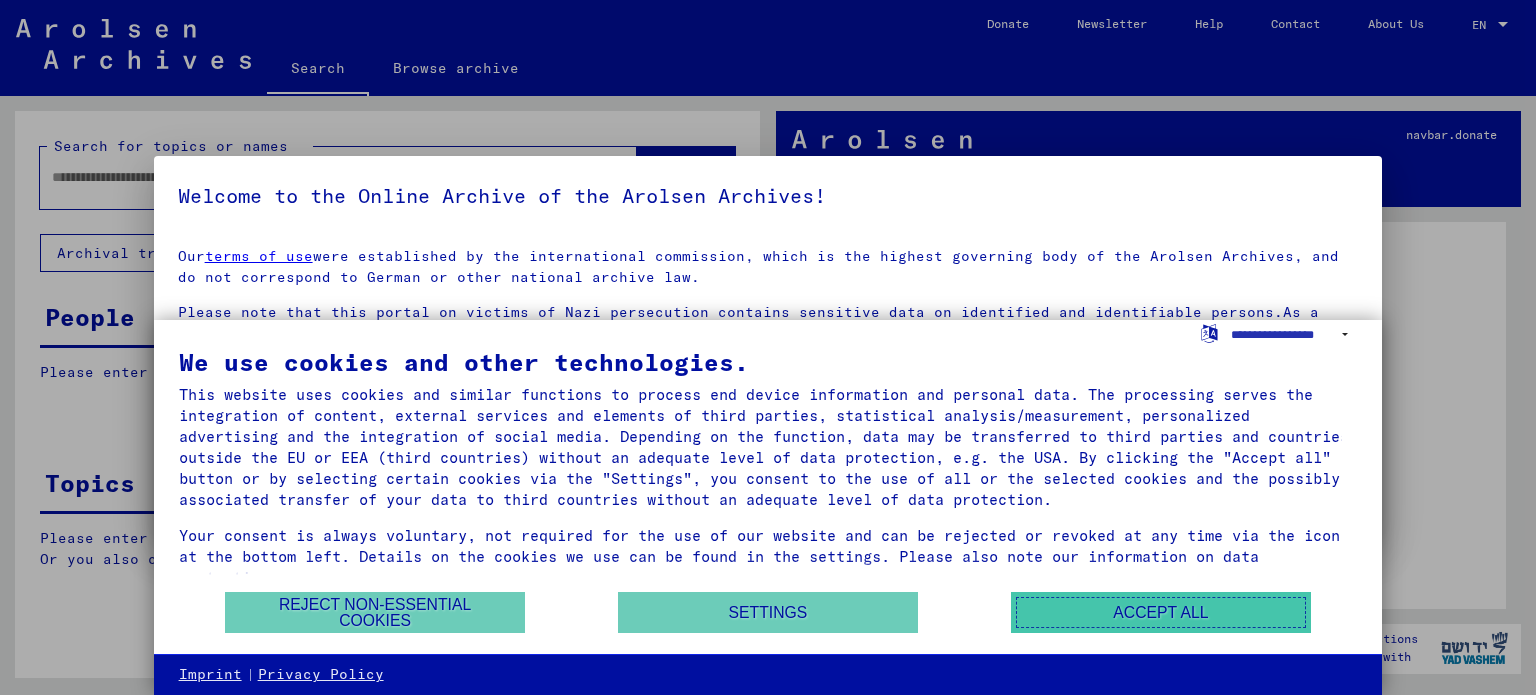click on "Accept all" at bounding box center [1161, 612] 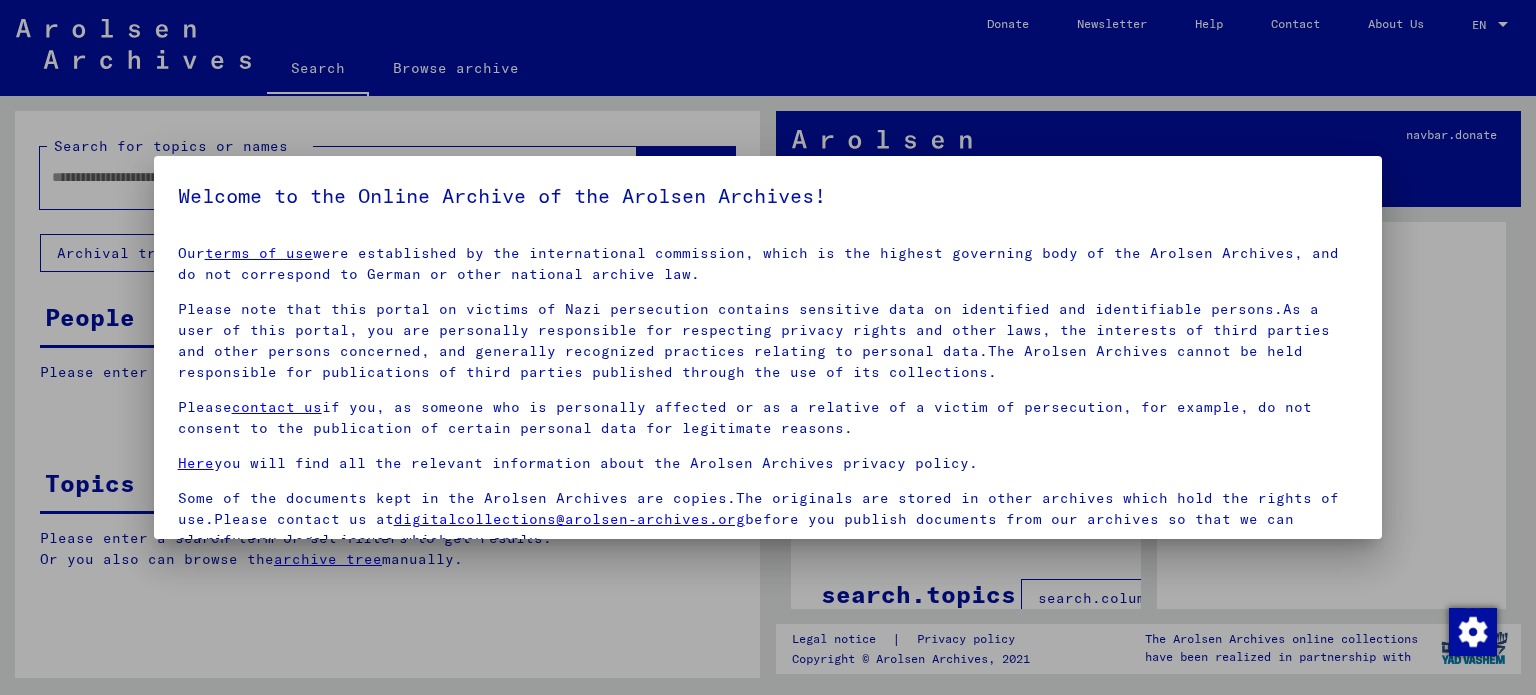 scroll, scrollTop: 4, scrollLeft: 0, axis: vertical 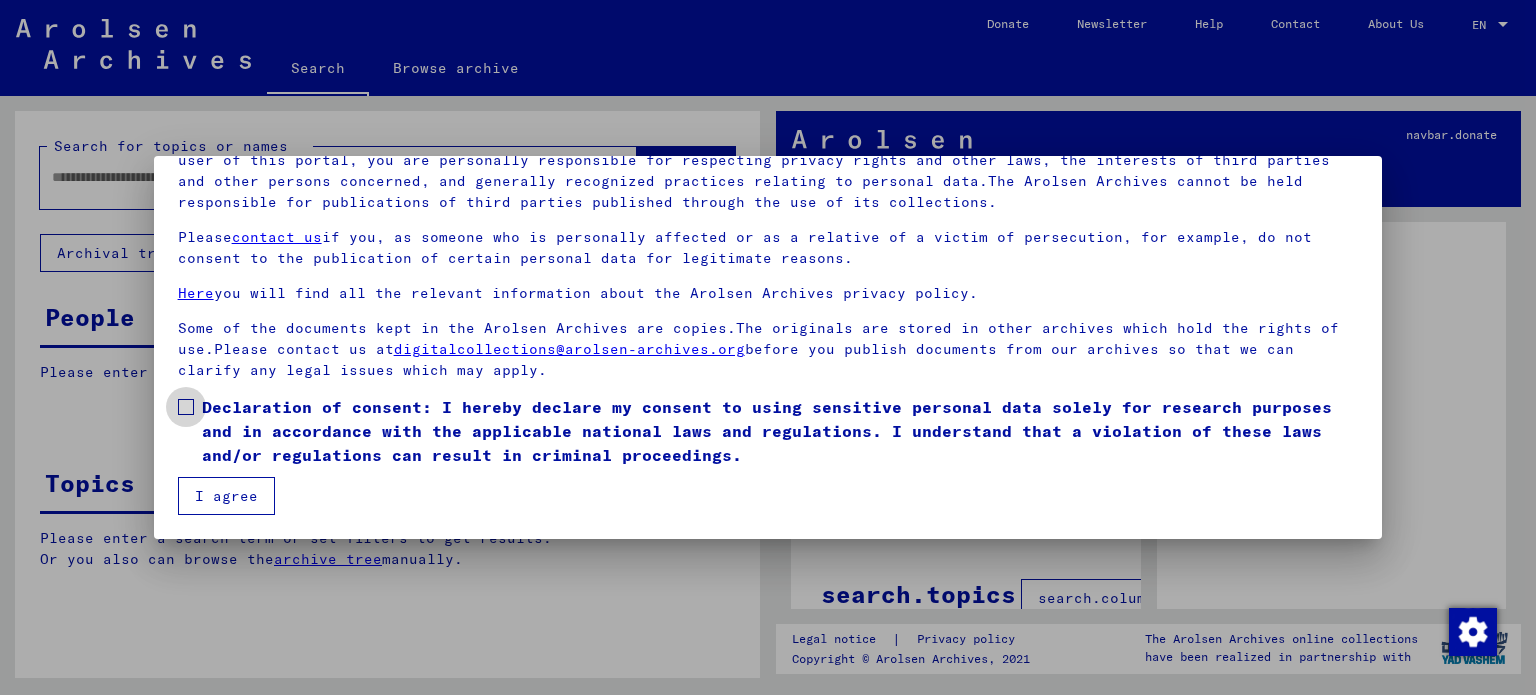 click on "Declaration of consent: I hereby declare my consent to using sensitive personal data solely for research purposes and in accordance with the applicable national laws and regulations. I understand that a violation of these laws and/or regulations can result in criminal proceedings." at bounding box center [768, 431] 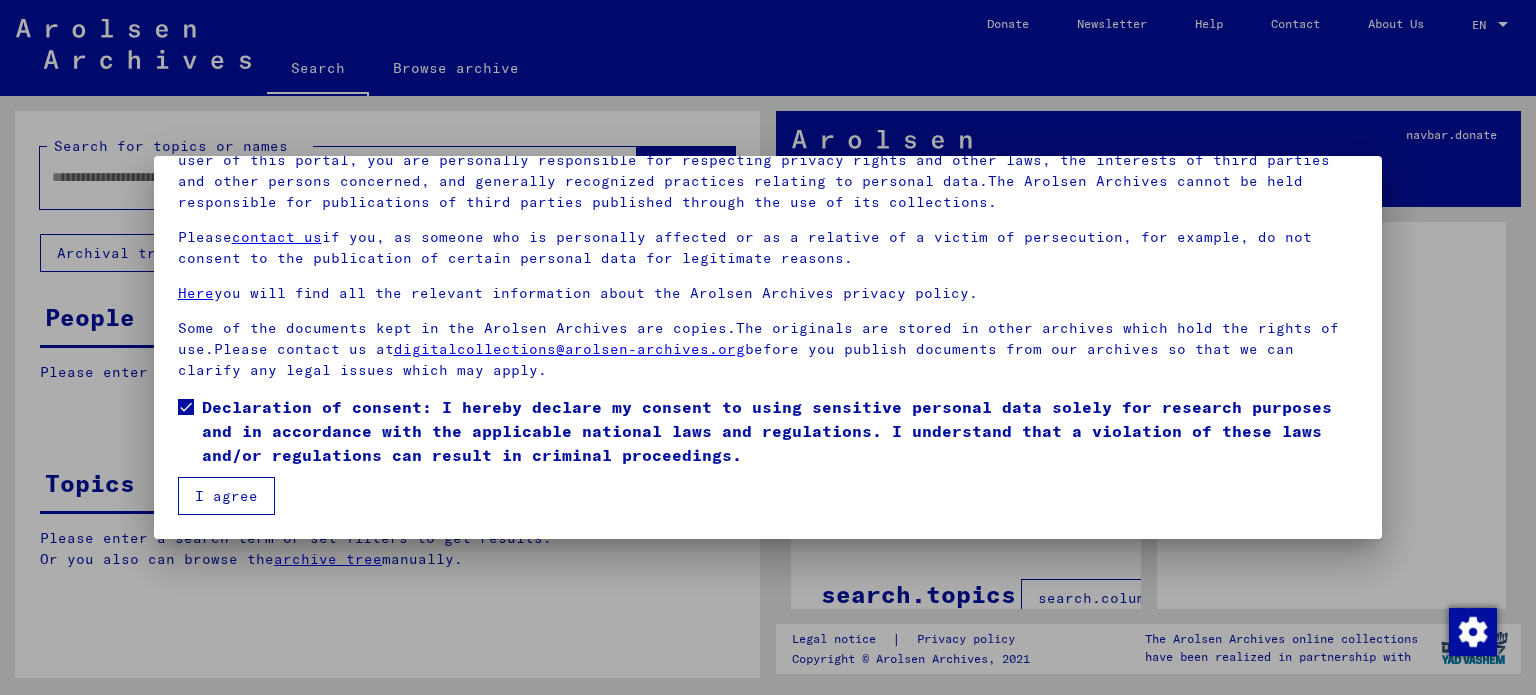 click on "I agree" at bounding box center (226, 496) 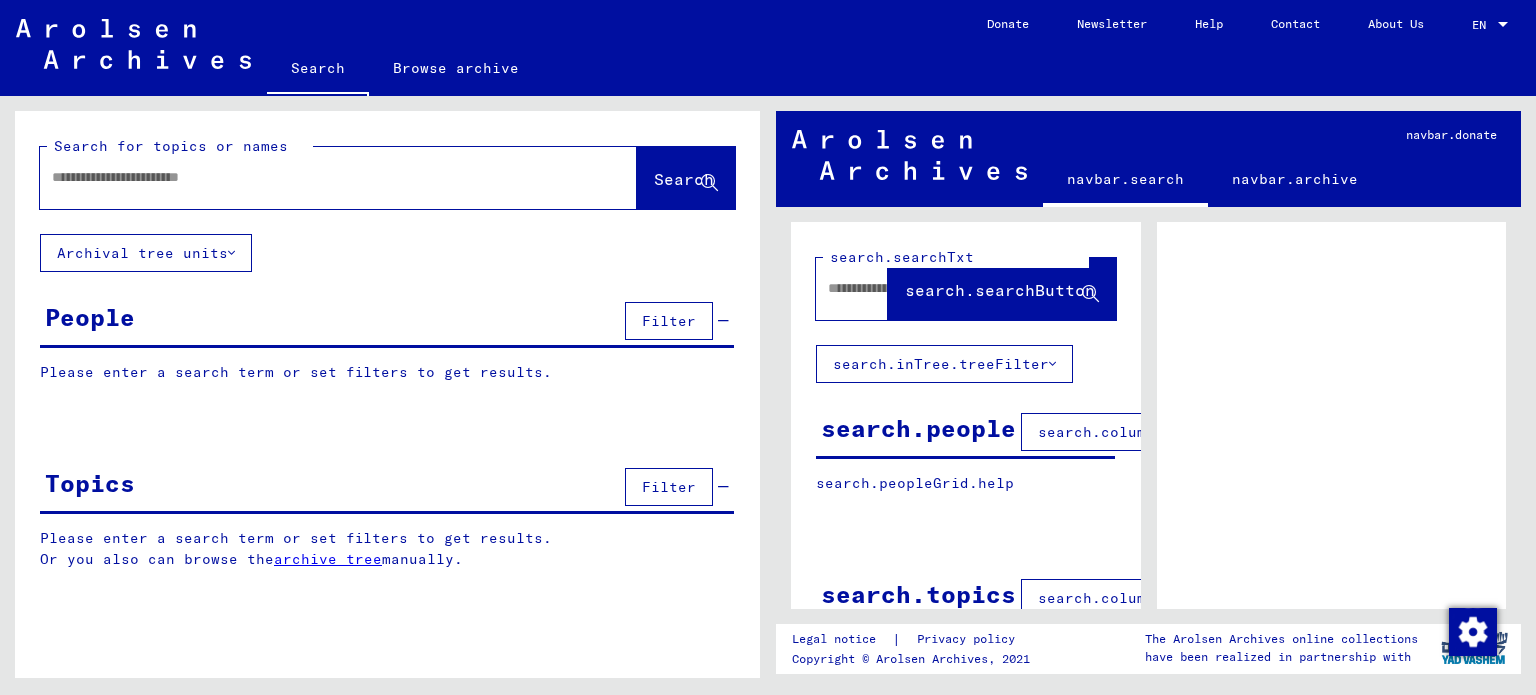 click at bounding box center [320, 177] 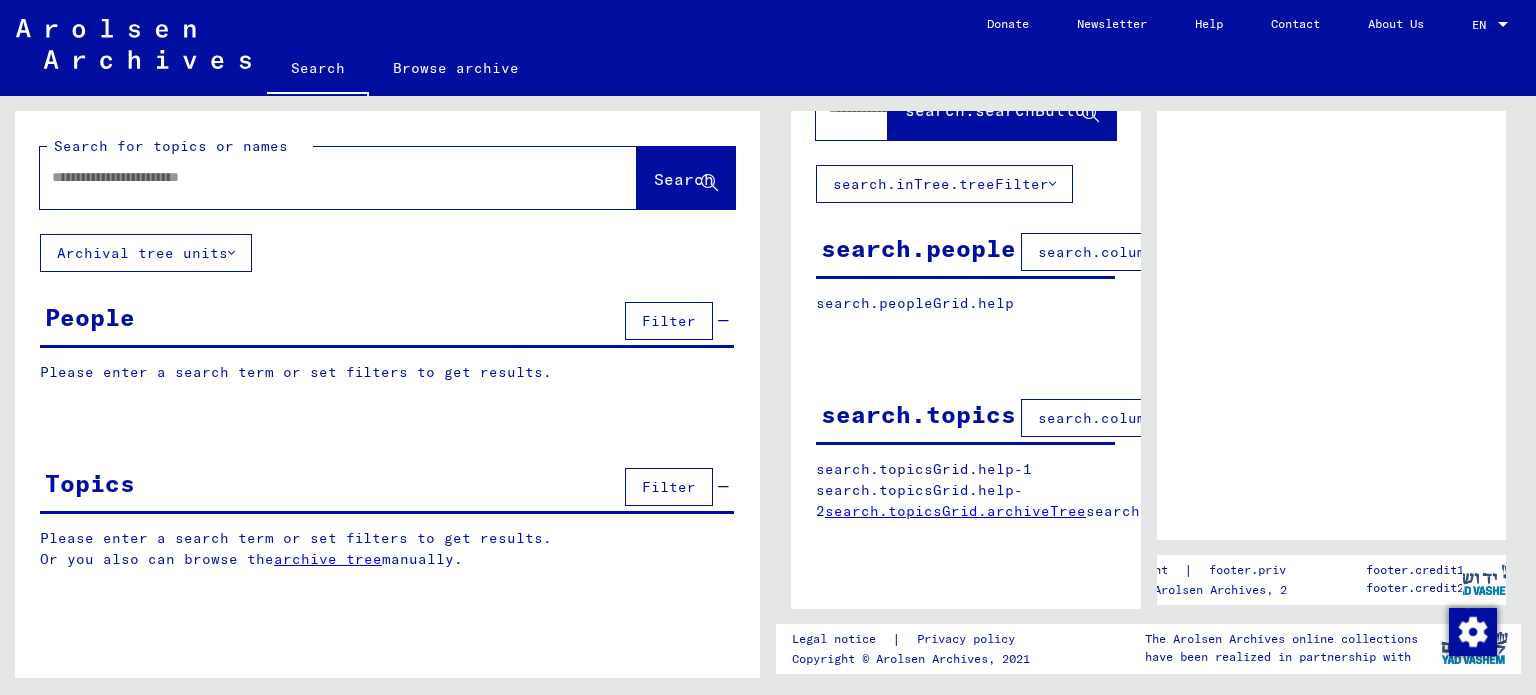 scroll, scrollTop: 0, scrollLeft: 0, axis: both 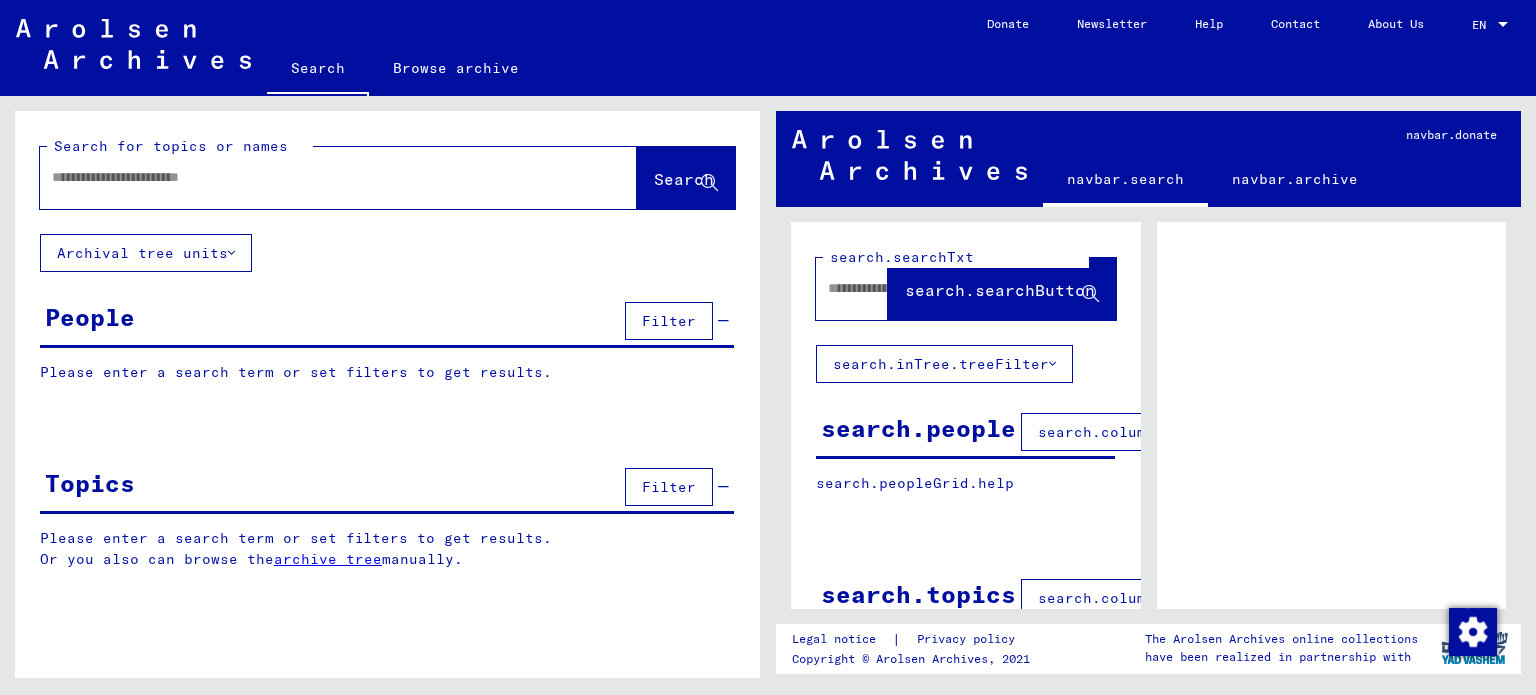 click on "archive tree" at bounding box center (328, 559) 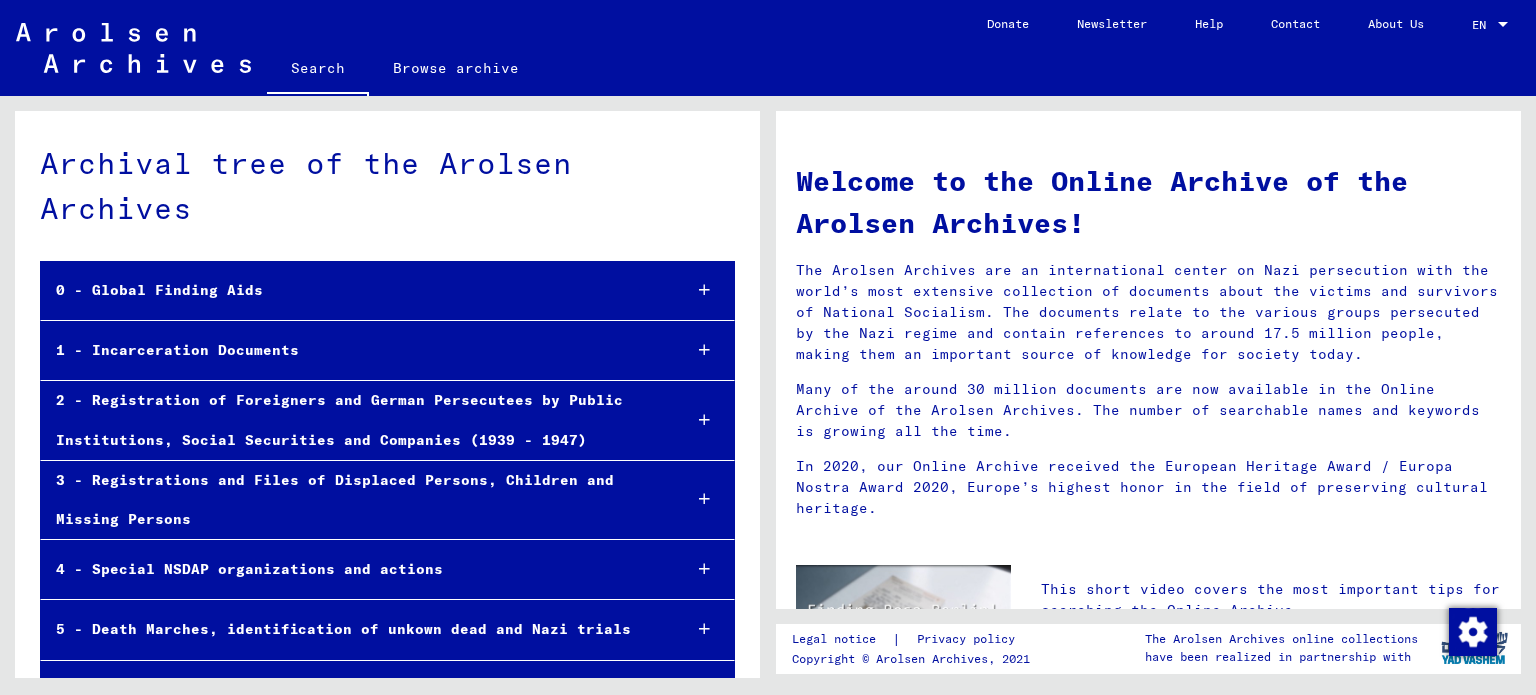 click at bounding box center (704, 350) 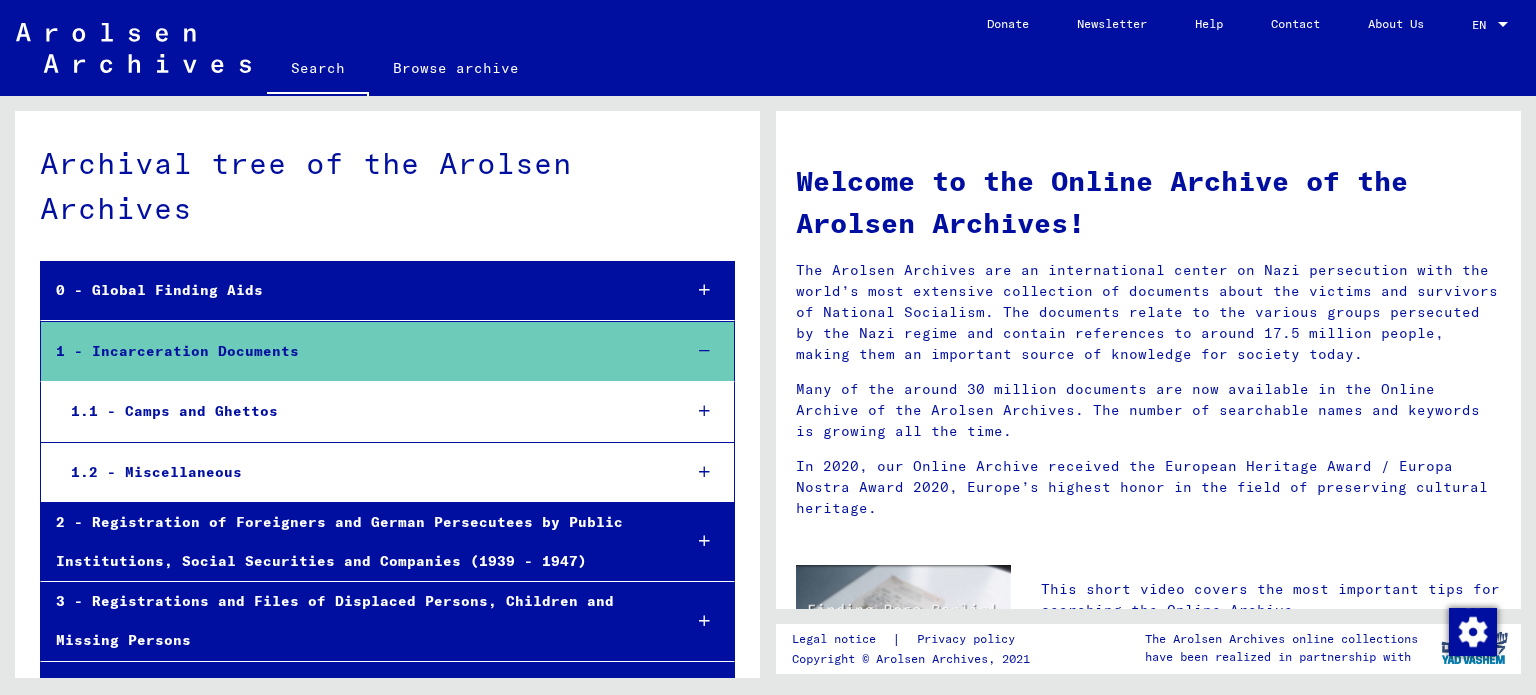 click at bounding box center [704, 472] 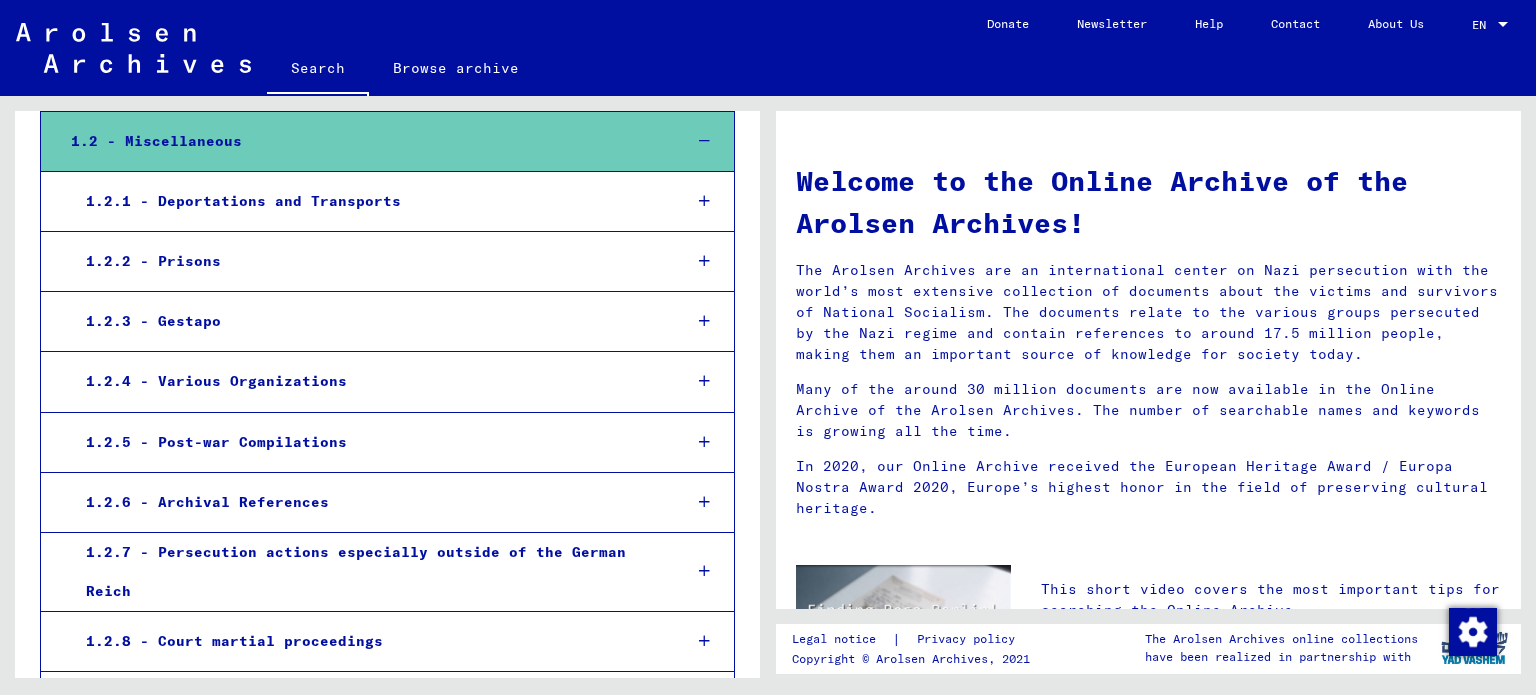 scroll, scrollTop: 300, scrollLeft: 0, axis: vertical 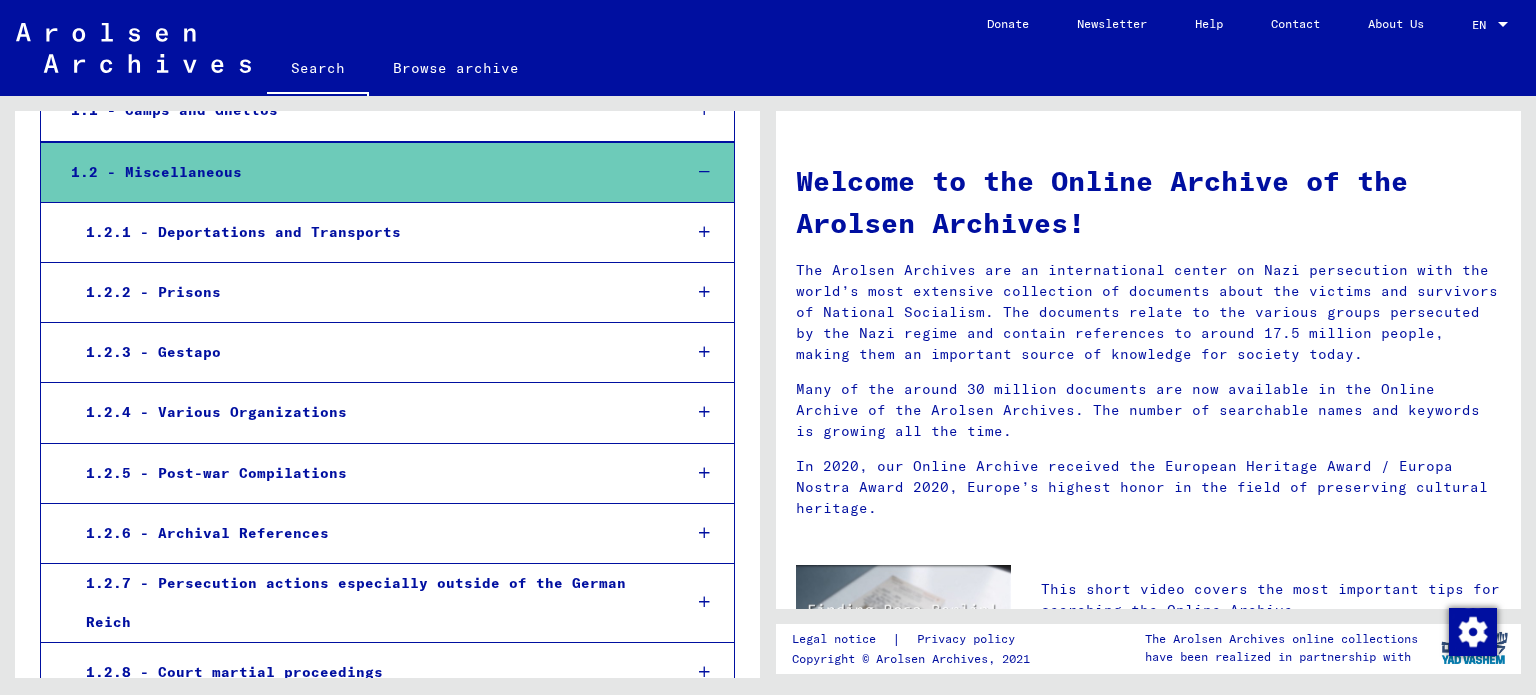 click at bounding box center [704, 292] 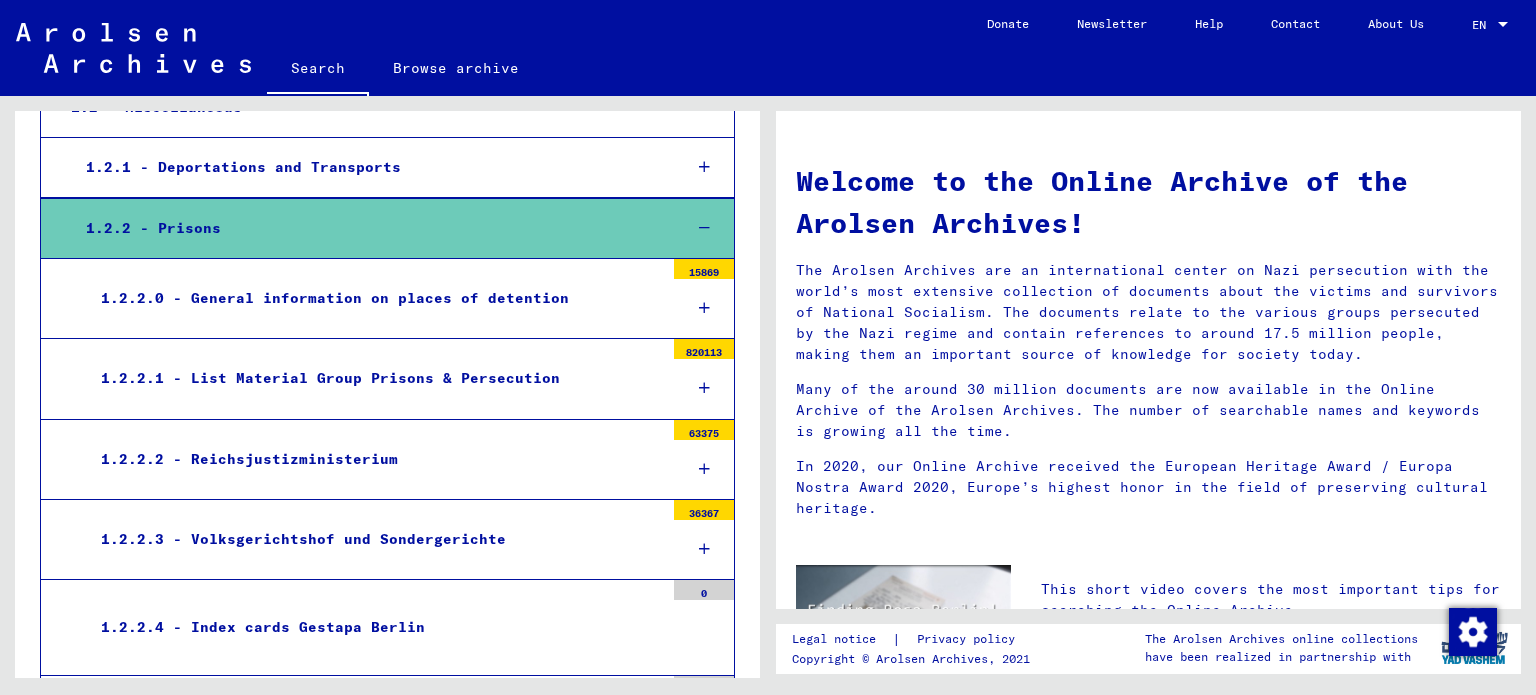 scroll, scrollTop: 400, scrollLeft: 0, axis: vertical 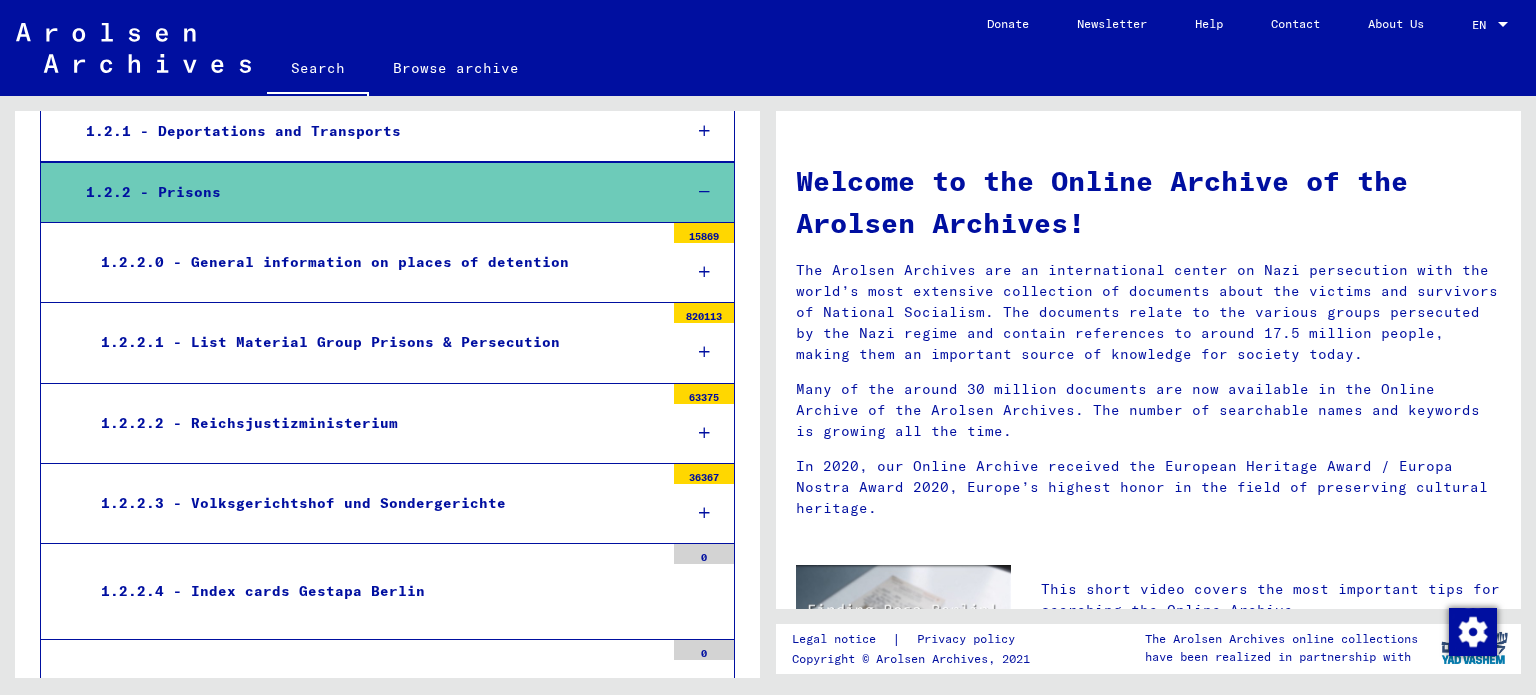 click at bounding box center (704, 272) 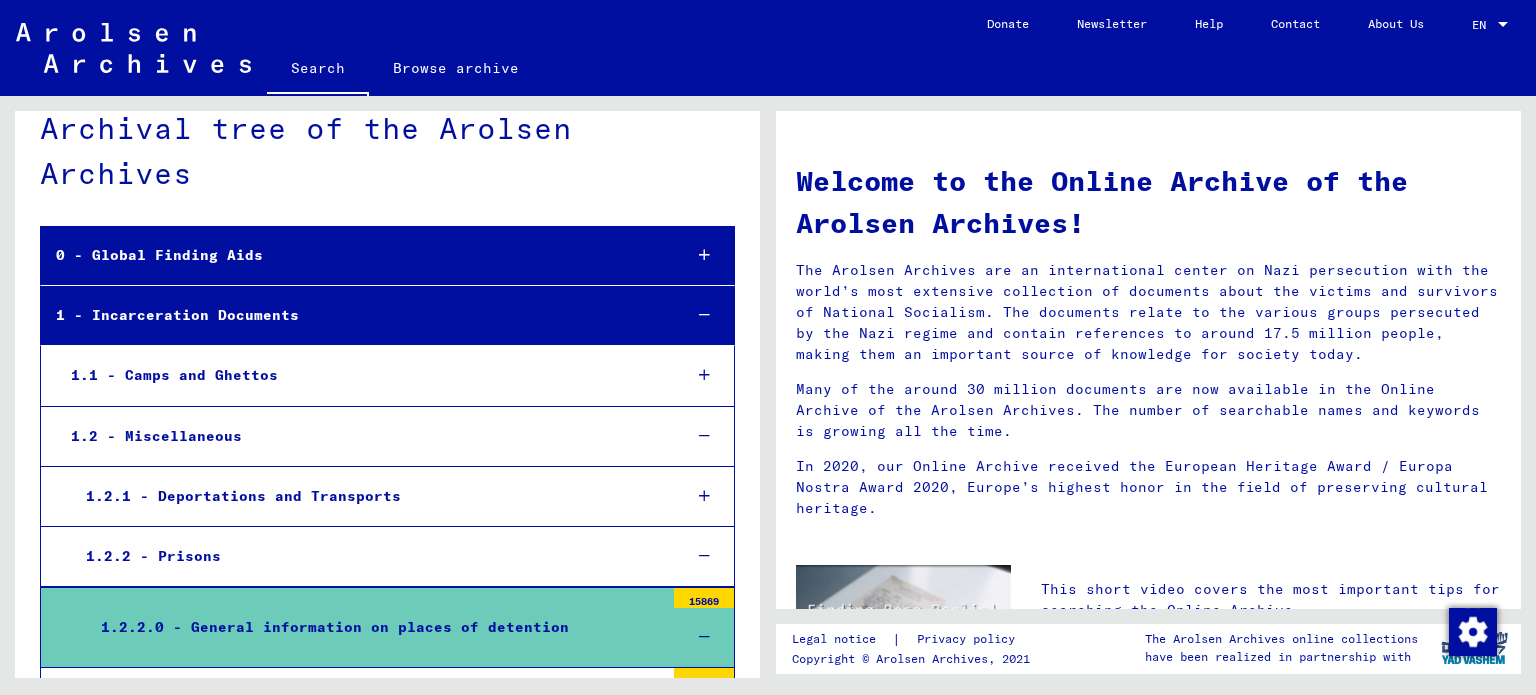 scroll, scrollTop: 0, scrollLeft: 0, axis: both 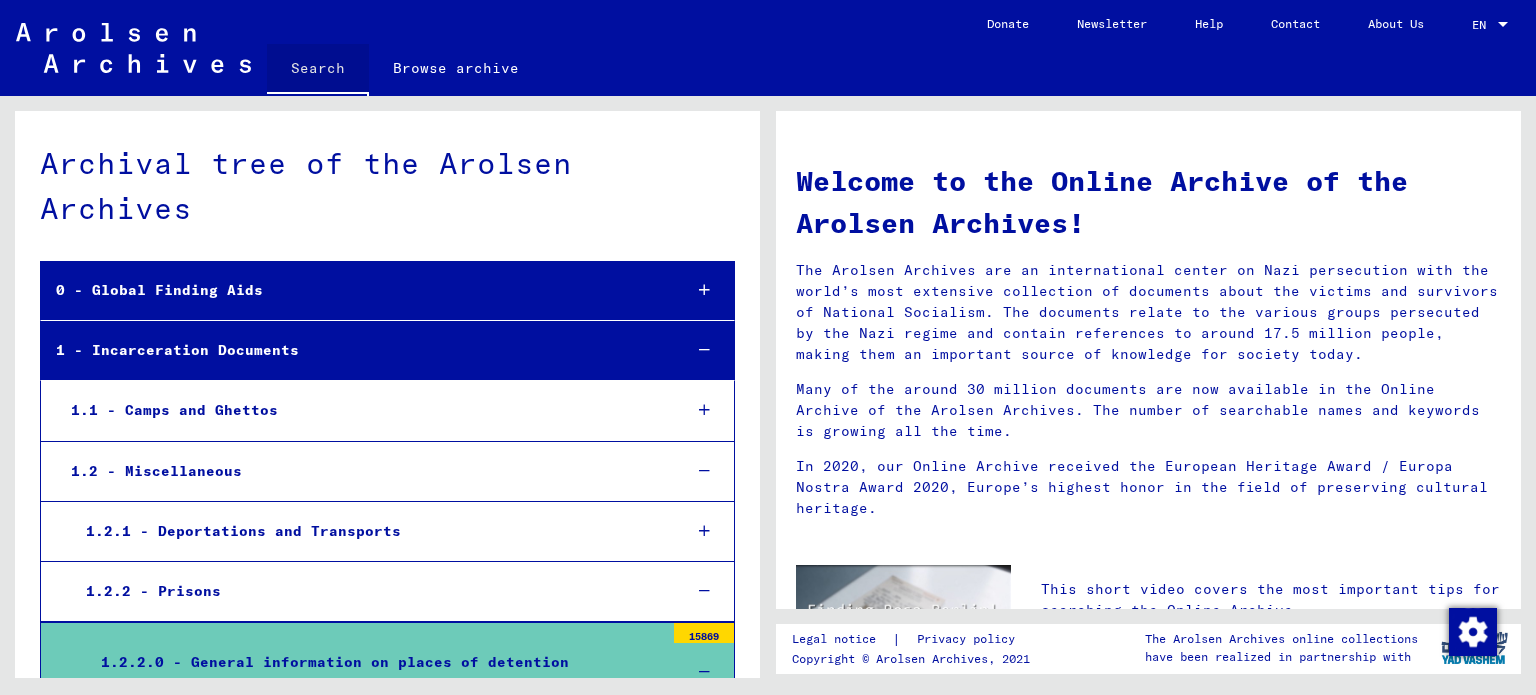 click on "Search" 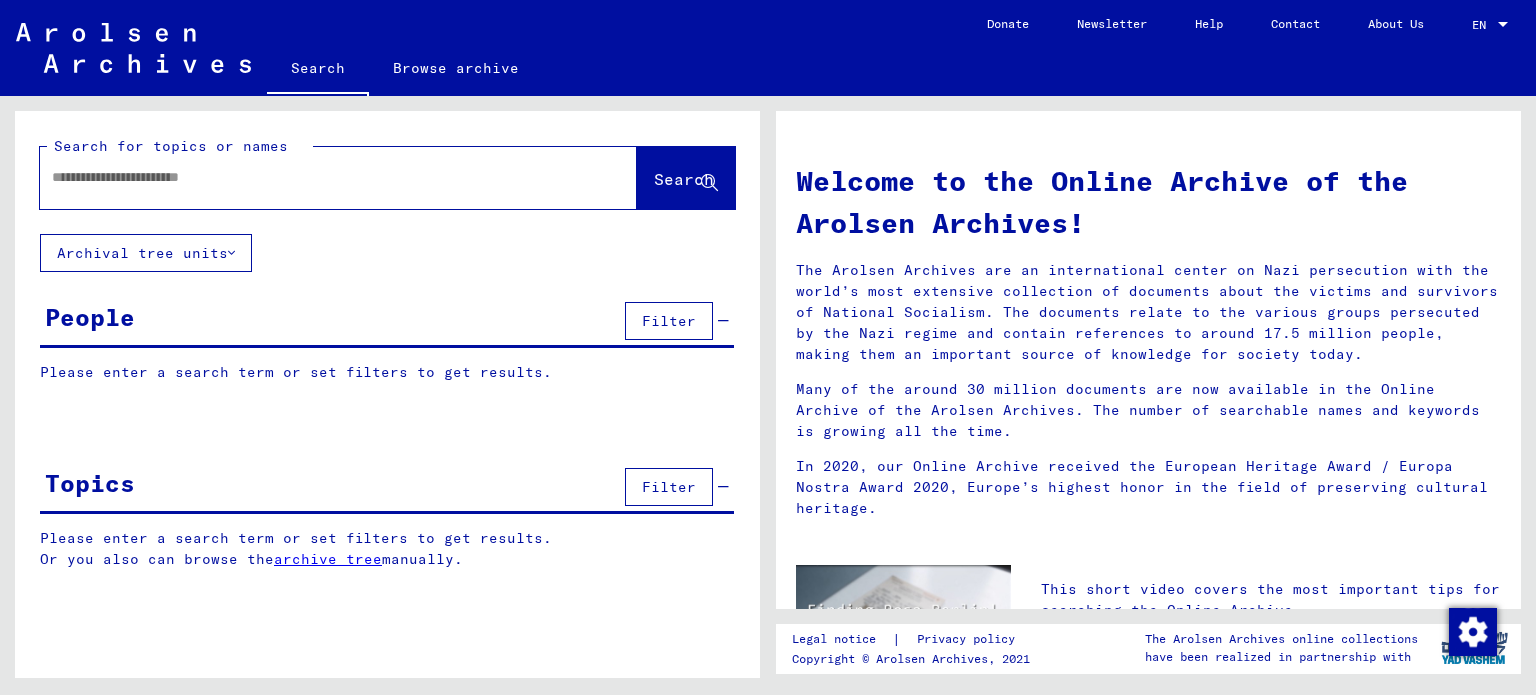 click at bounding box center (314, 177) 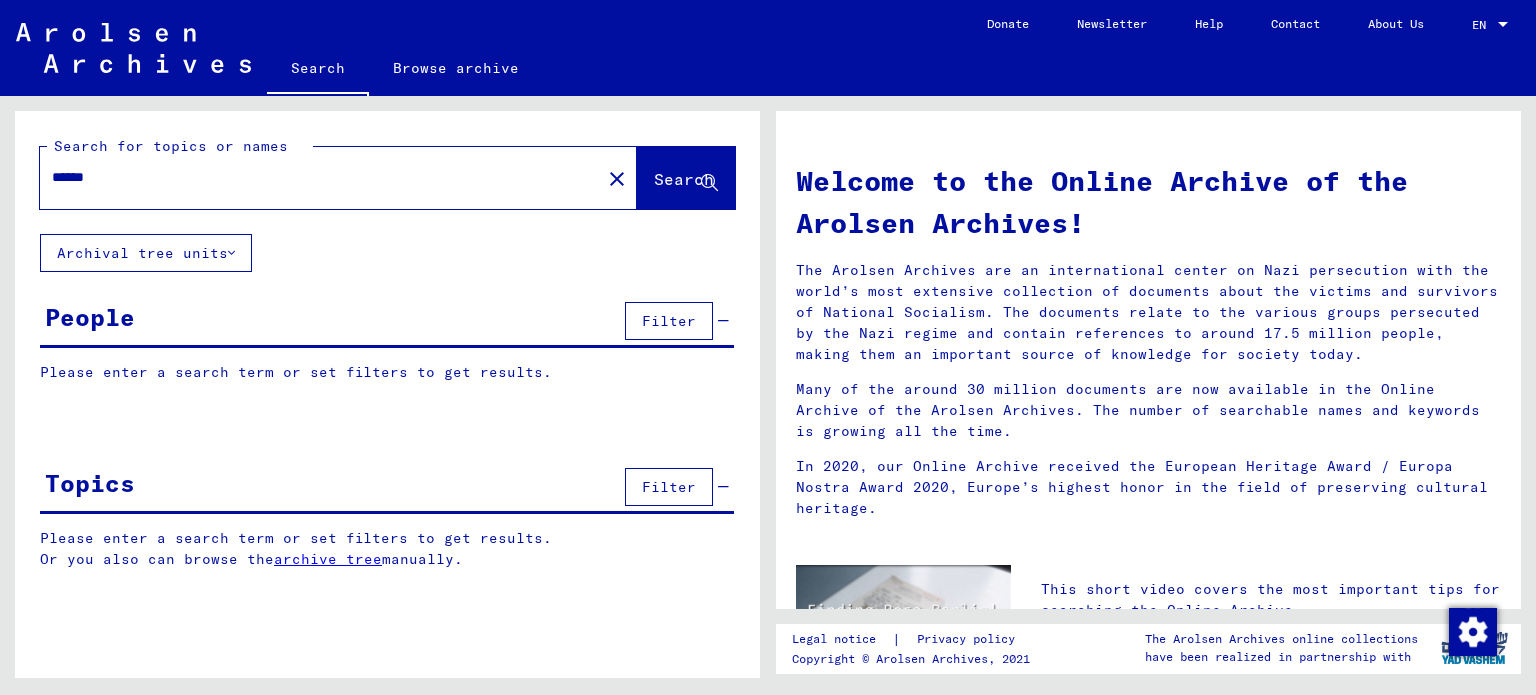 type on "******" 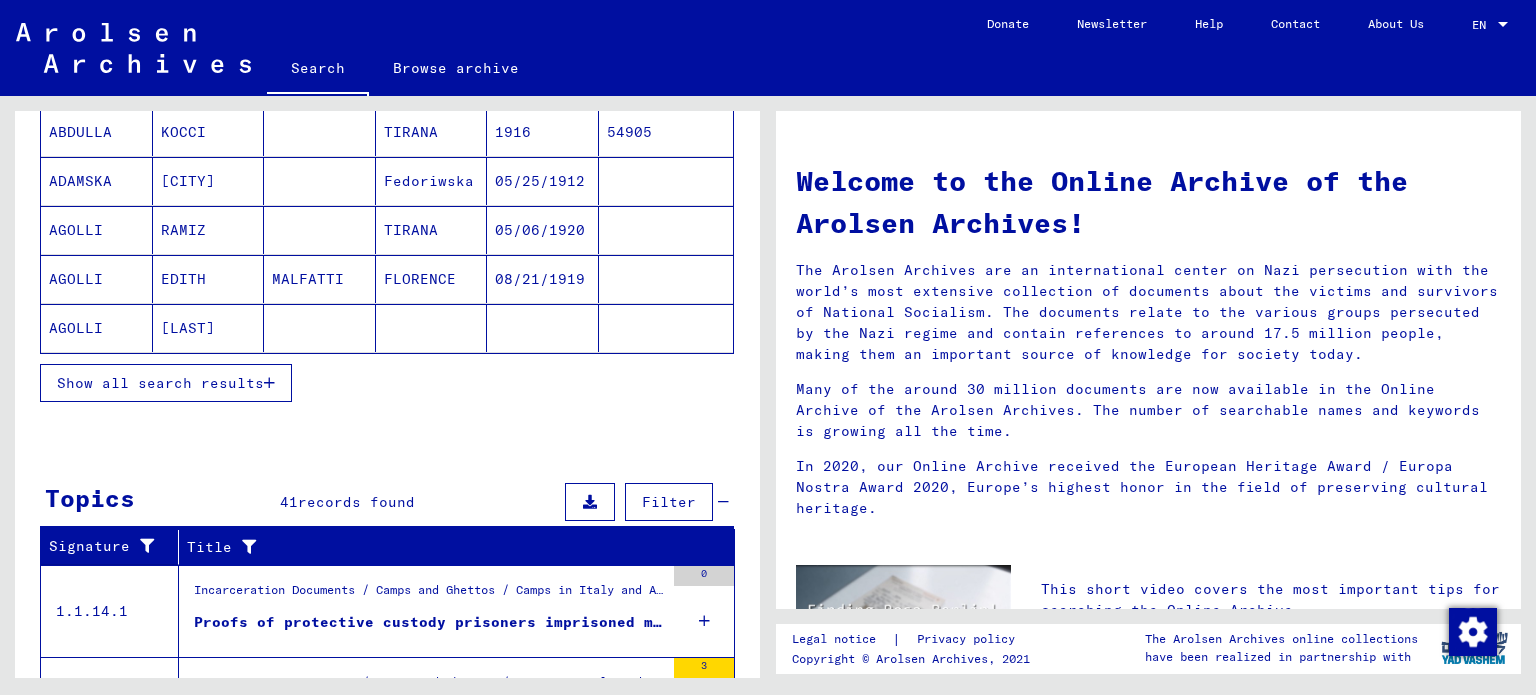 scroll, scrollTop: 300, scrollLeft: 0, axis: vertical 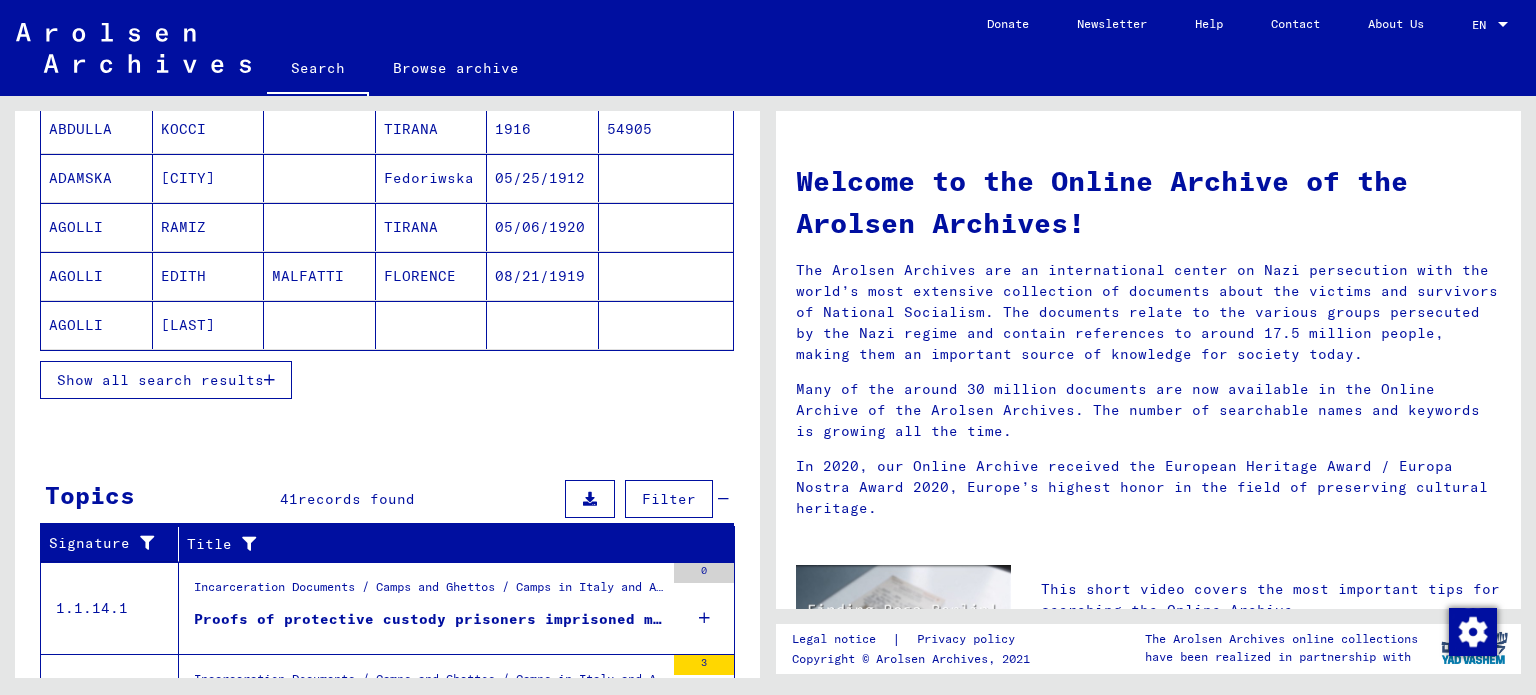 click on "Show all search results" at bounding box center (160, 380) 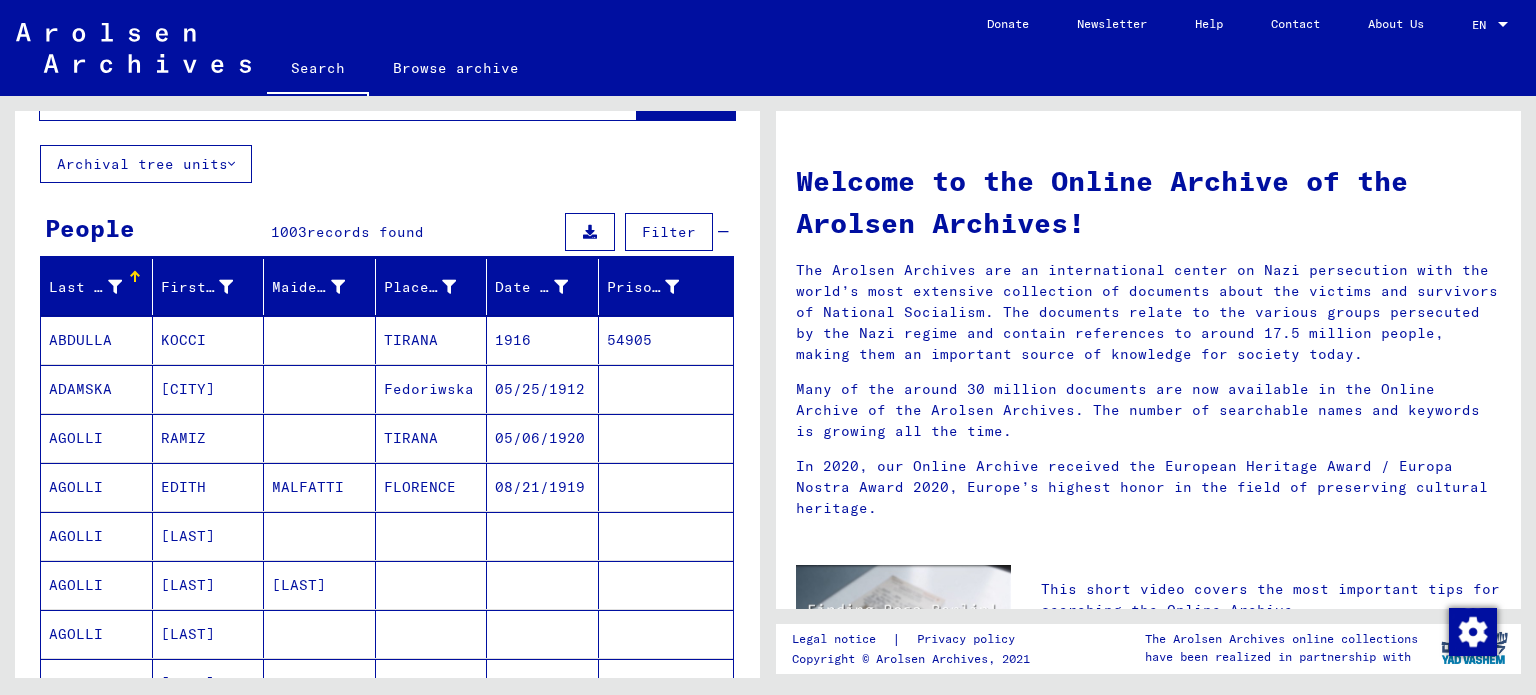 scroll, scrollTop: 0, scrollLeft: 0, axis: both 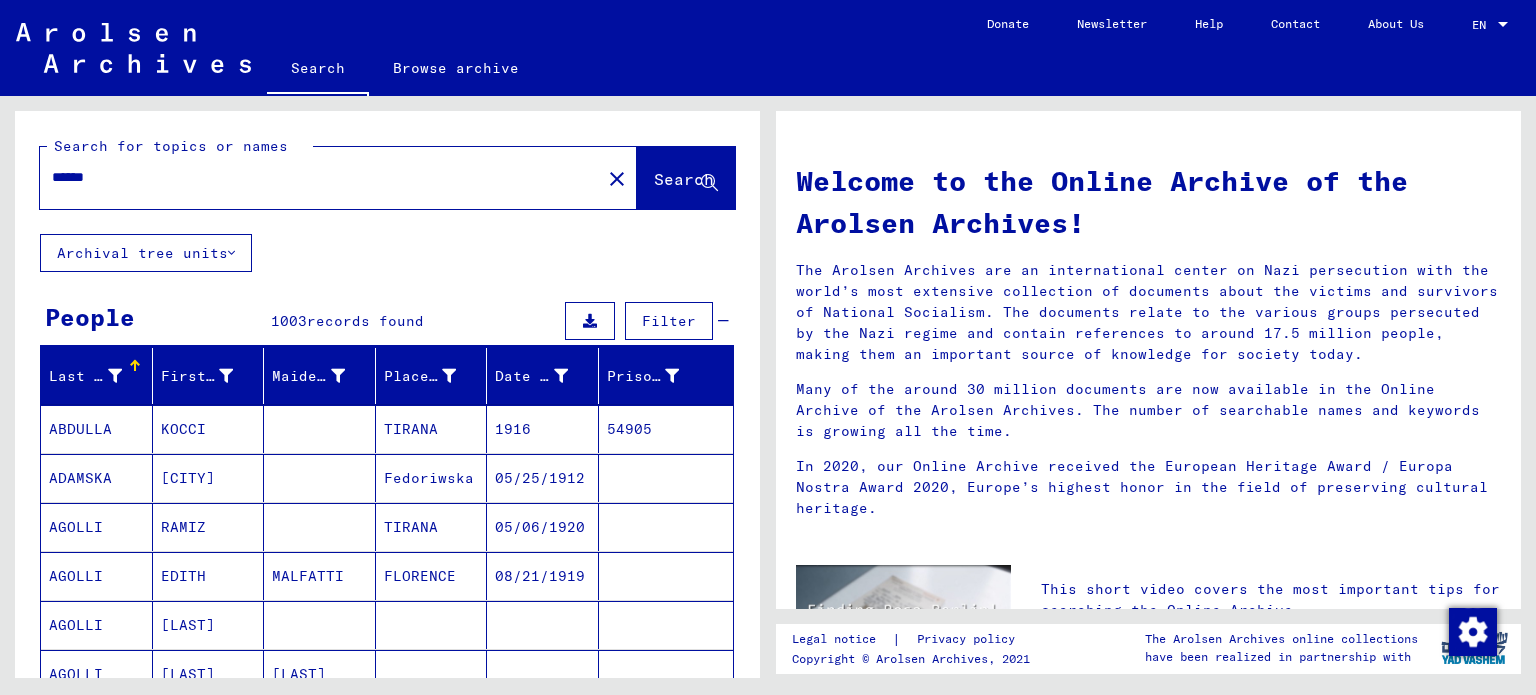 click at bounding box center (590, 321) 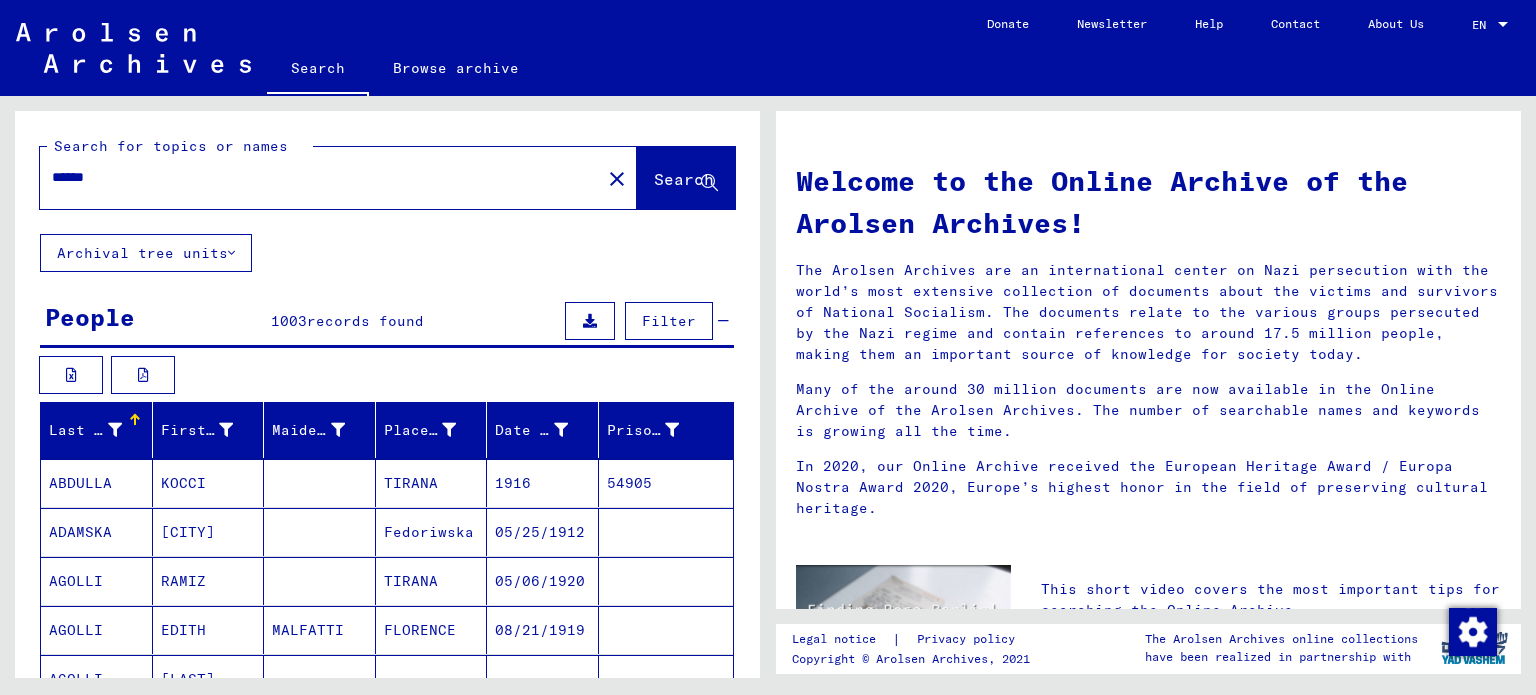 click at bounding box center [590, 321] 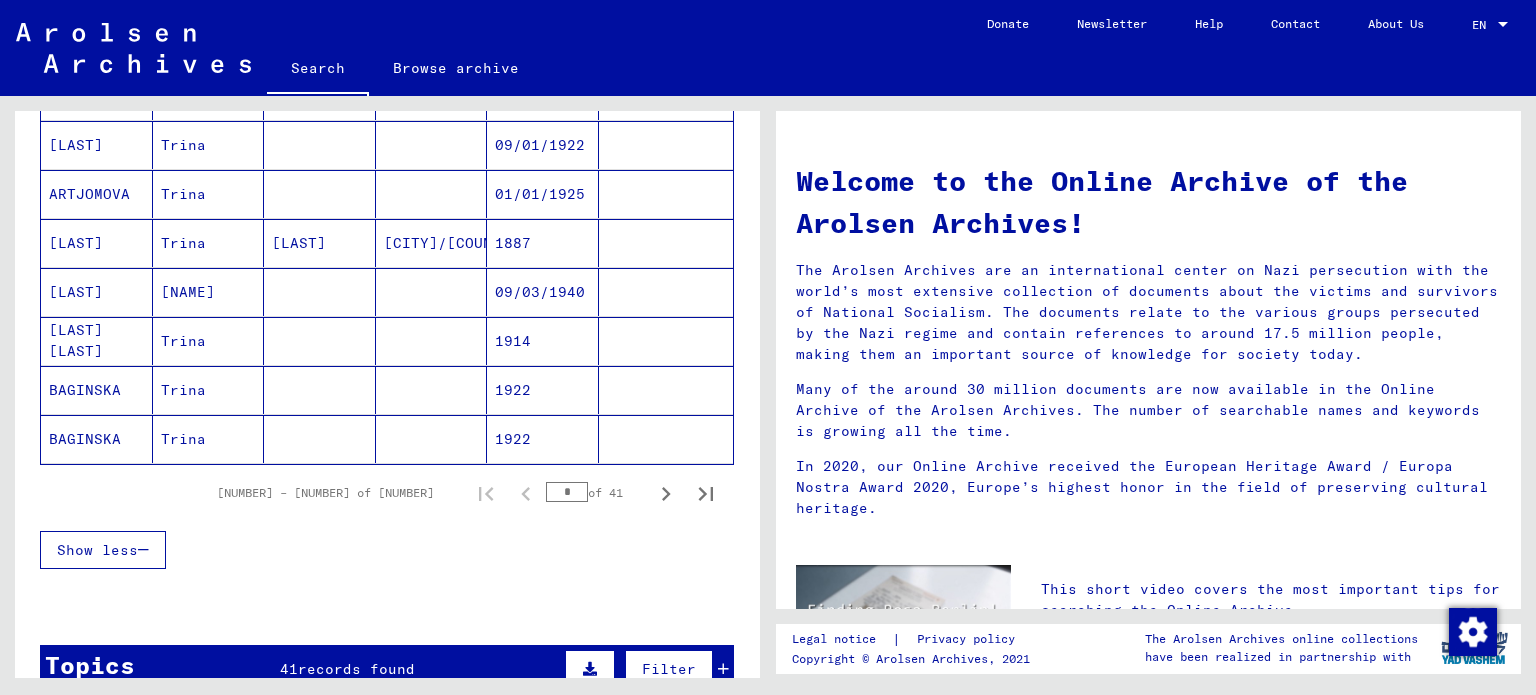 scroll, scrollTop: 1200, scrollLeft: 0, axis: vertical 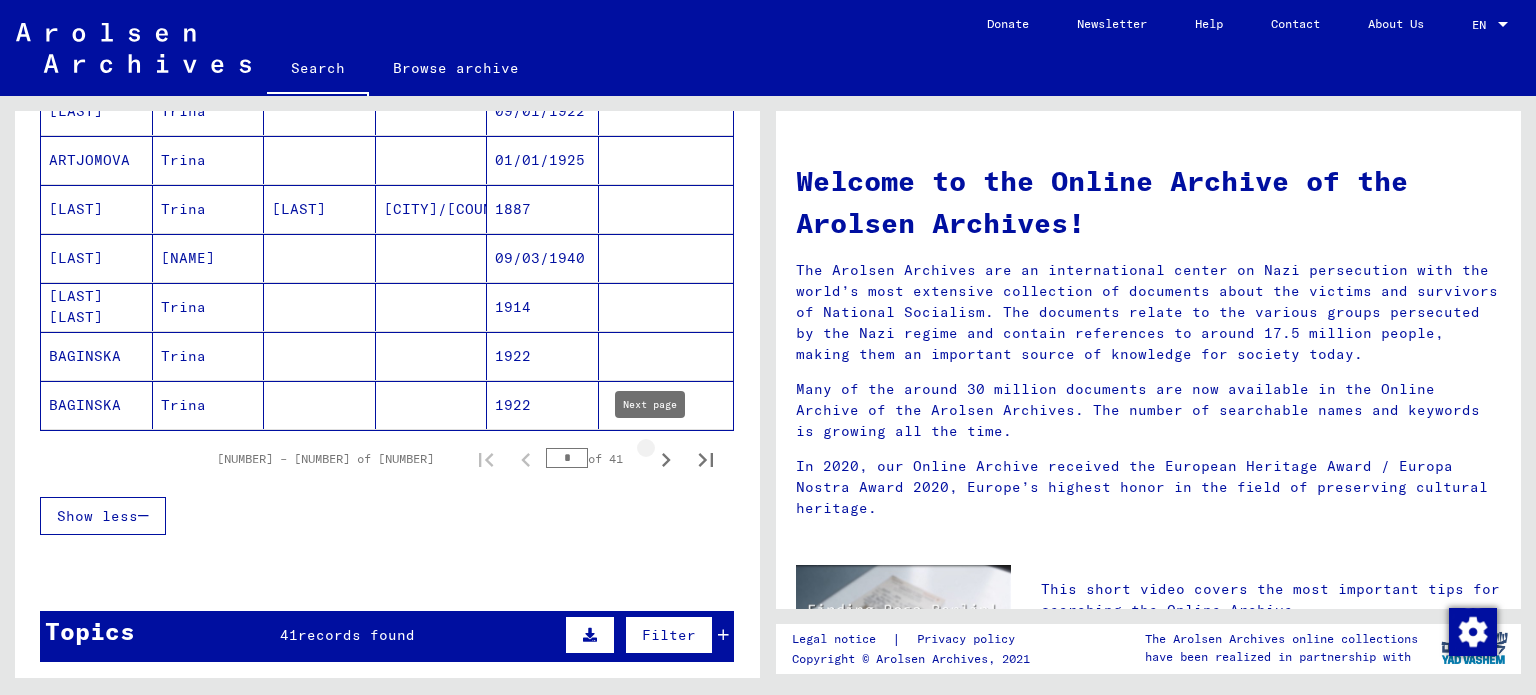 click 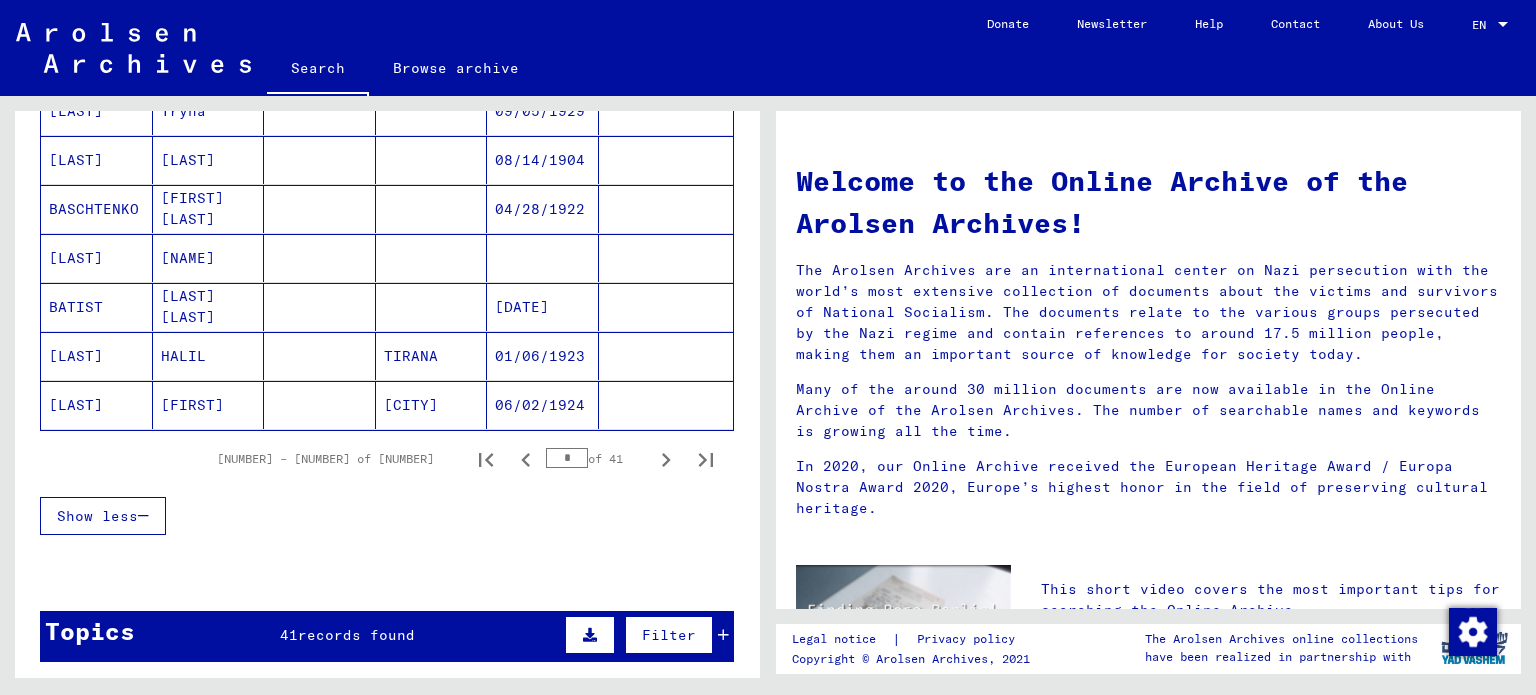 click 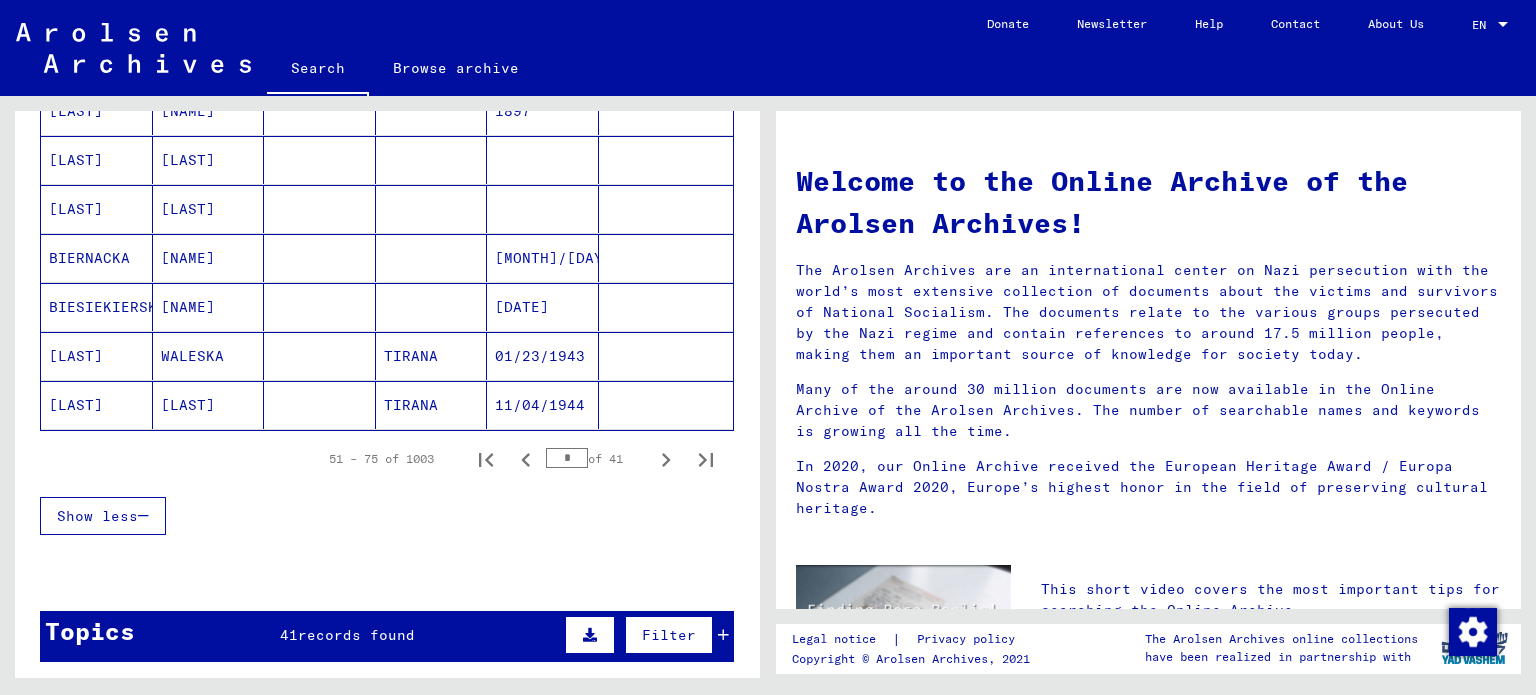 click 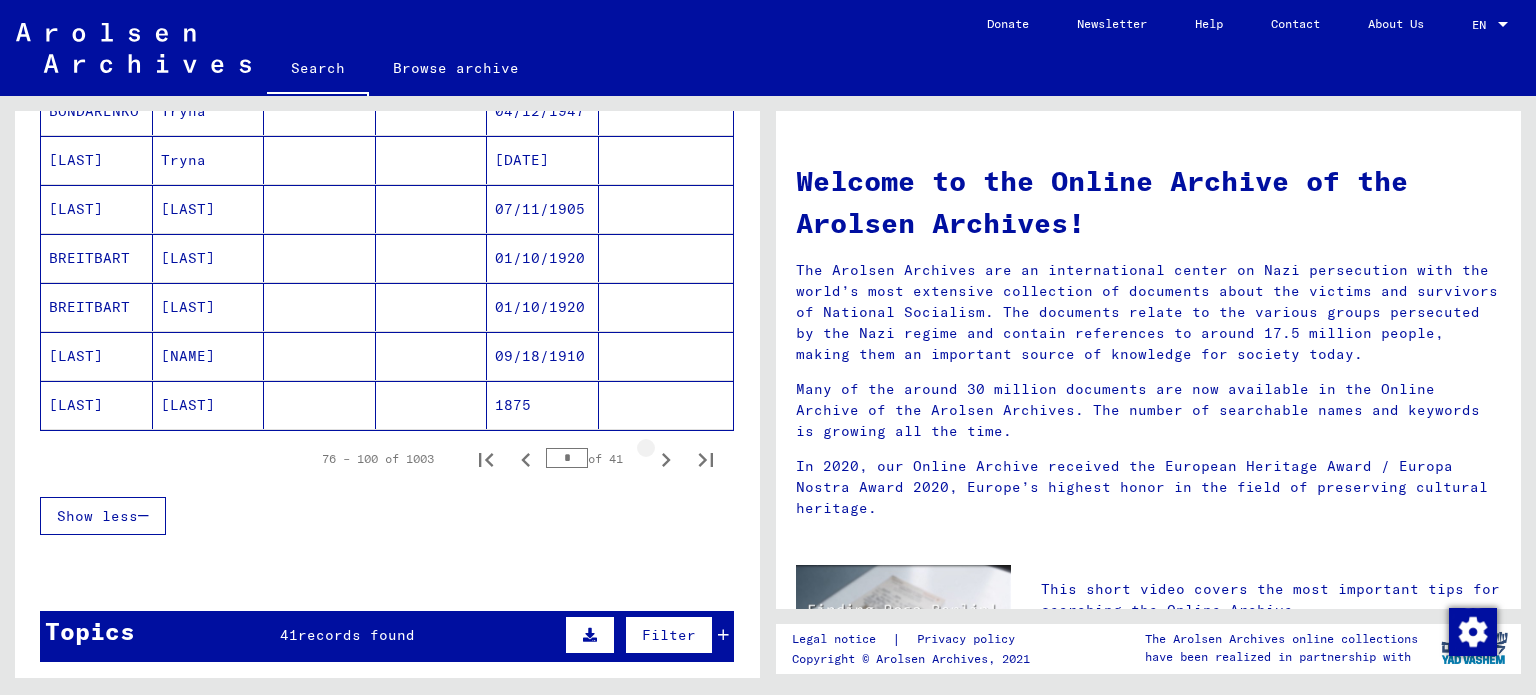 click 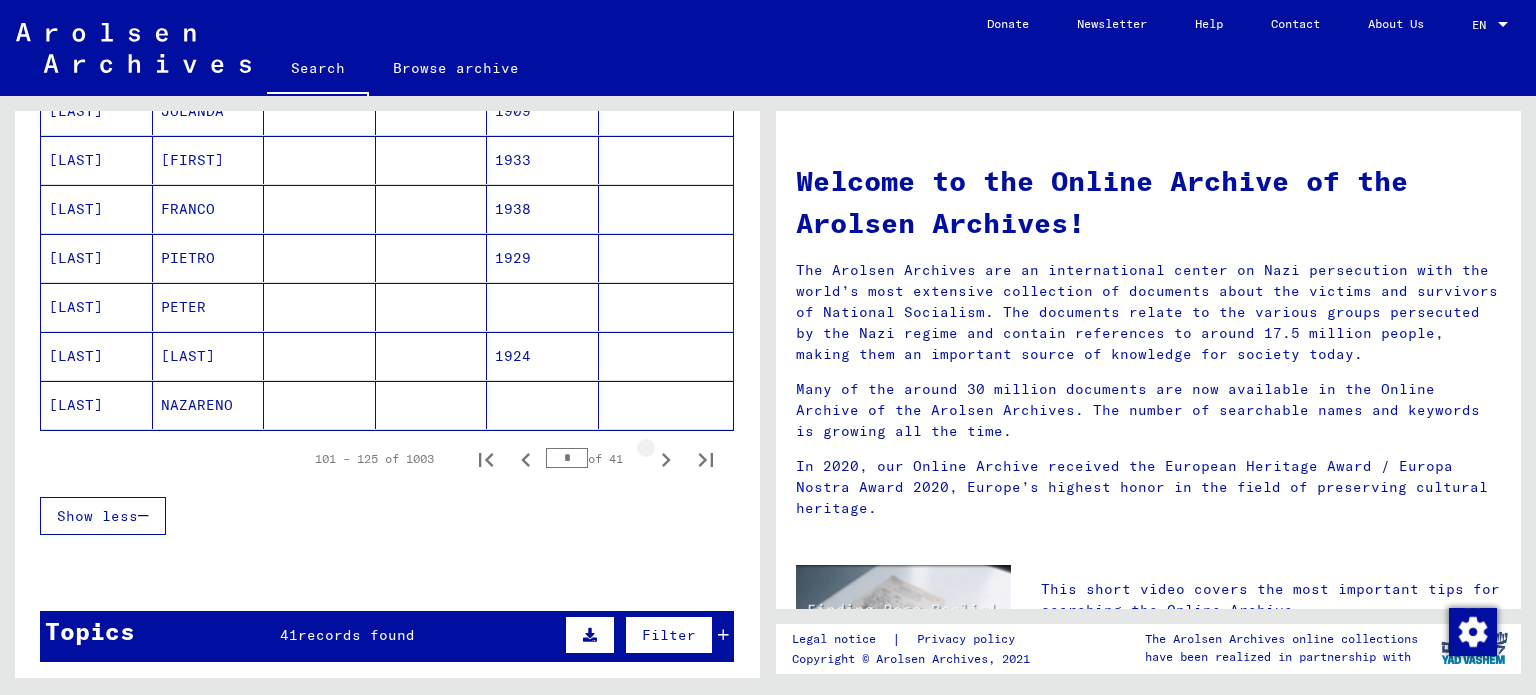 click 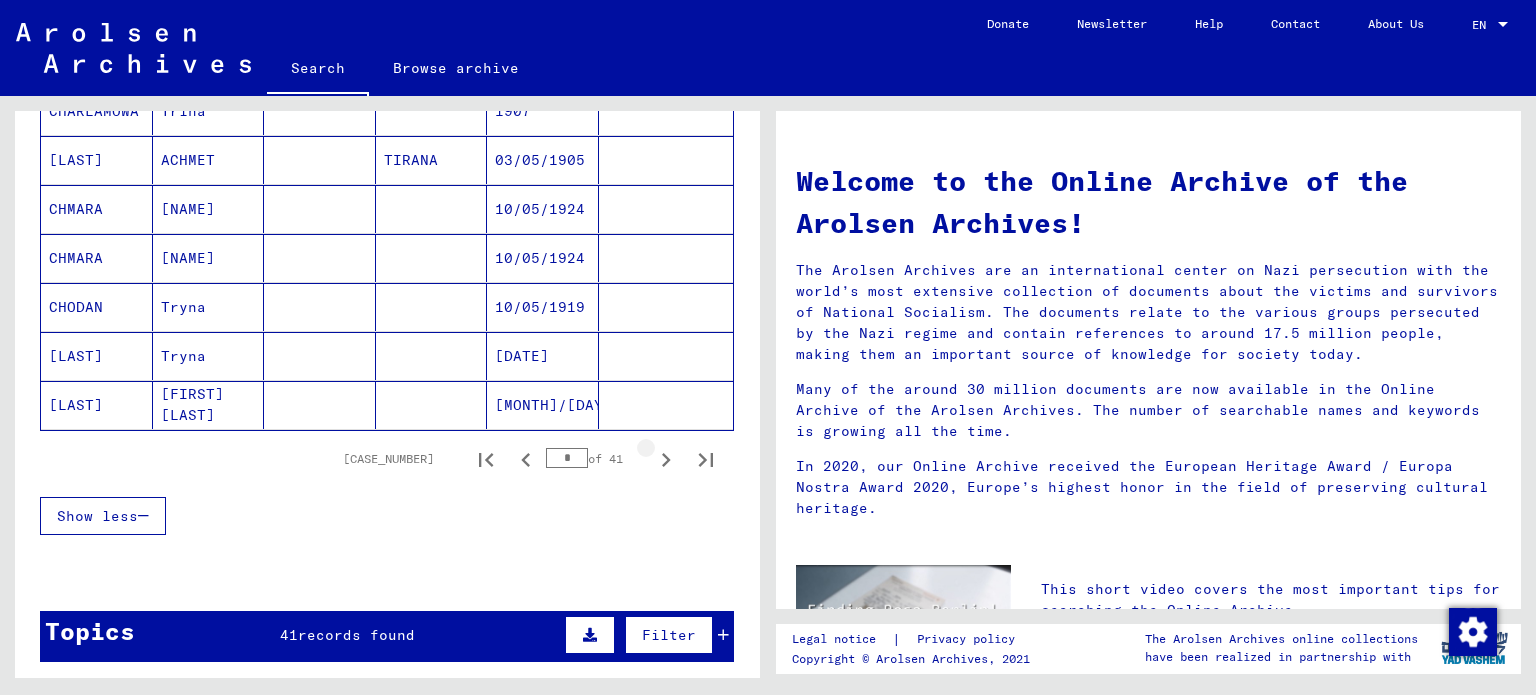click 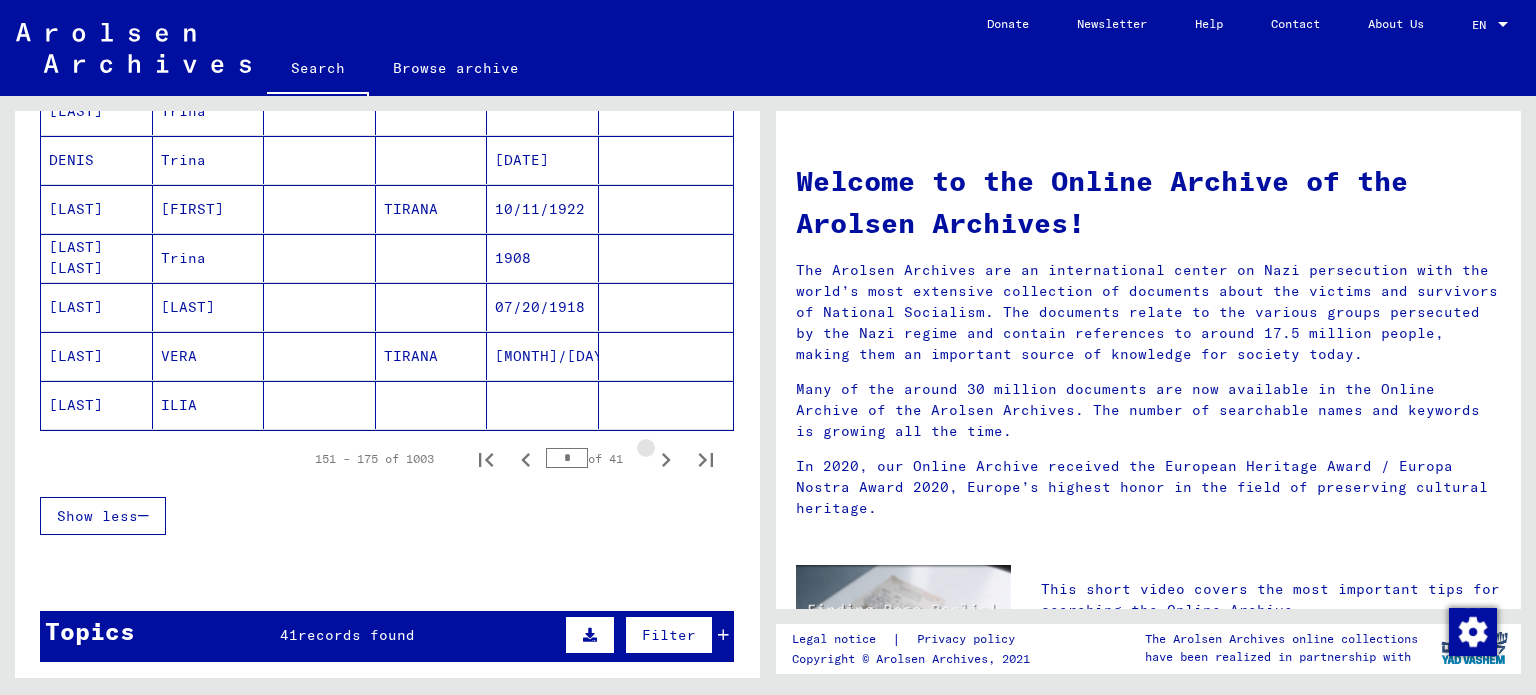 click 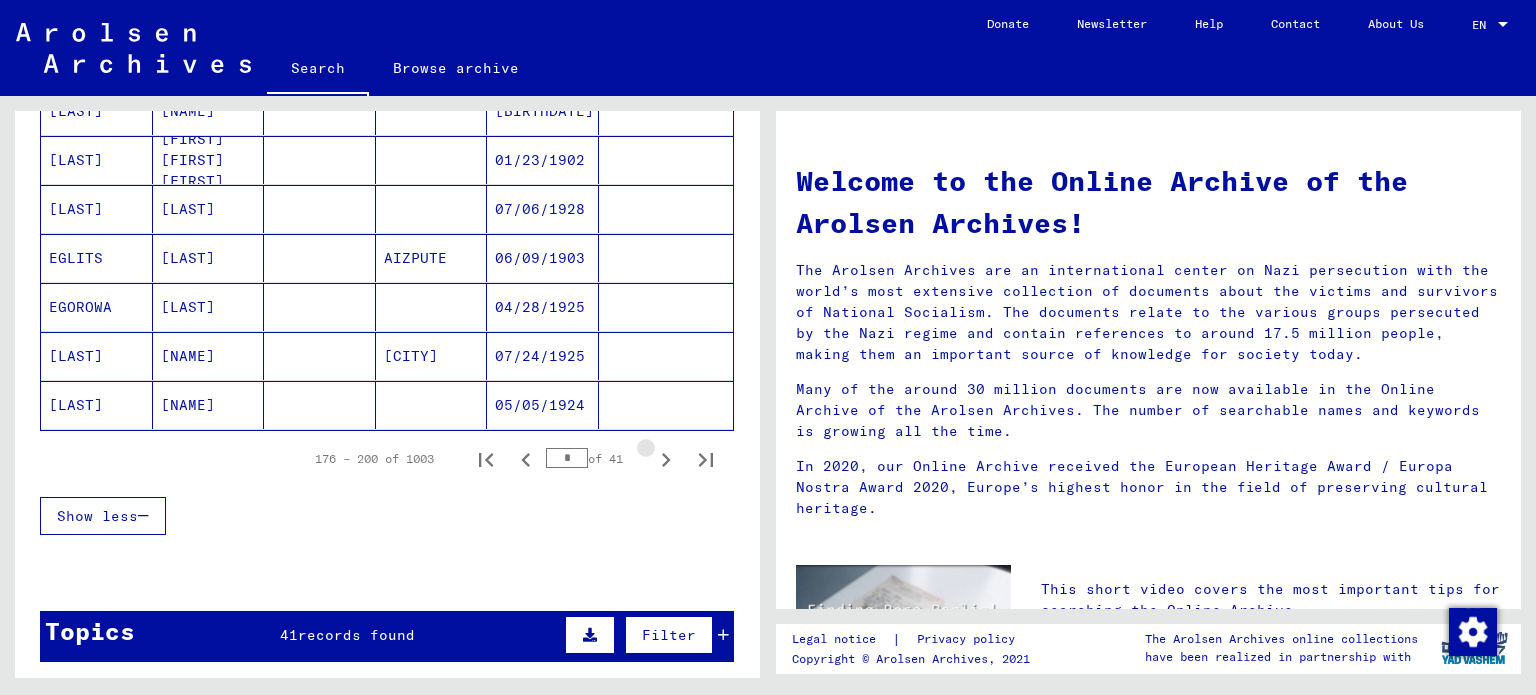 click 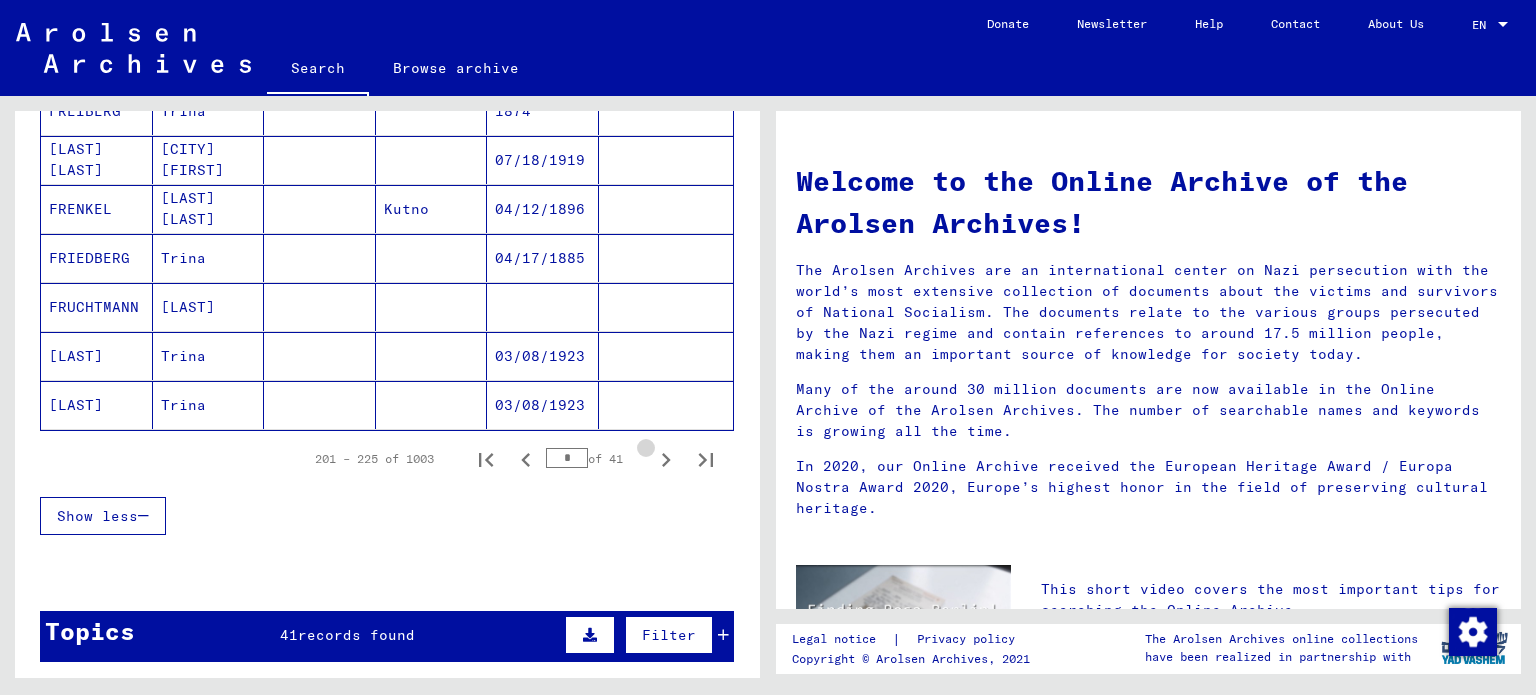 click 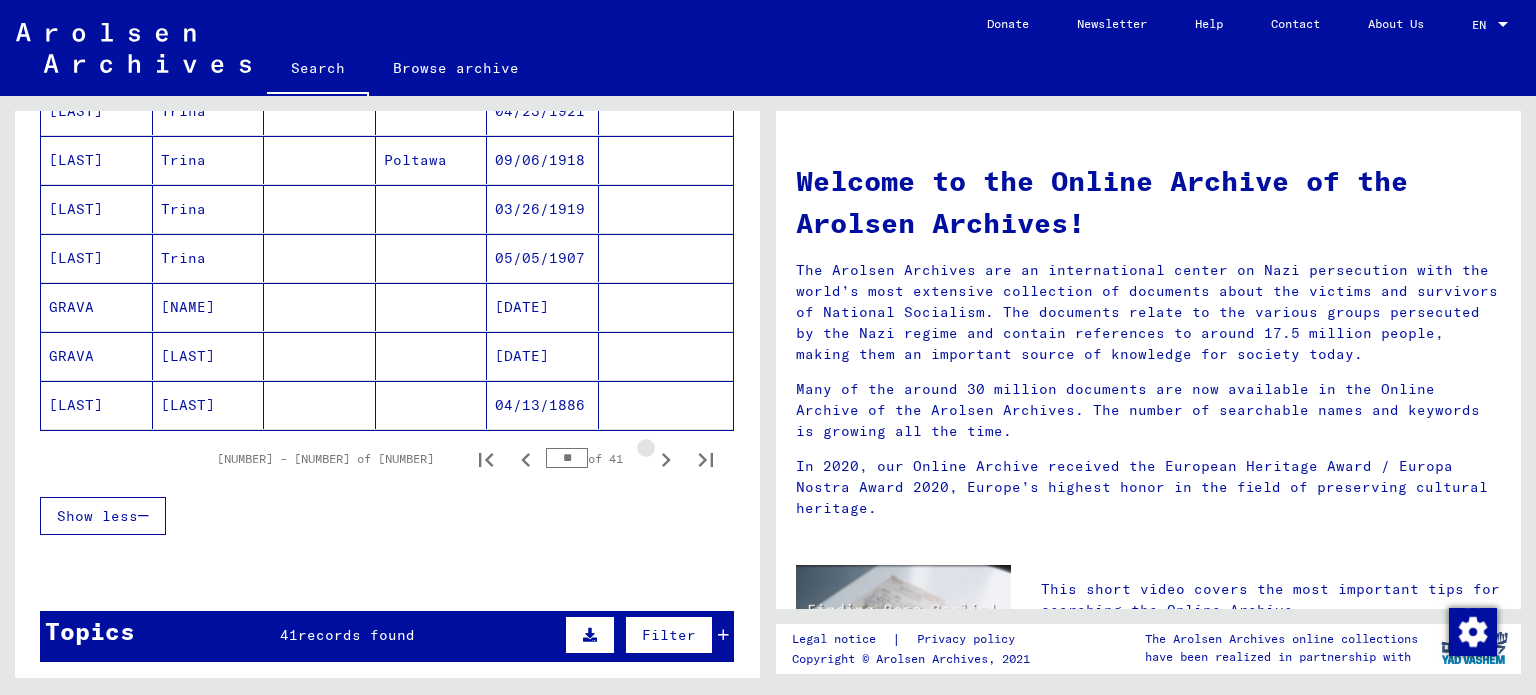 click 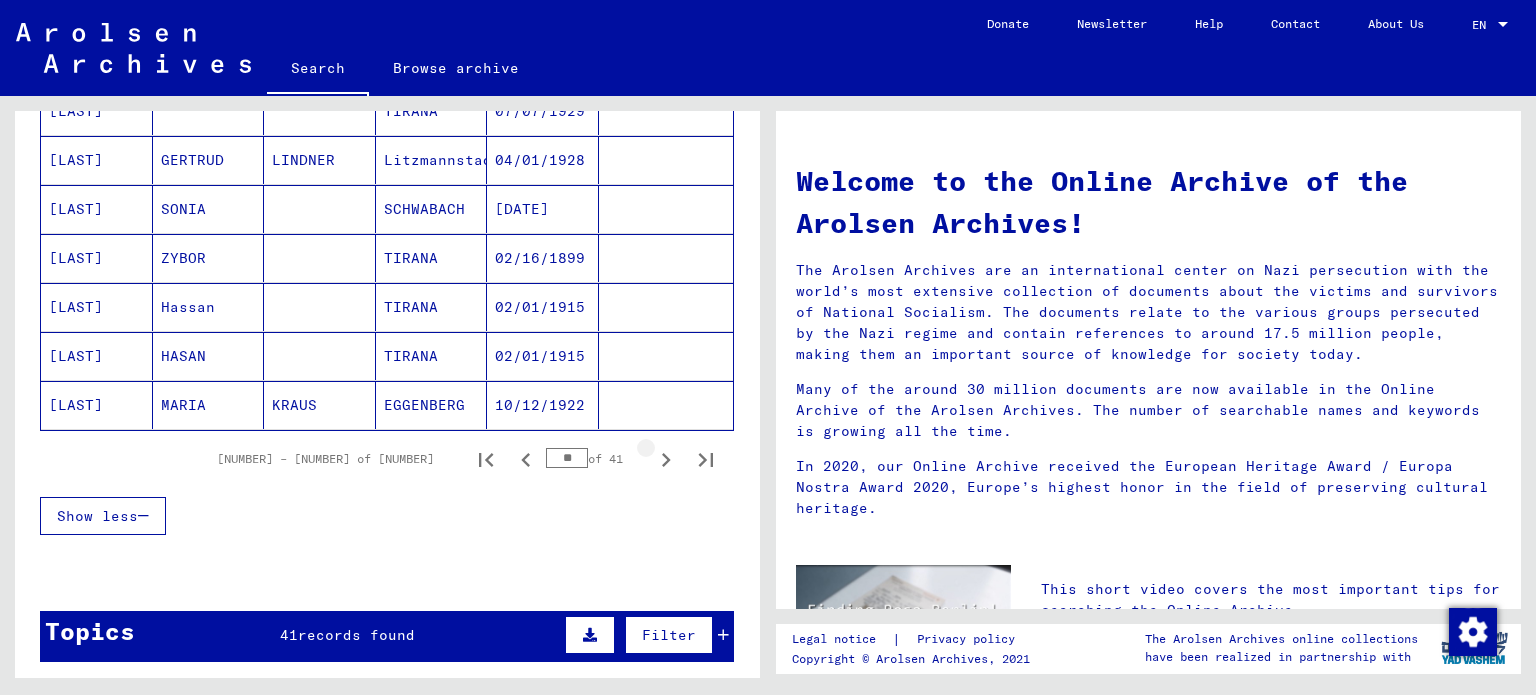 click 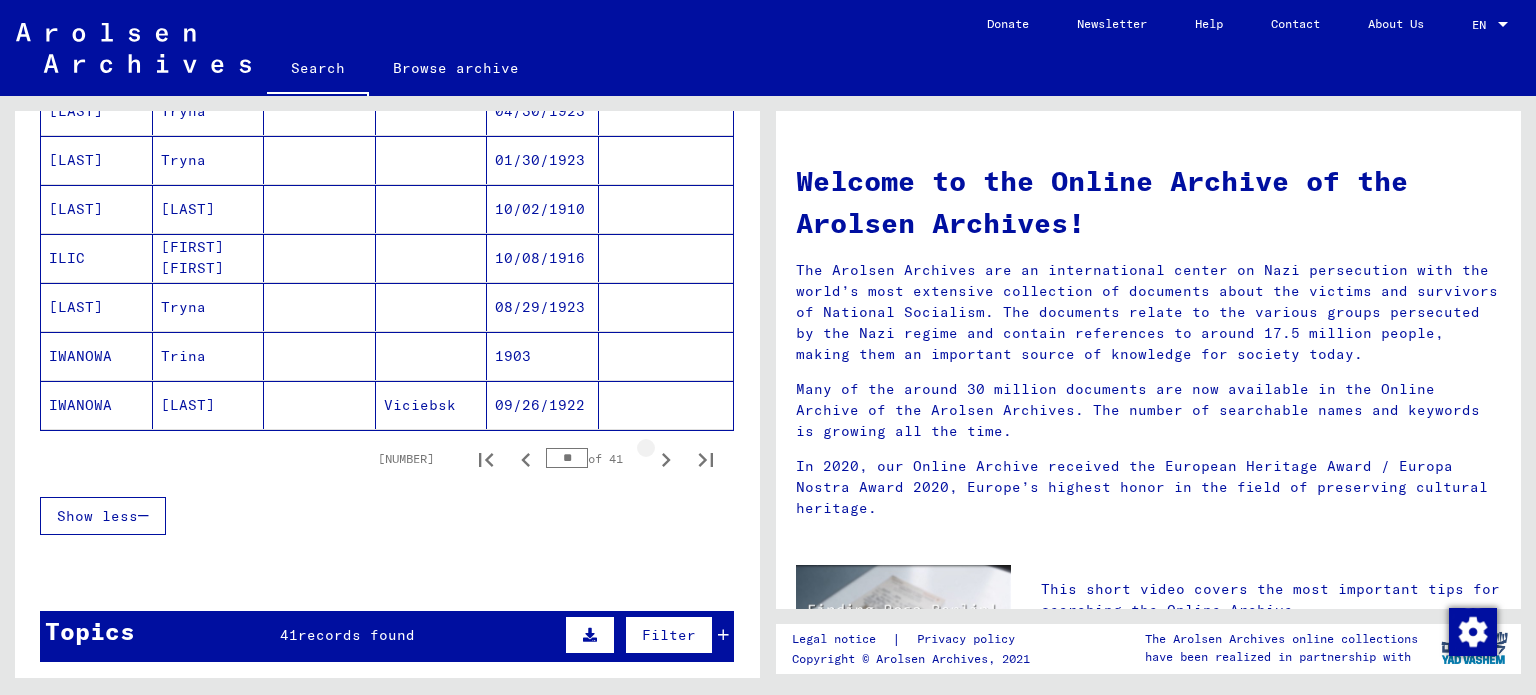 click 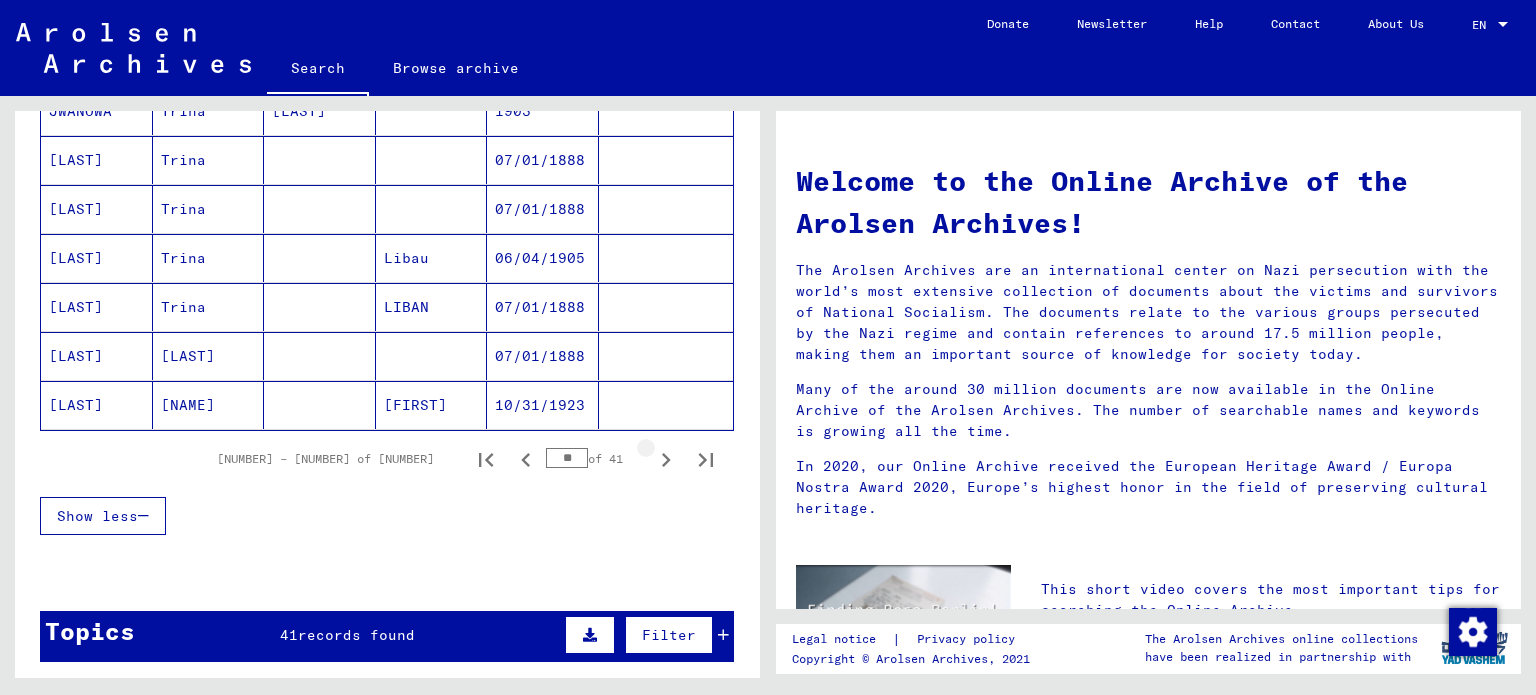 click 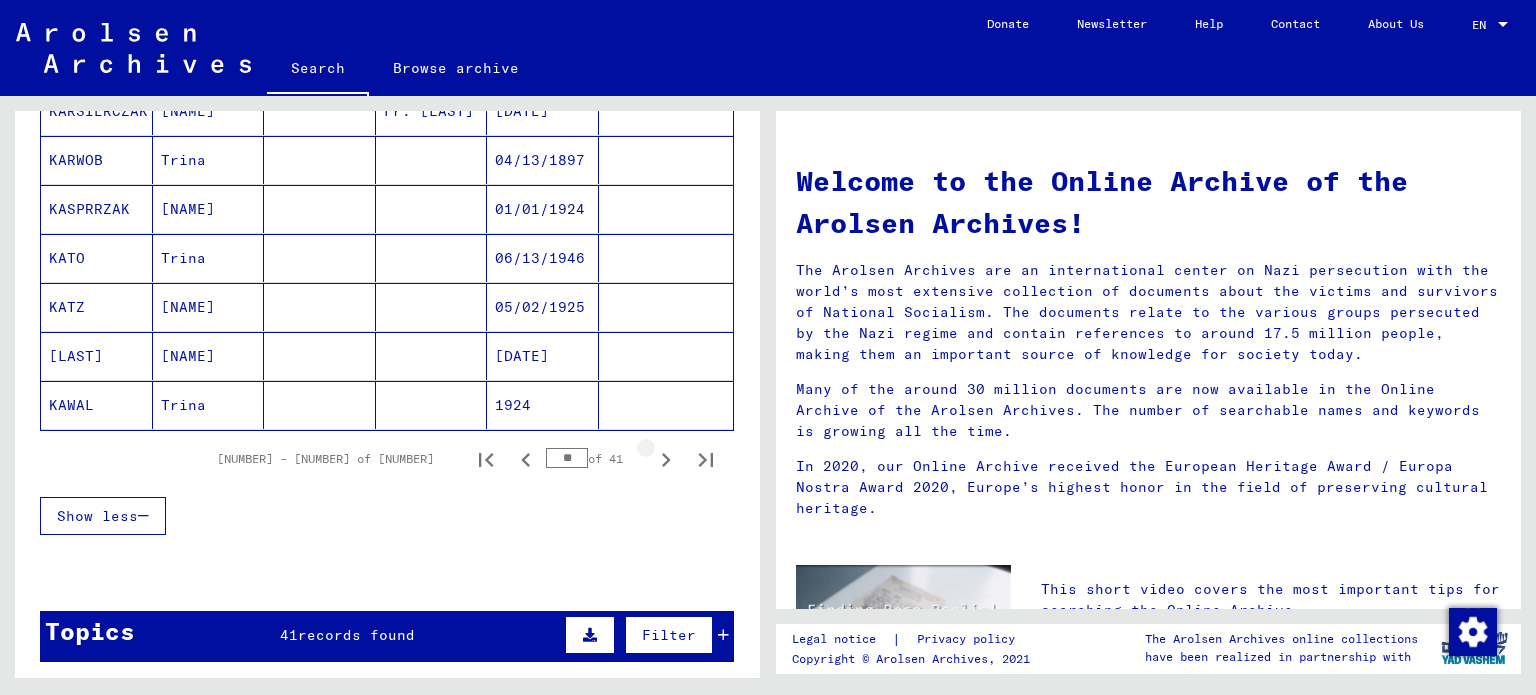 click 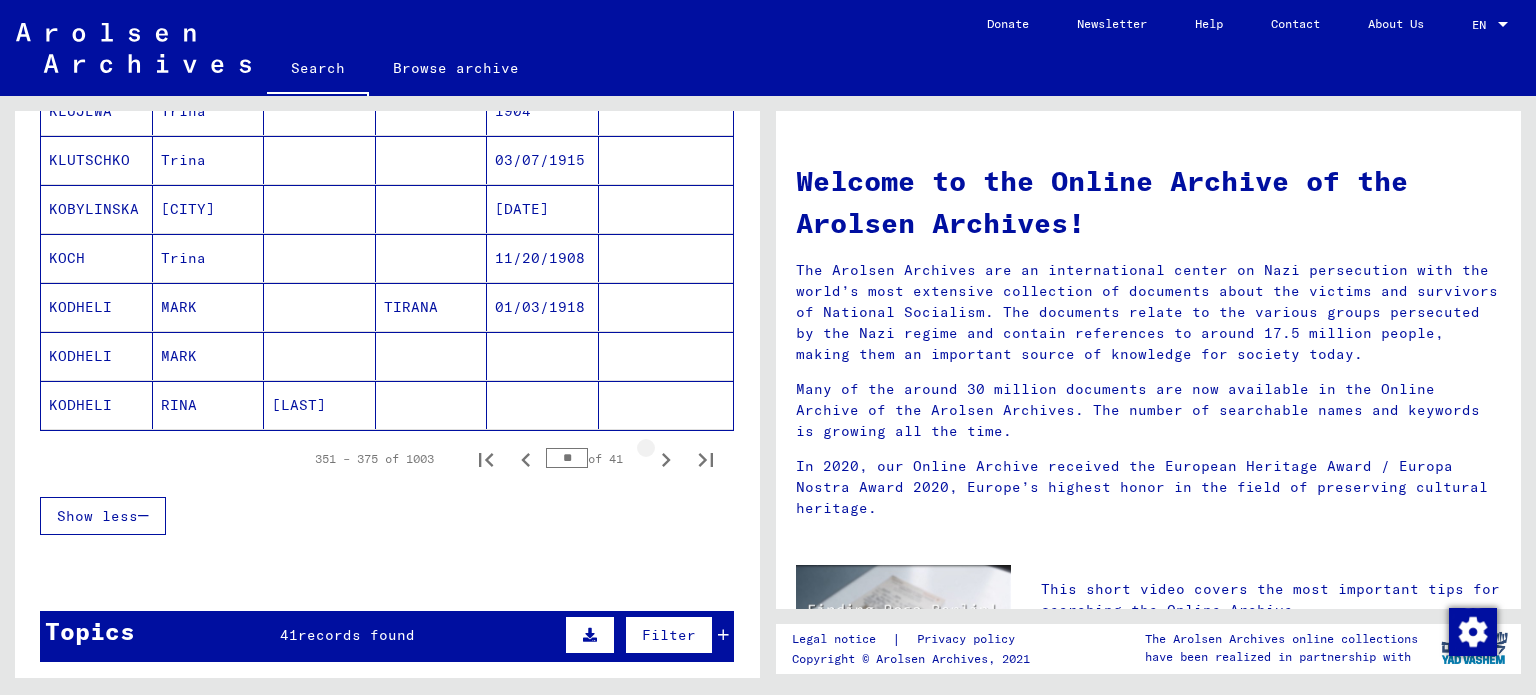 click 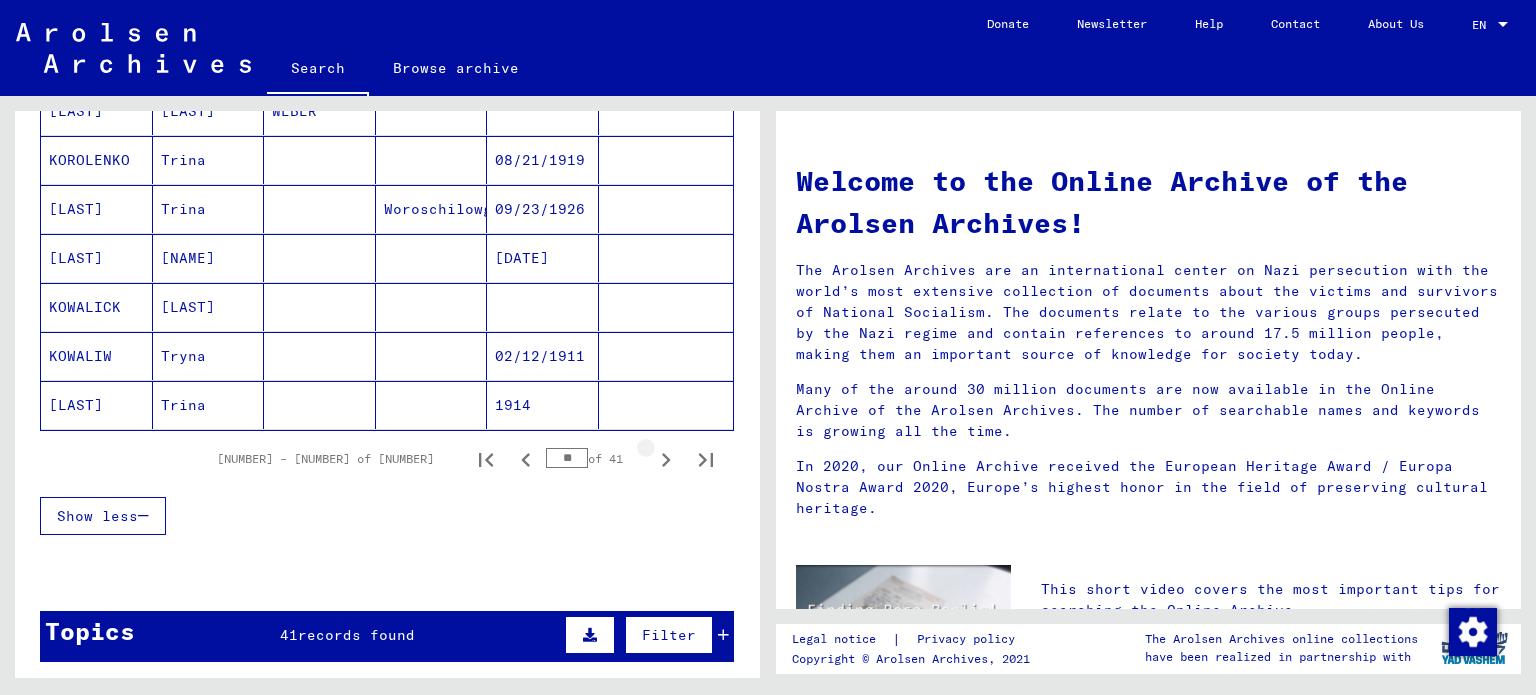 click 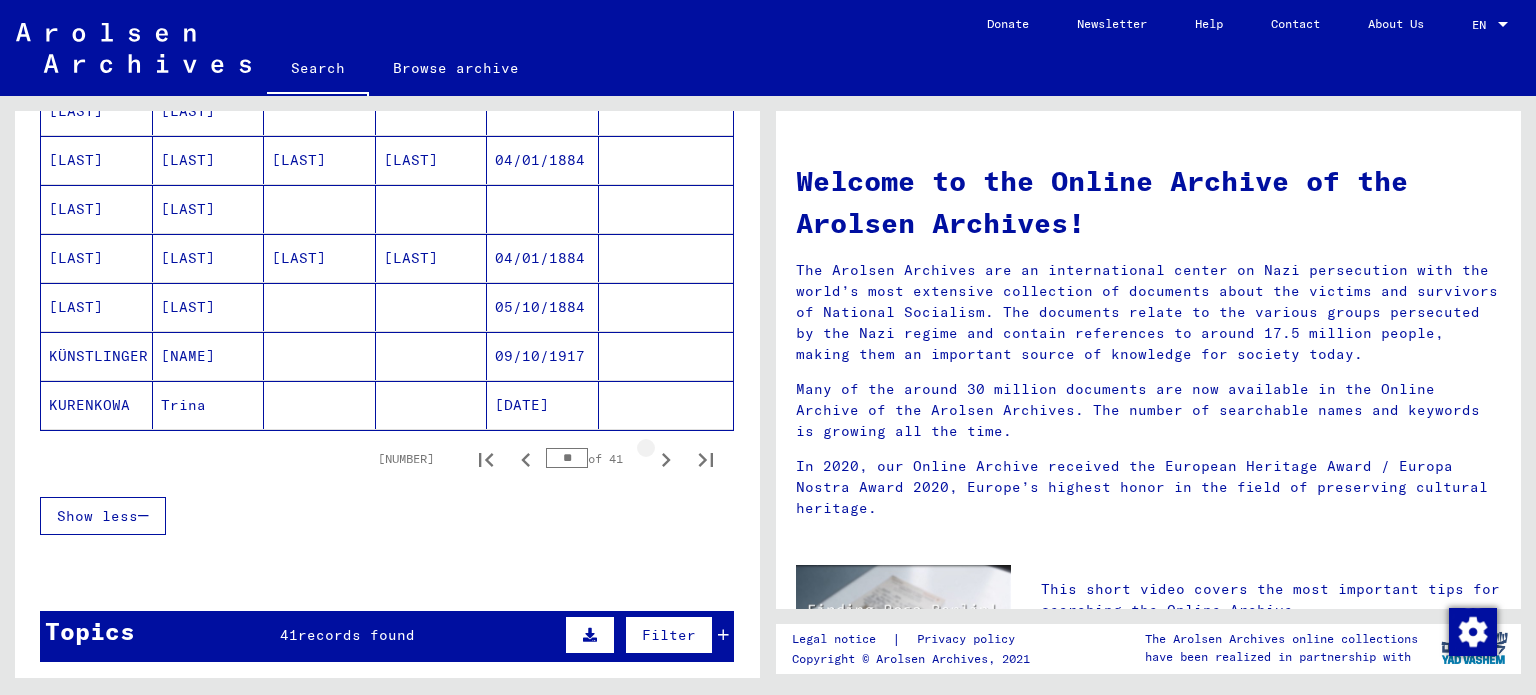 click 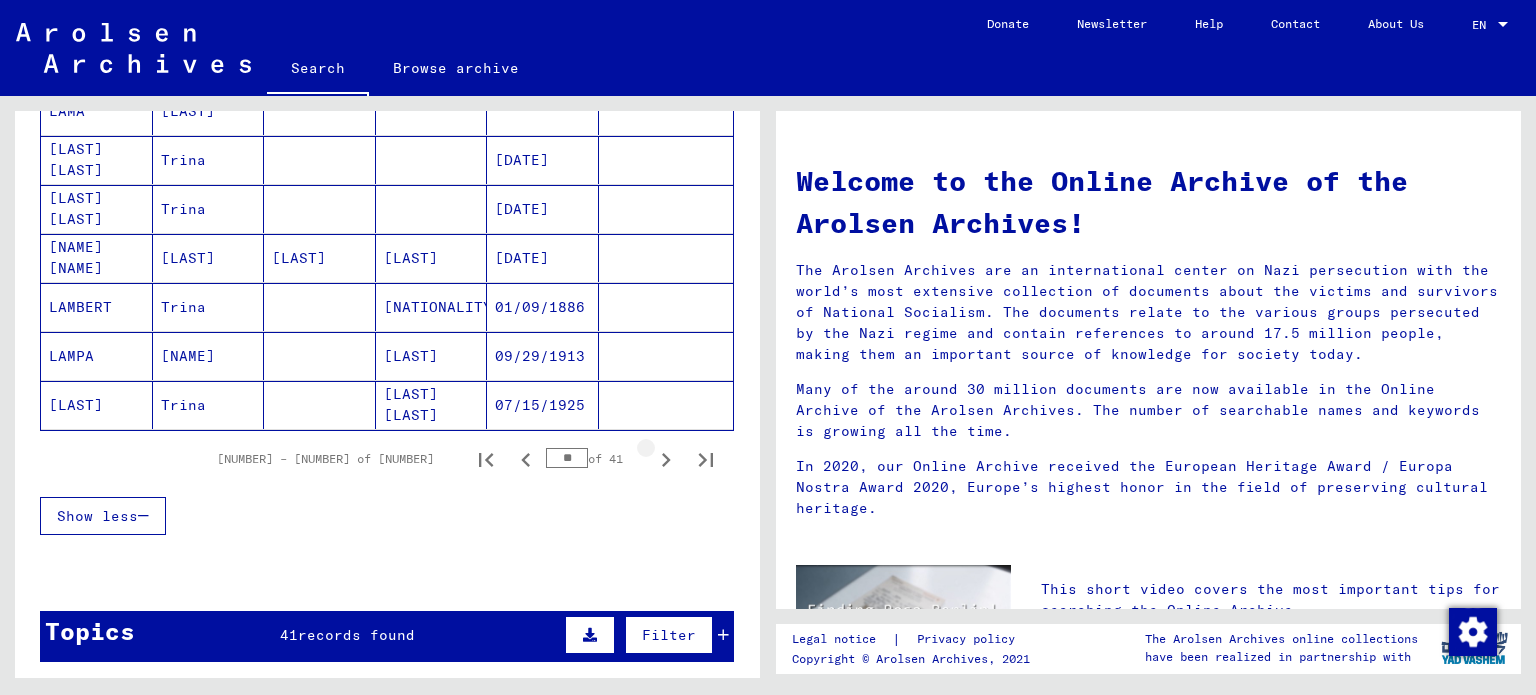 click 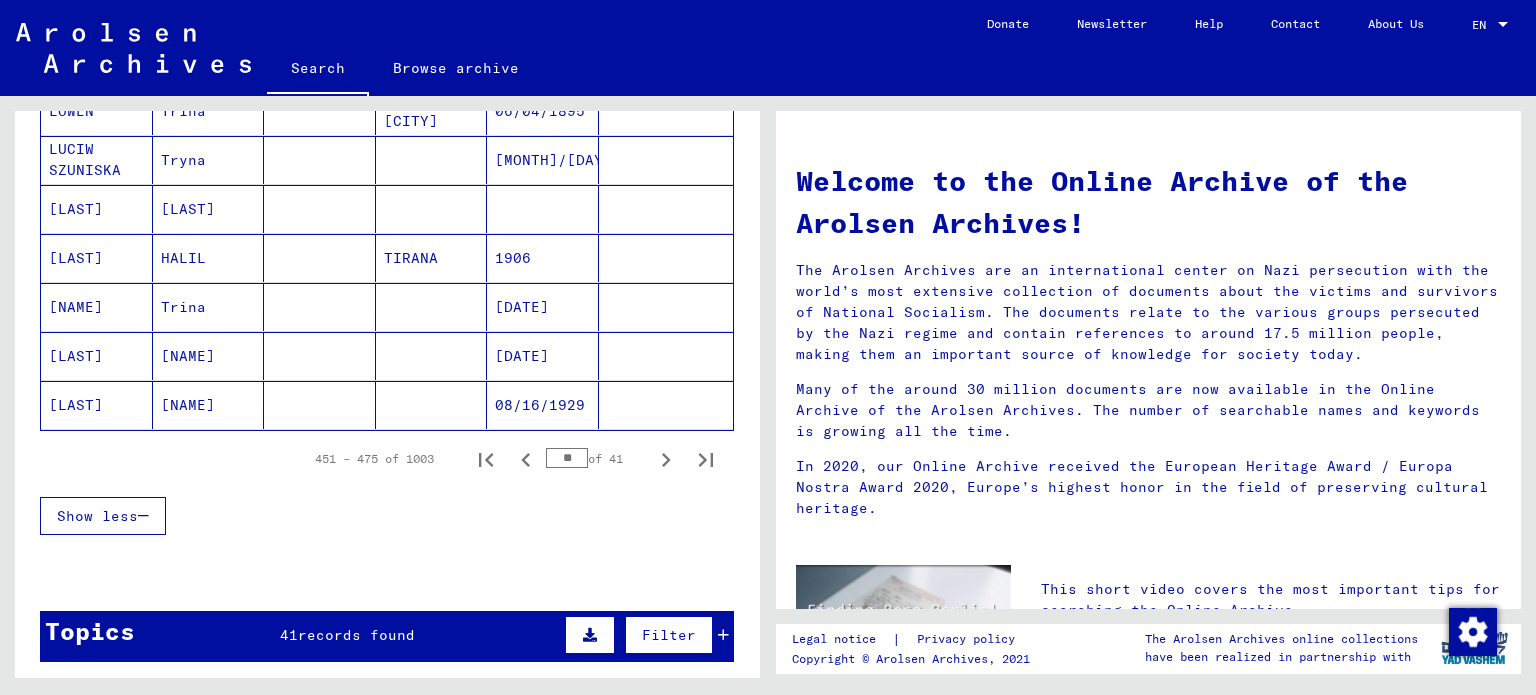click 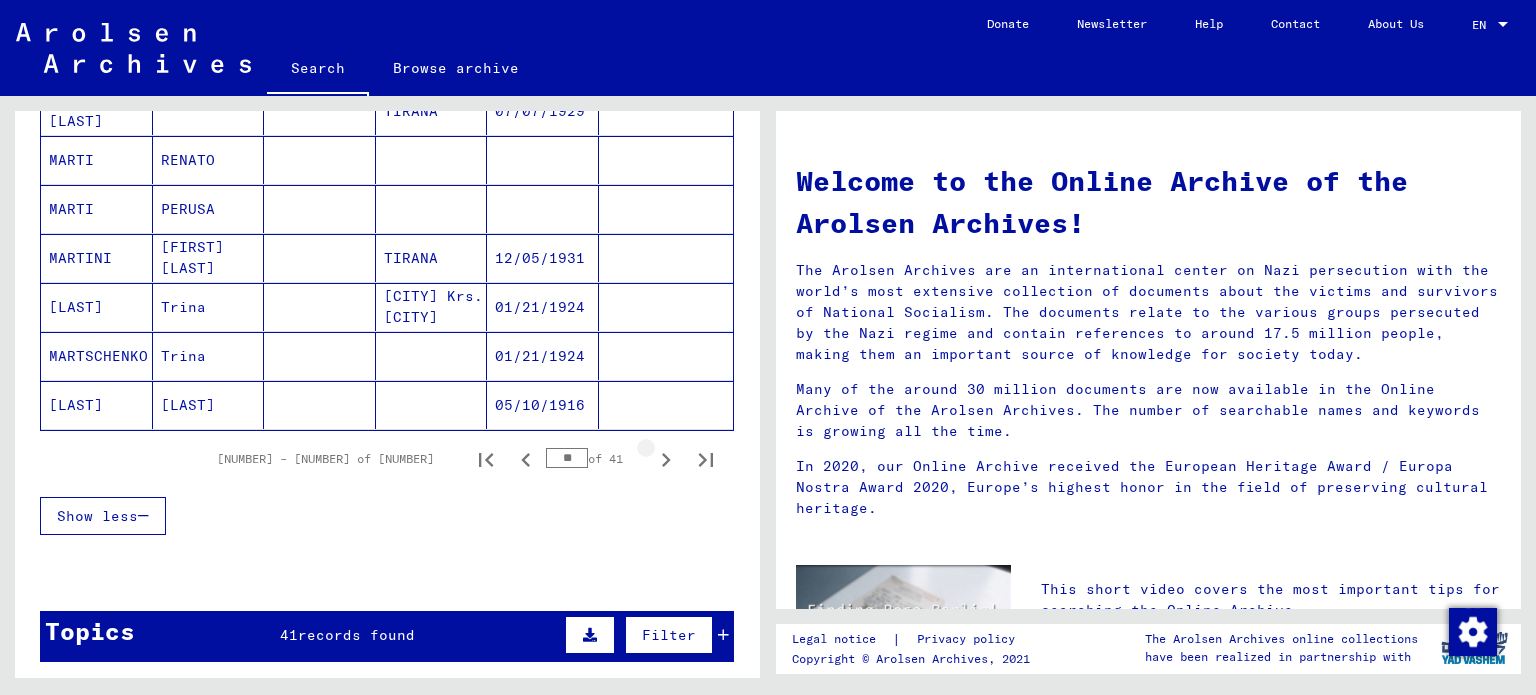 click 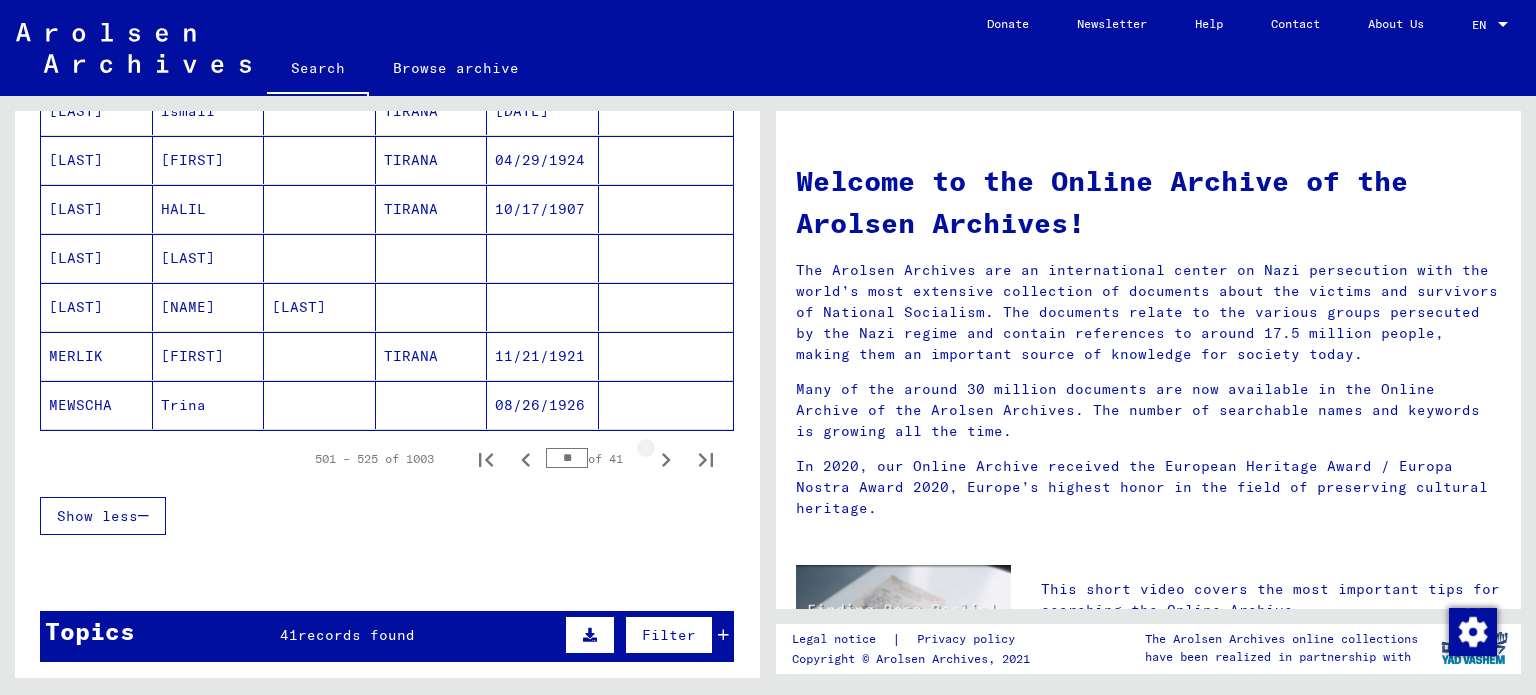 click 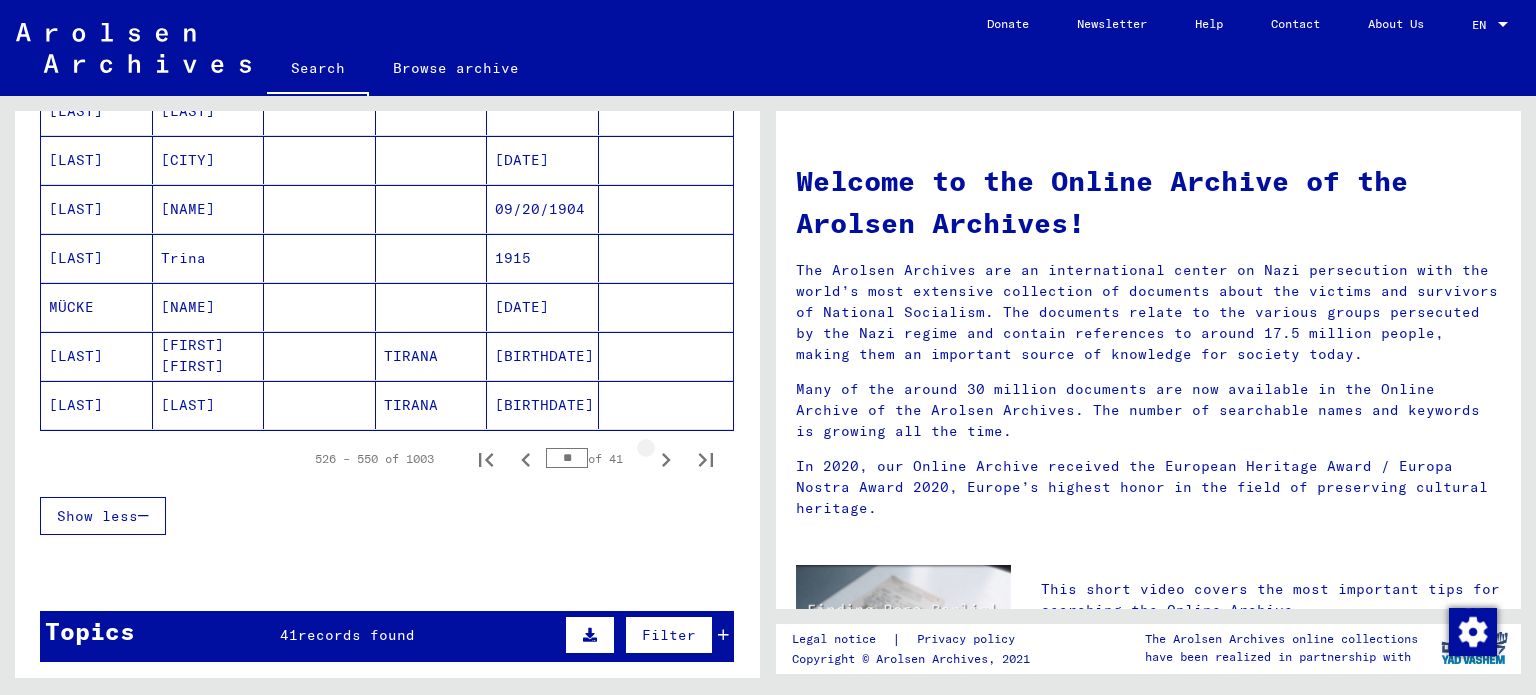click 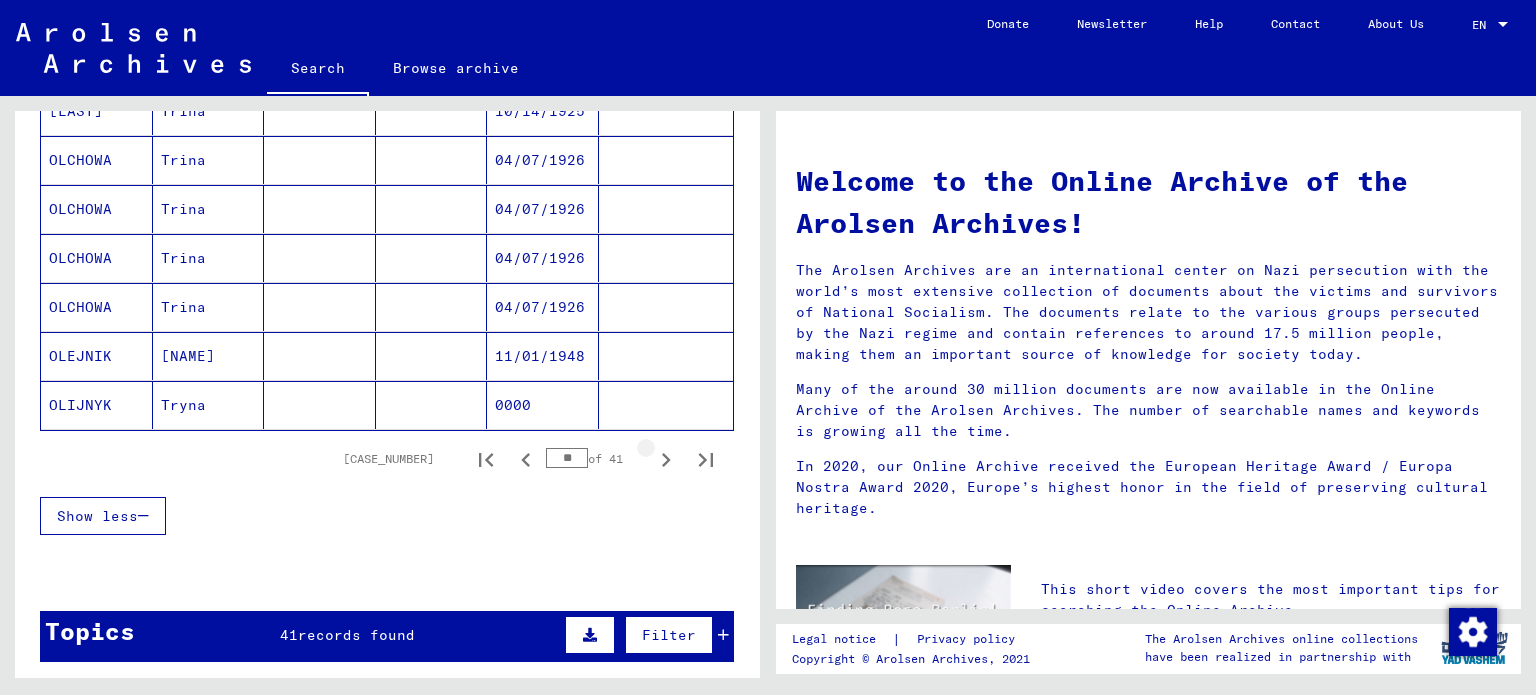 click 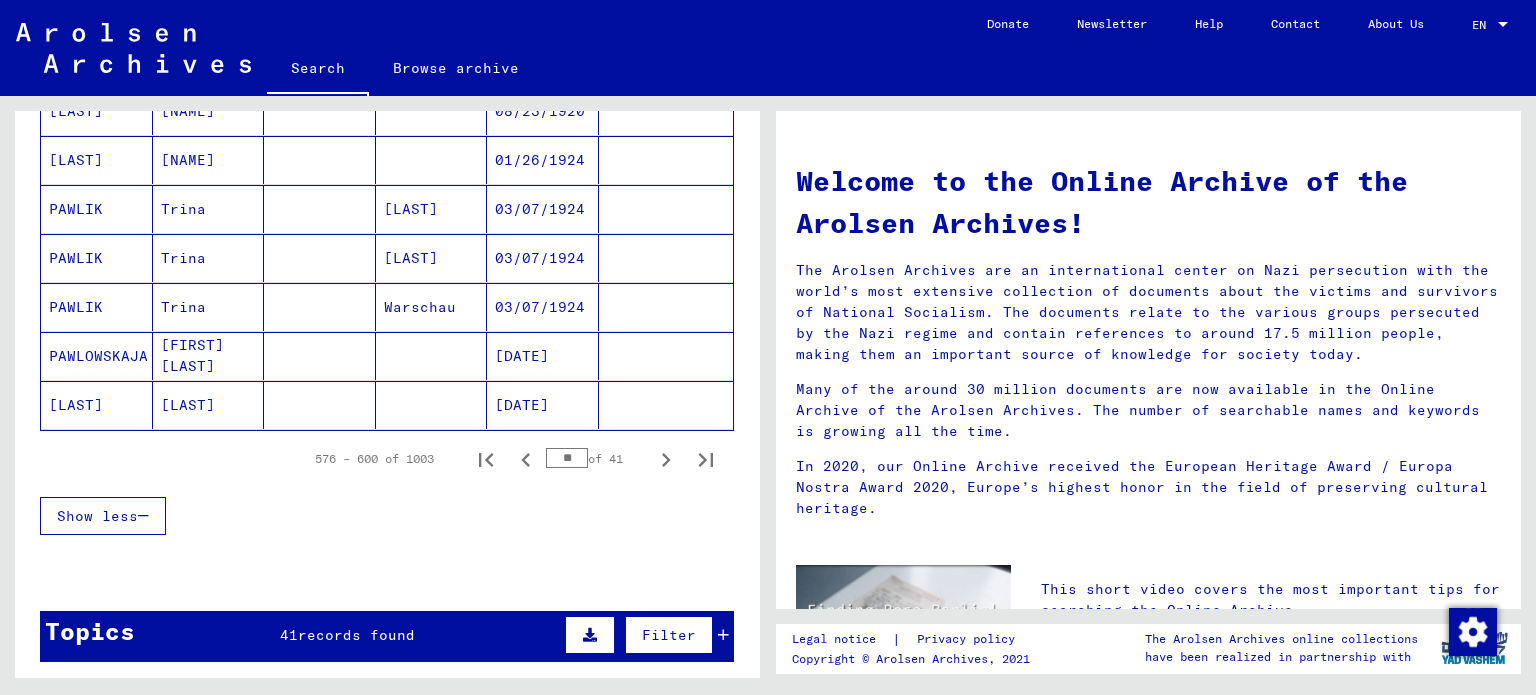click 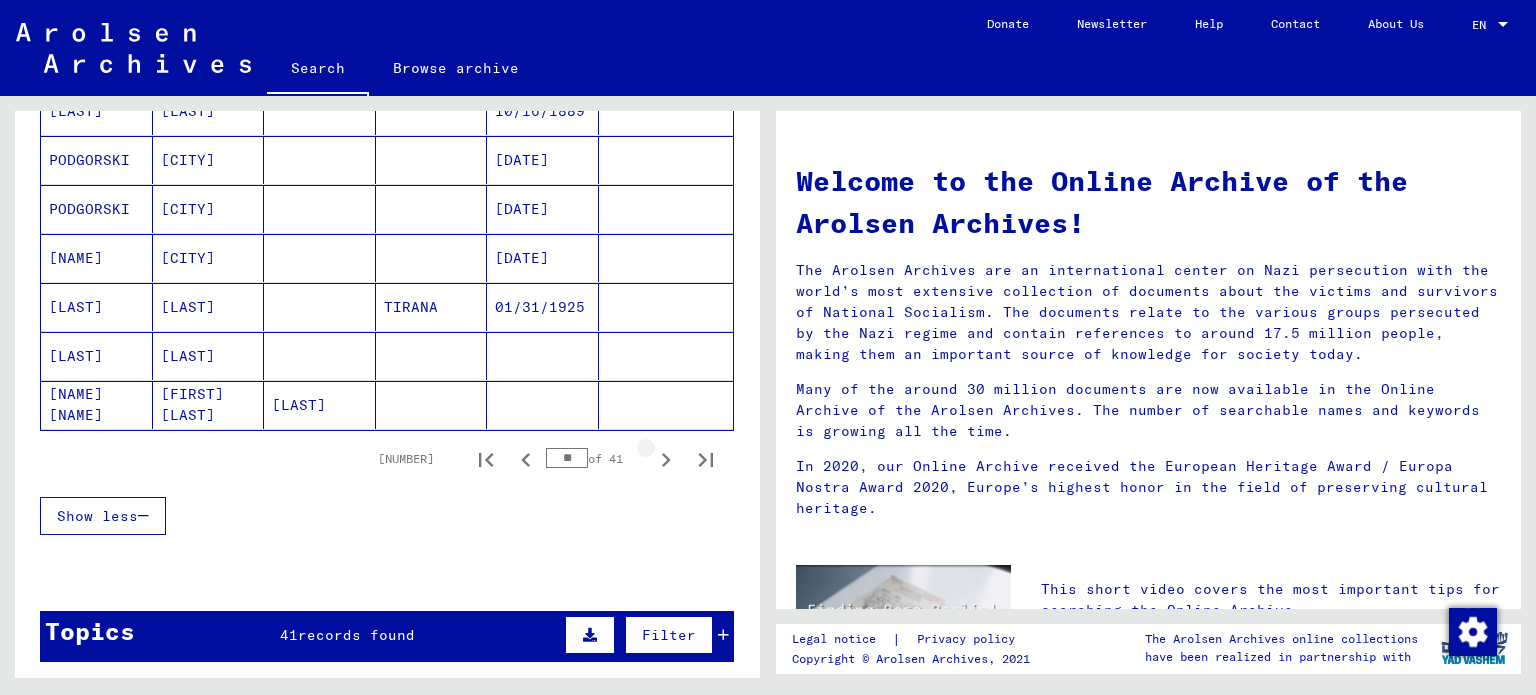 click 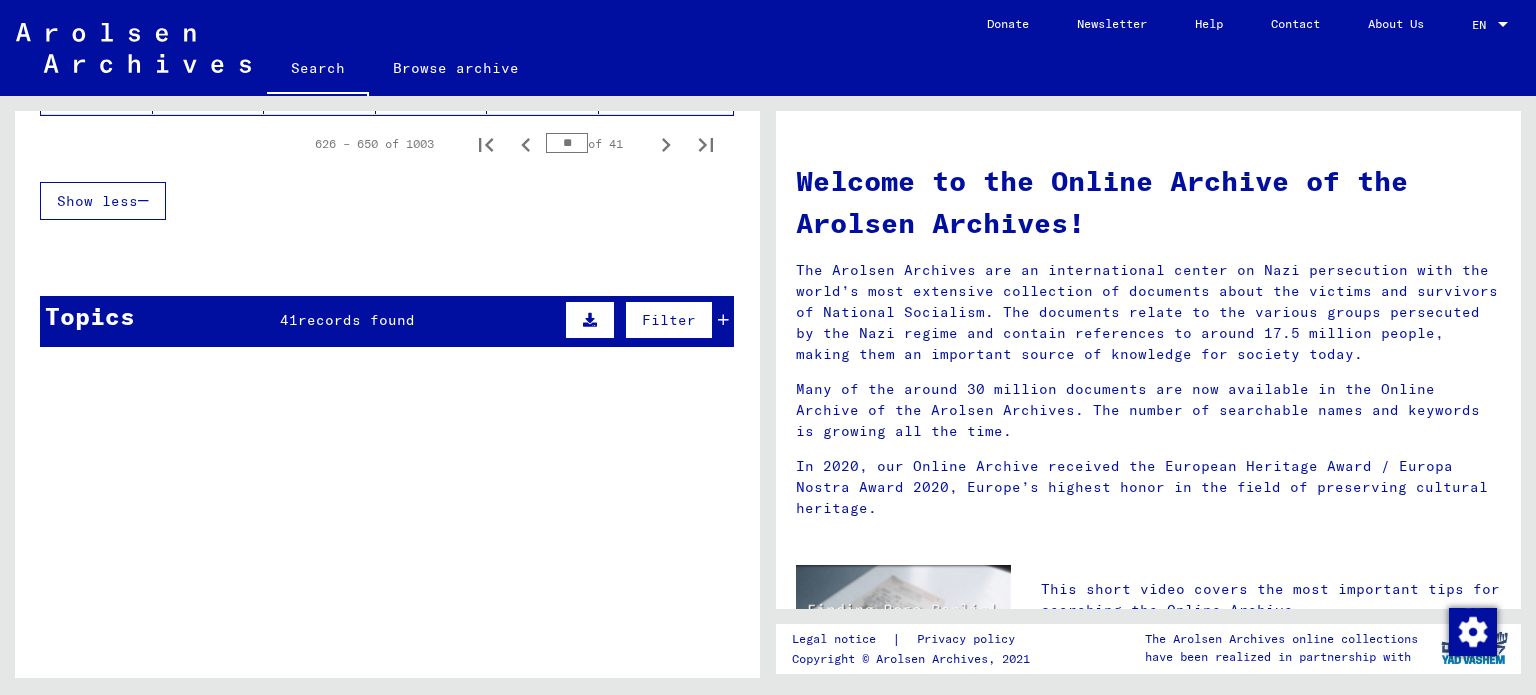 scroll, scrollTop: 1512, scrollLeft: 0, axis: vertical 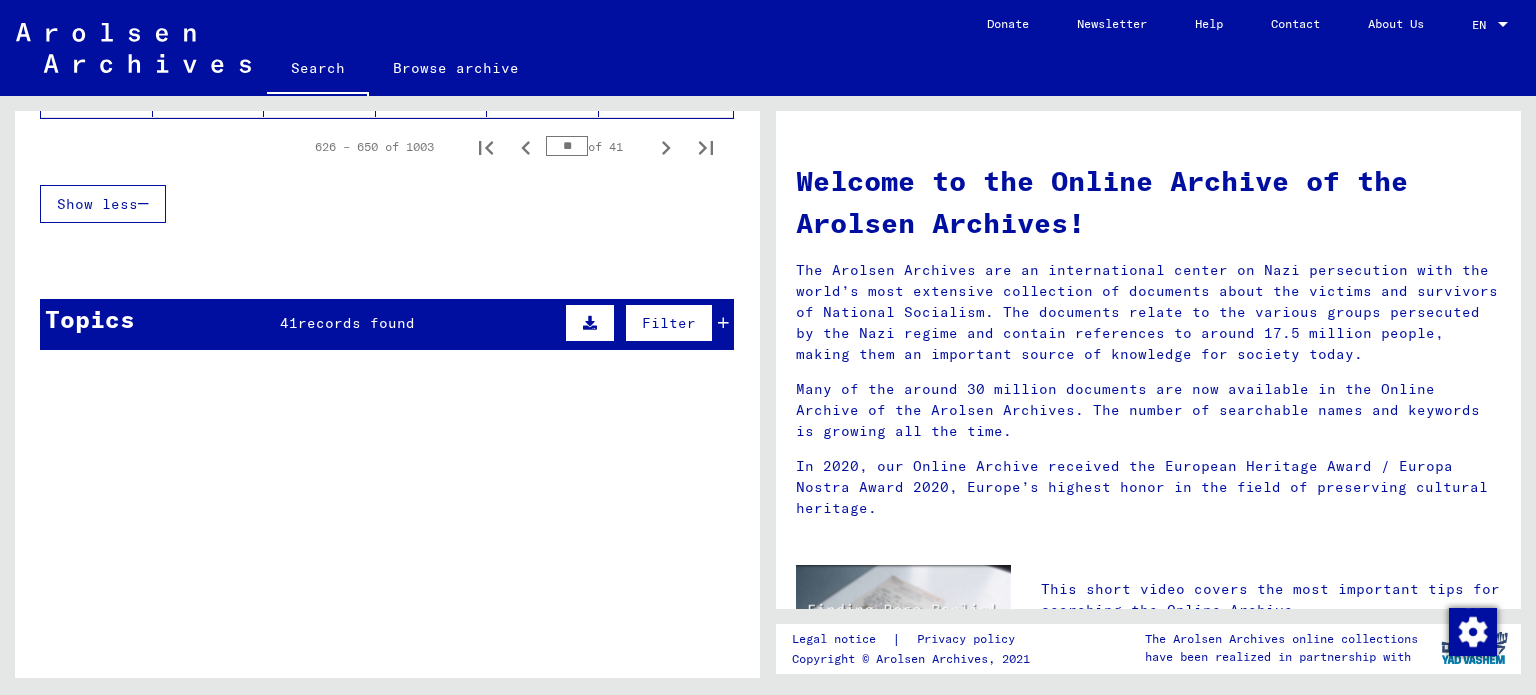 click at bounding box center (590, 323) 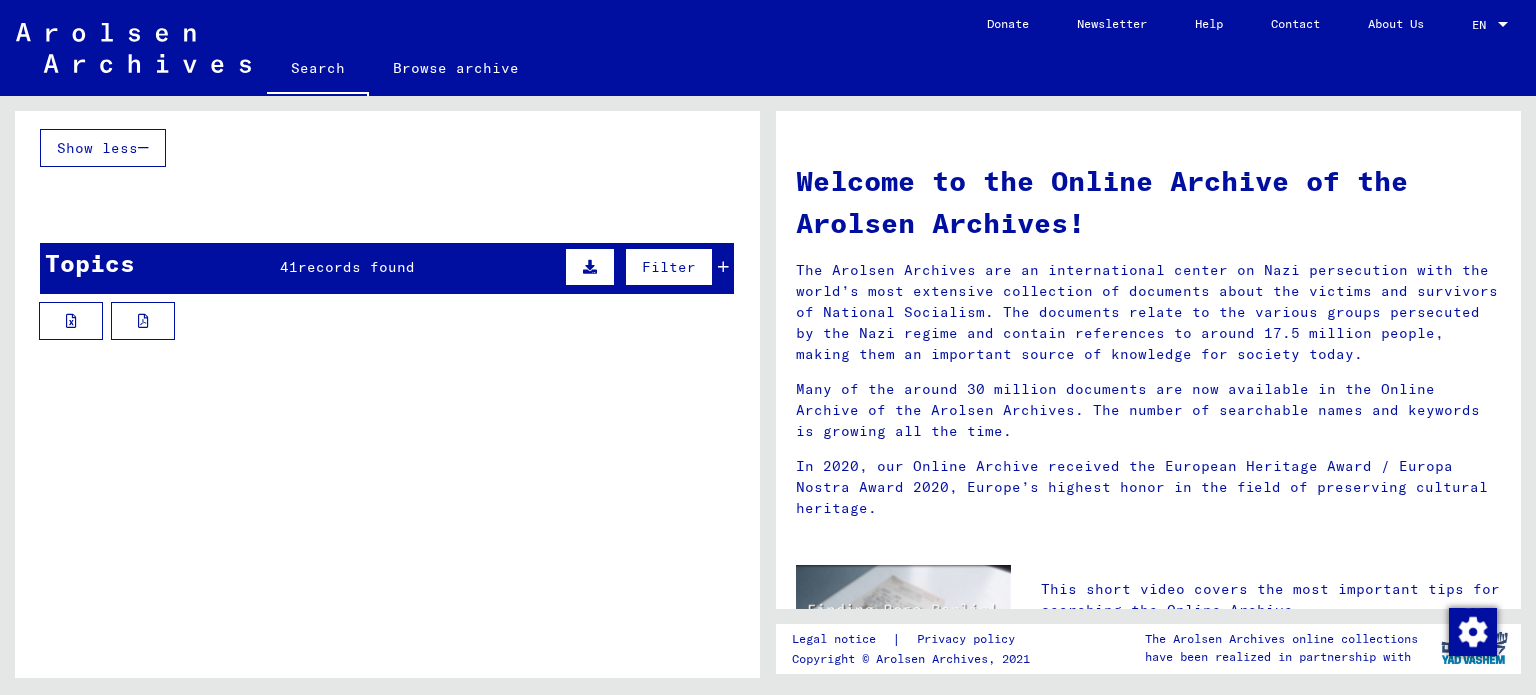 scroll, scrollTop: 1566, scrollLeft: 0, axis: vertical 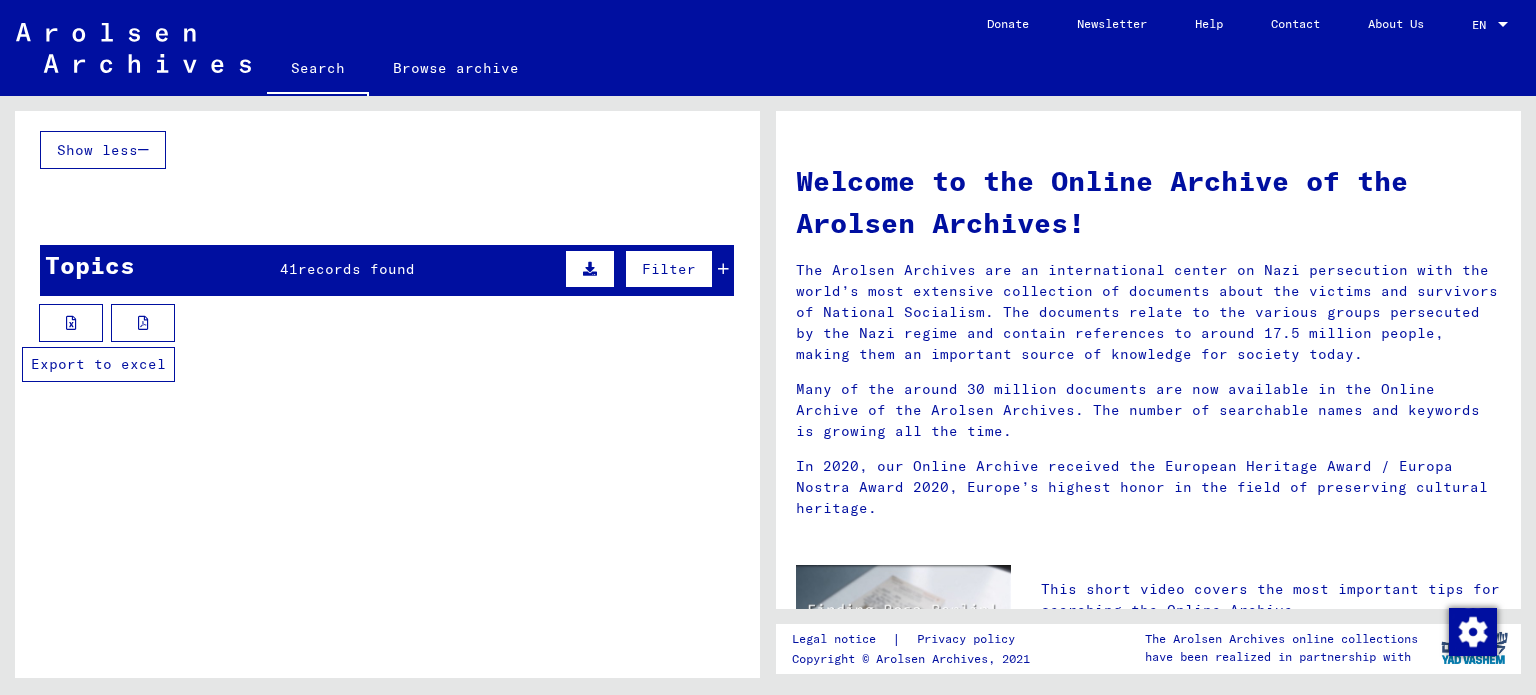 click at bounding box center [71, 323] 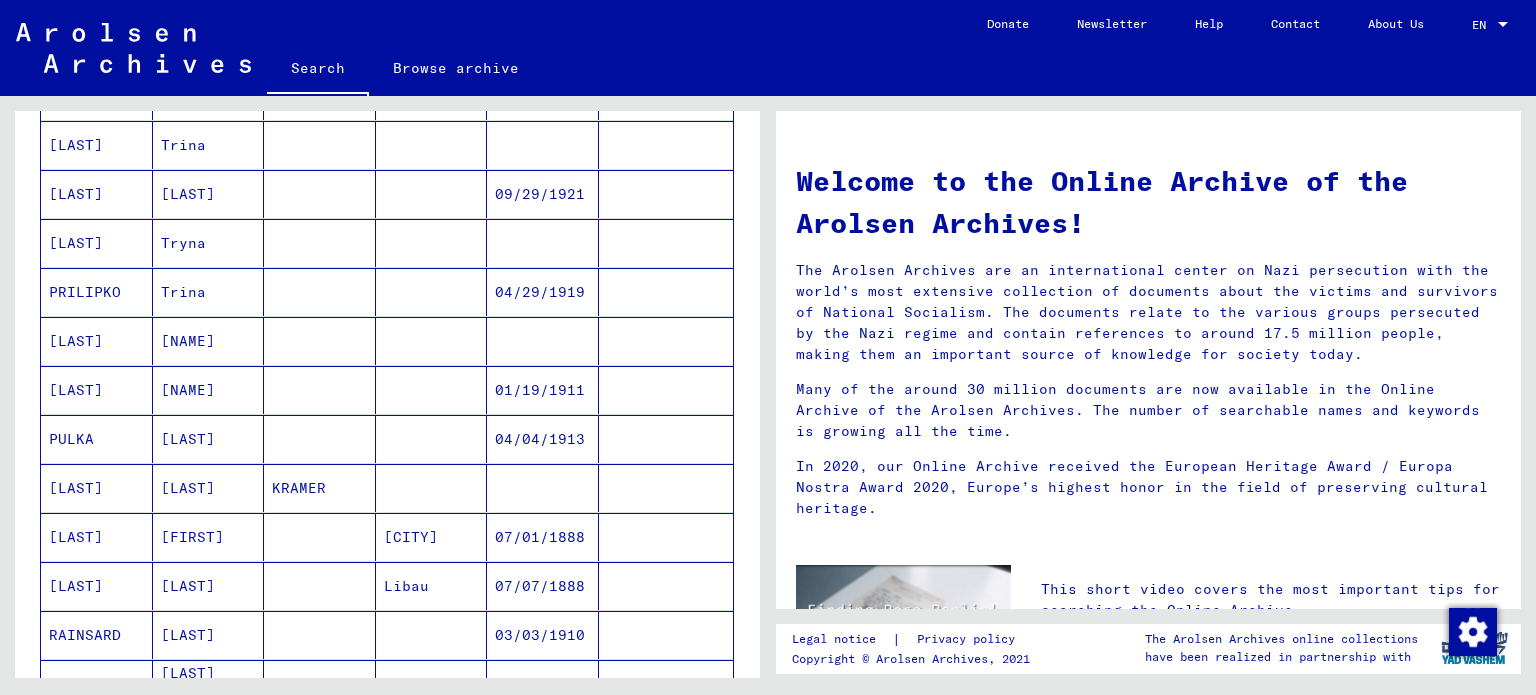 scroll, scrollTop: 566, scrollLeft: 0, axis: vertical 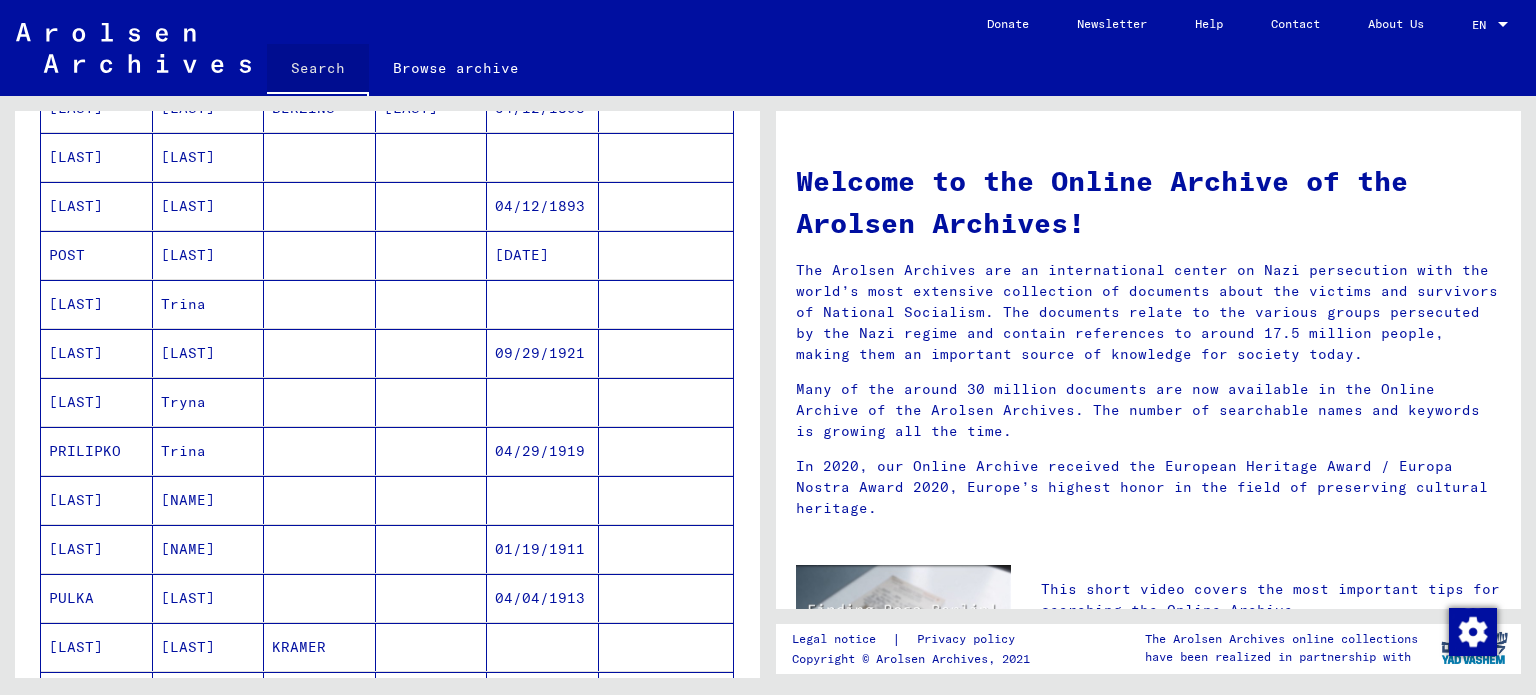 click on "Search" 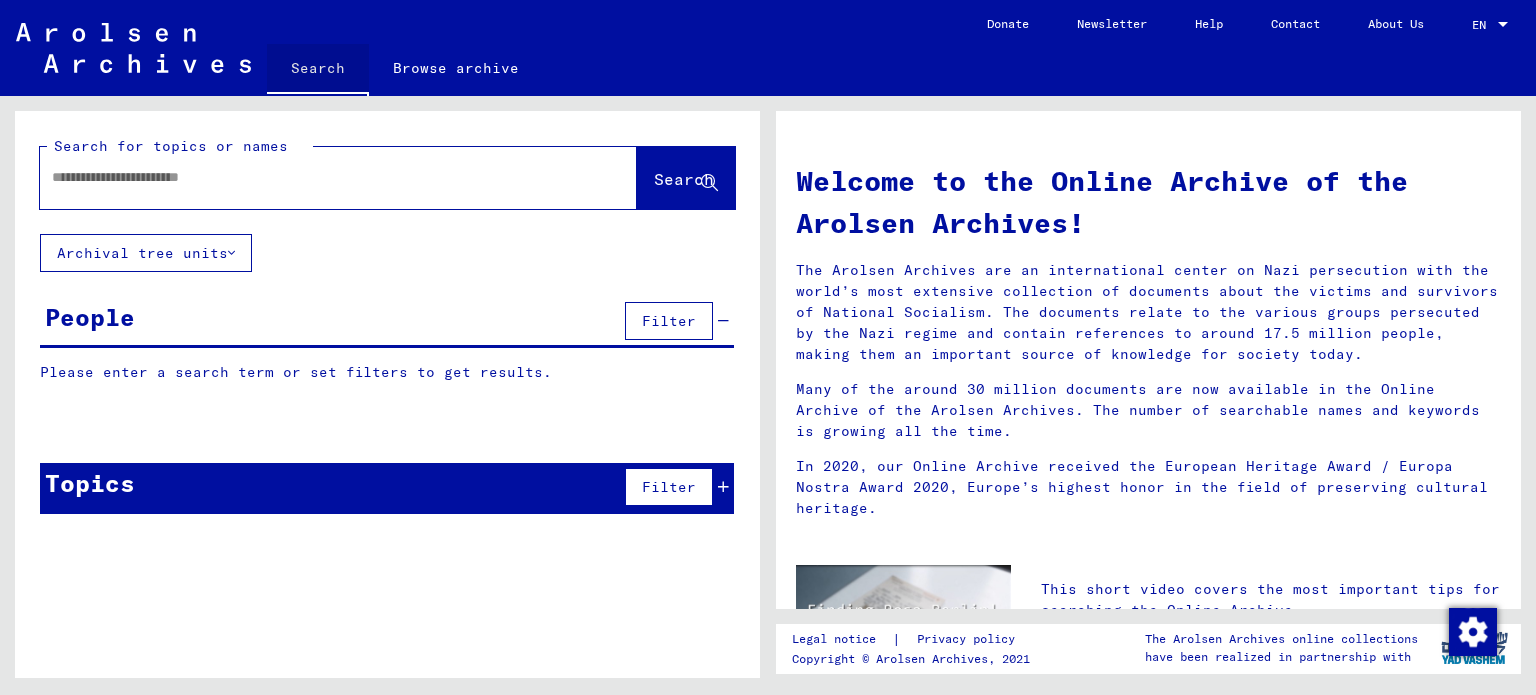 scroll, scrollTop: 0, scrollLeft: 0, axis: both 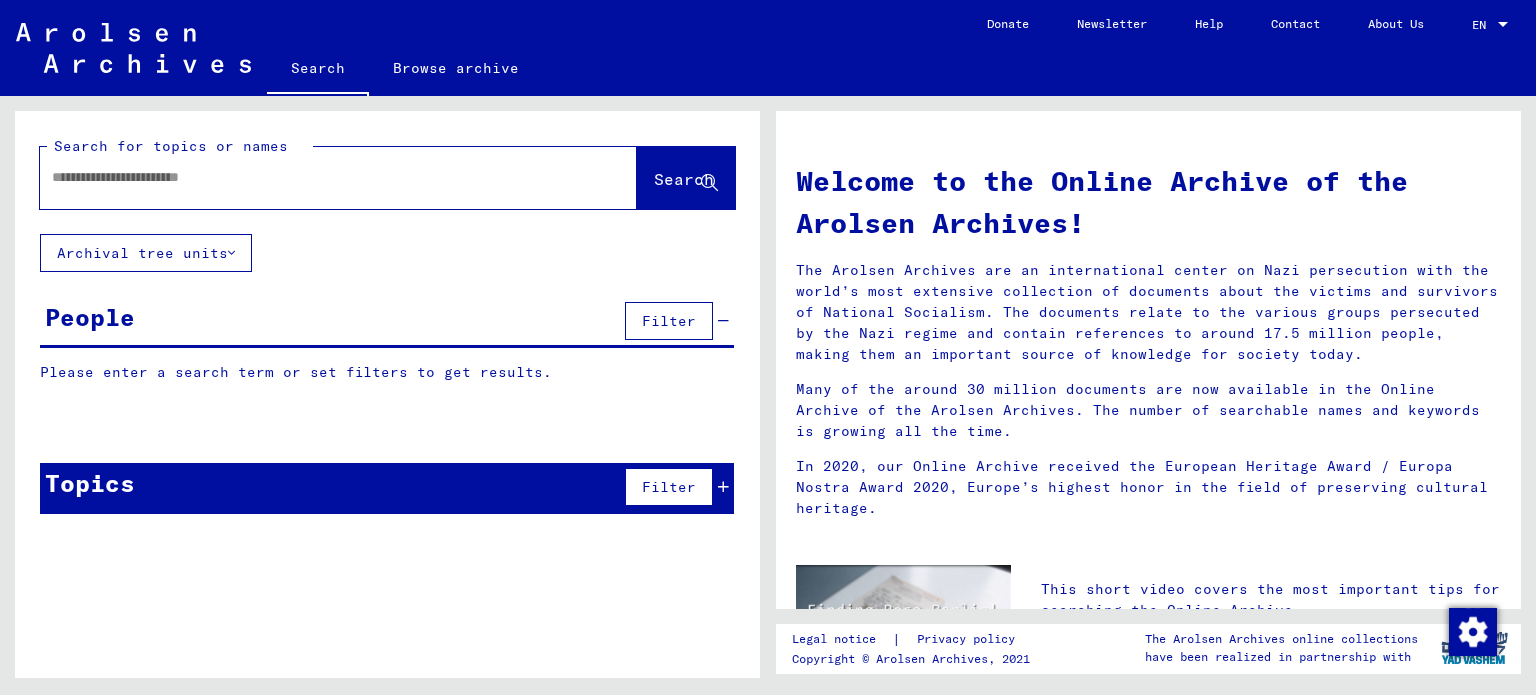 click at bounding box center (314, 177) 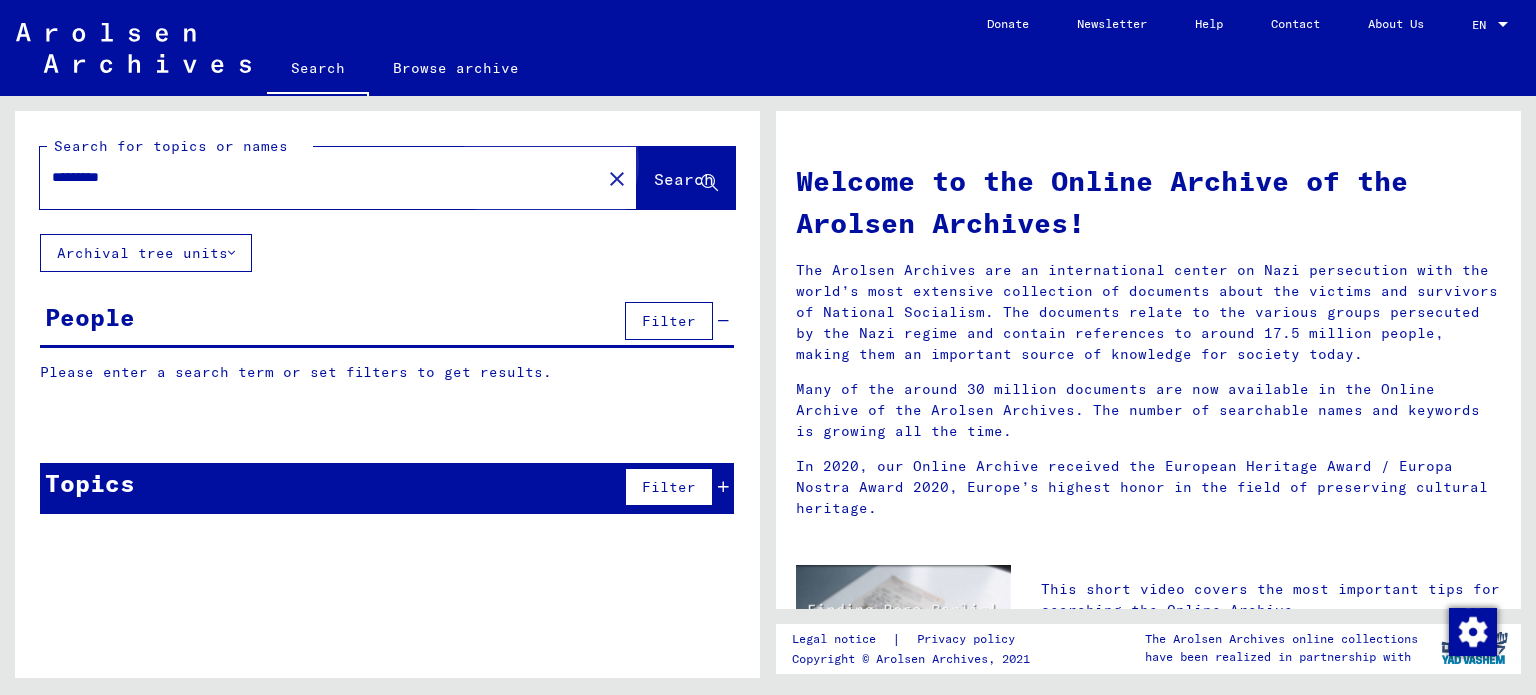 click on "Search" 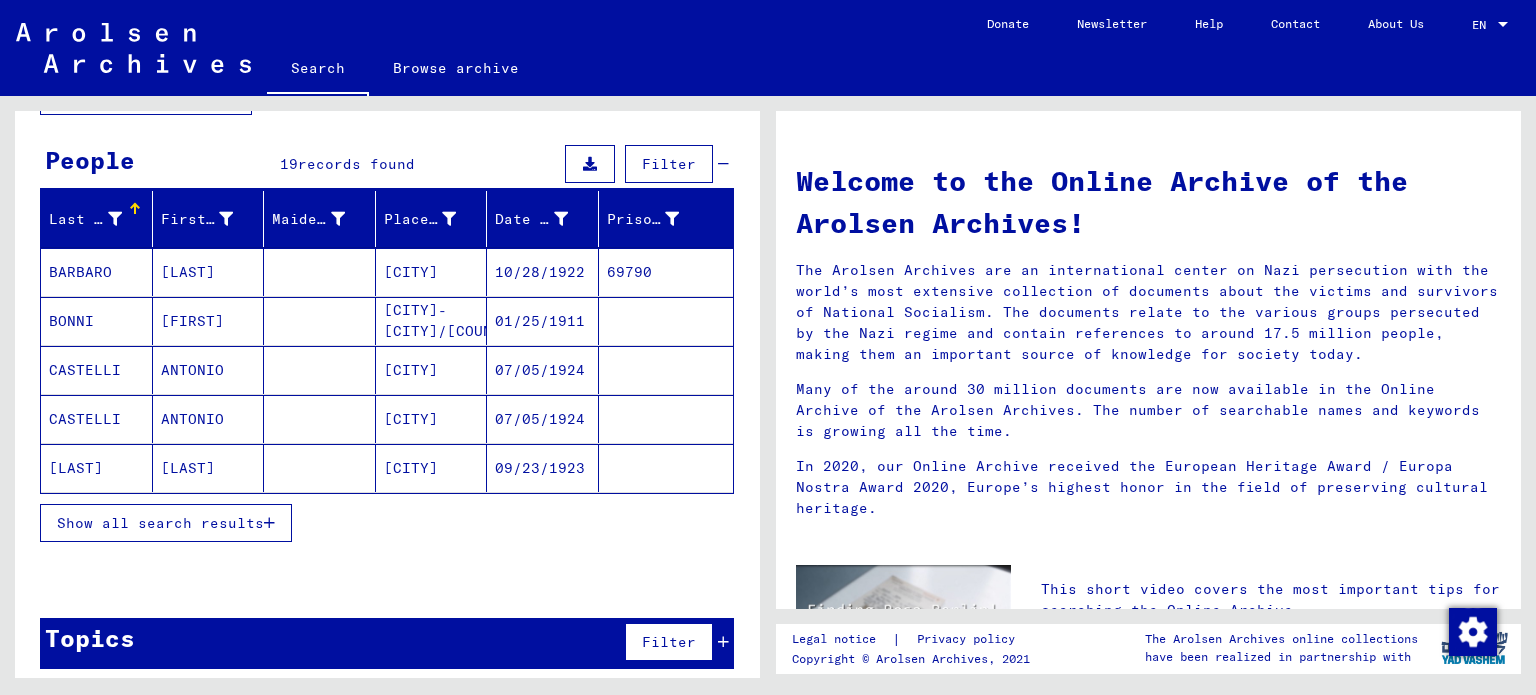 scroll, scrollTop: 164, scrollLeft: 0, axis: vertical 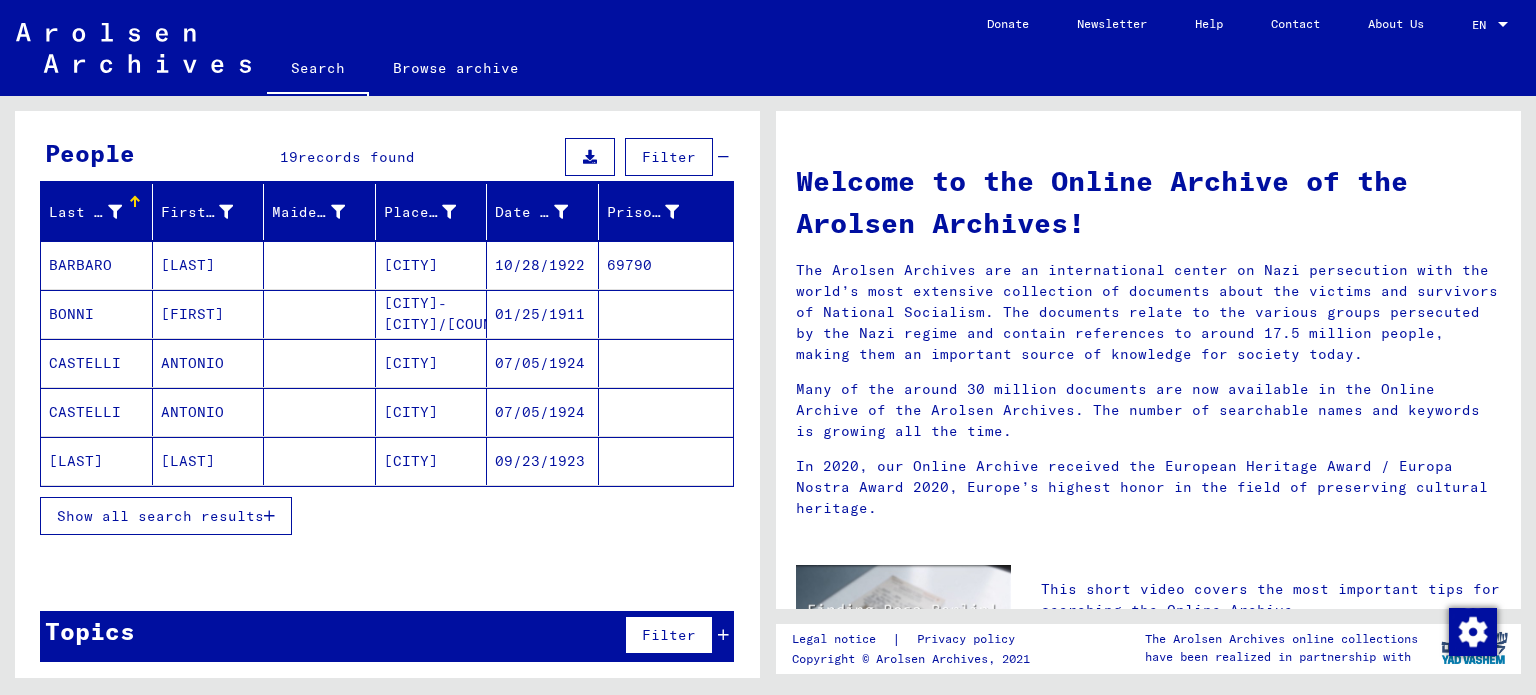 click on "Show all search results" at bounding box center [160, 516] 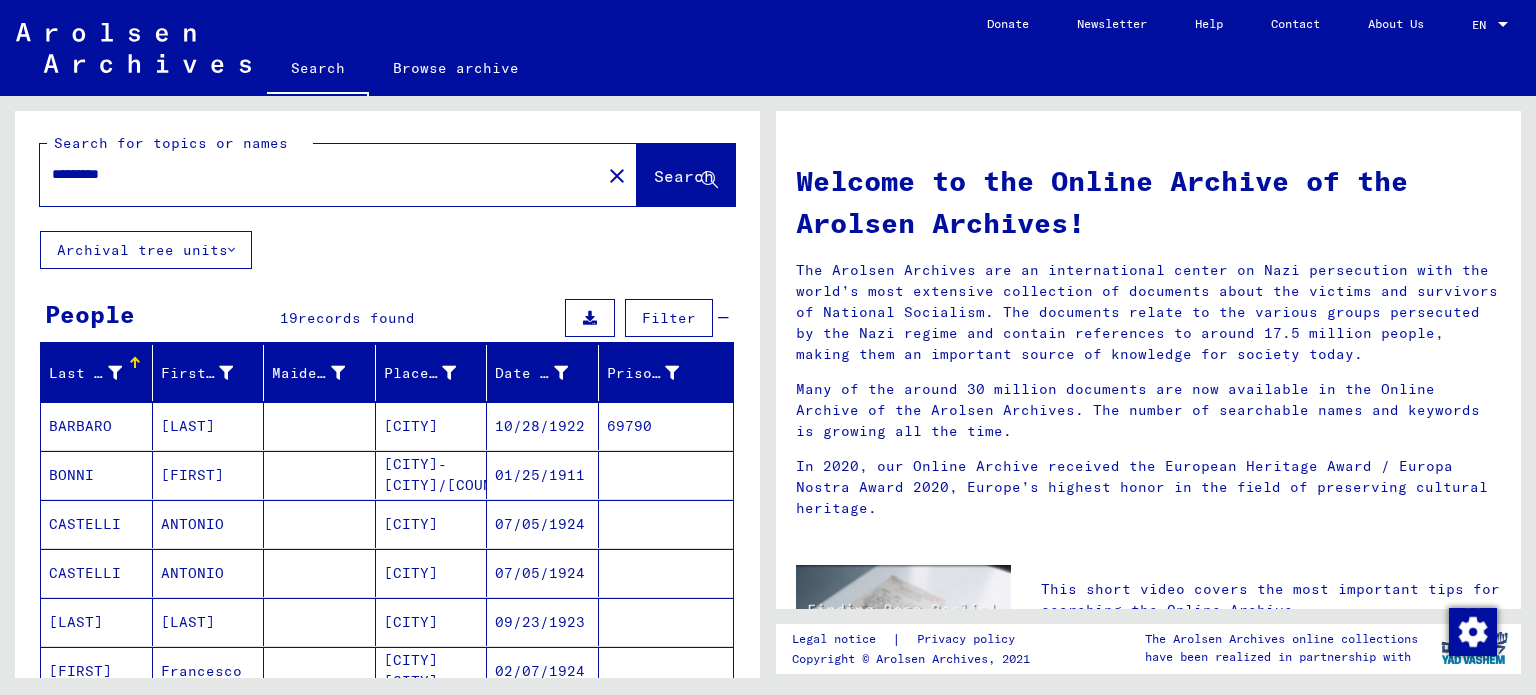scroll, scrollTop: 0, scrollLeft: 0, axis: both 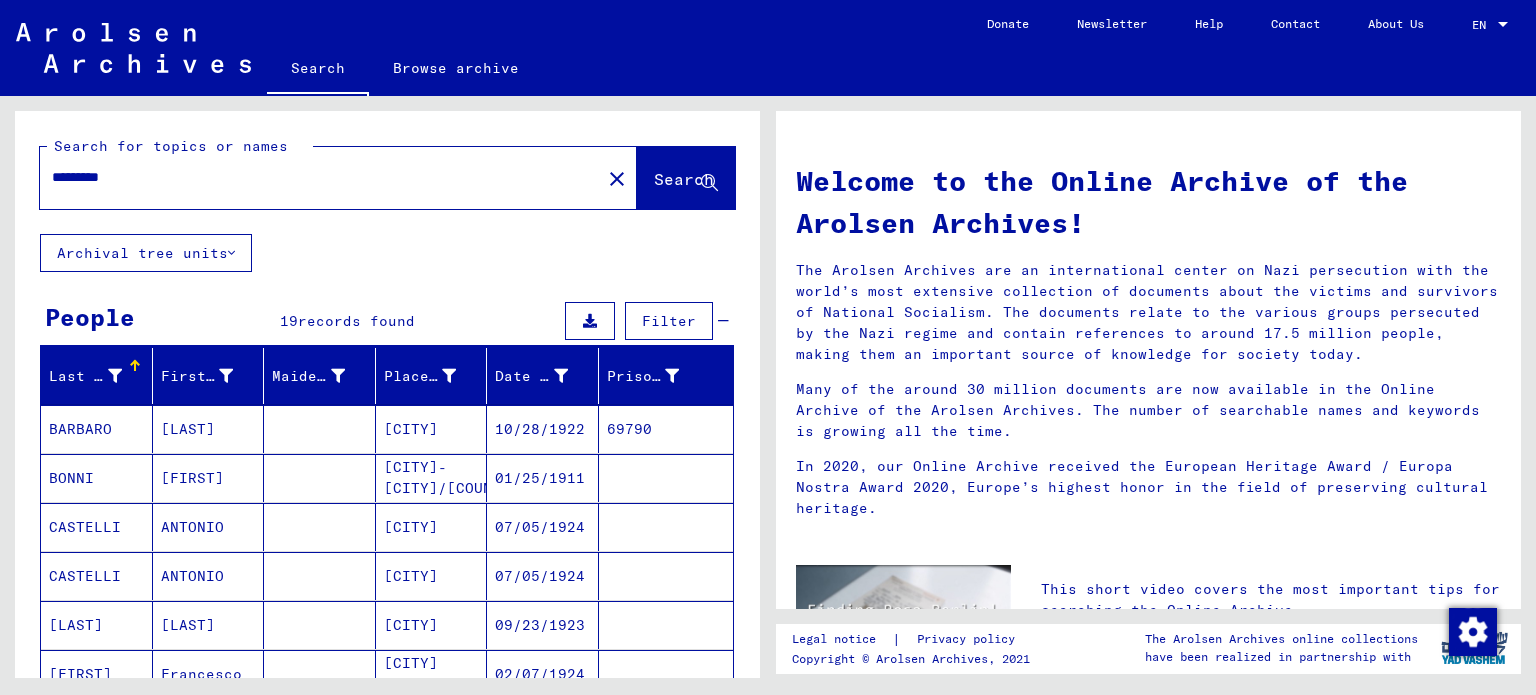 click on "*********" at bounding box center [314, 177] 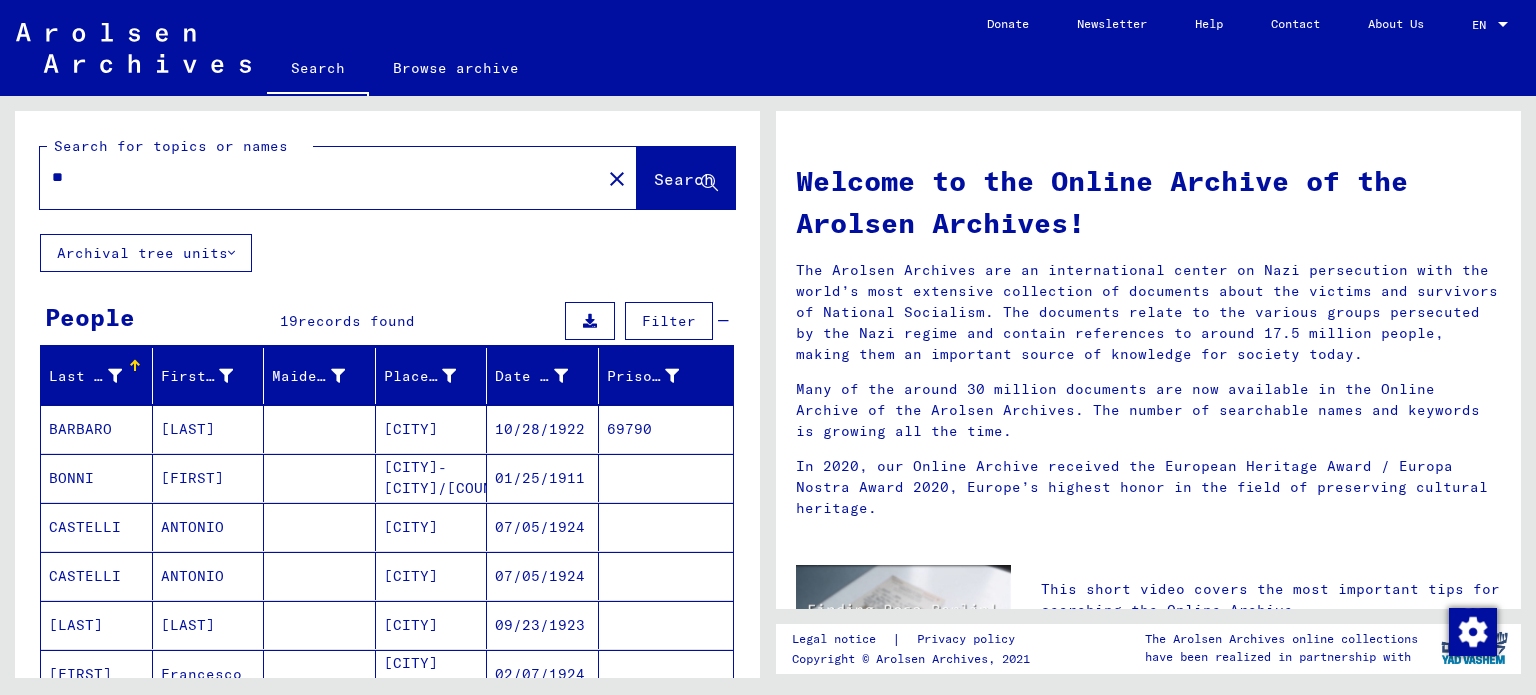 type on "*" 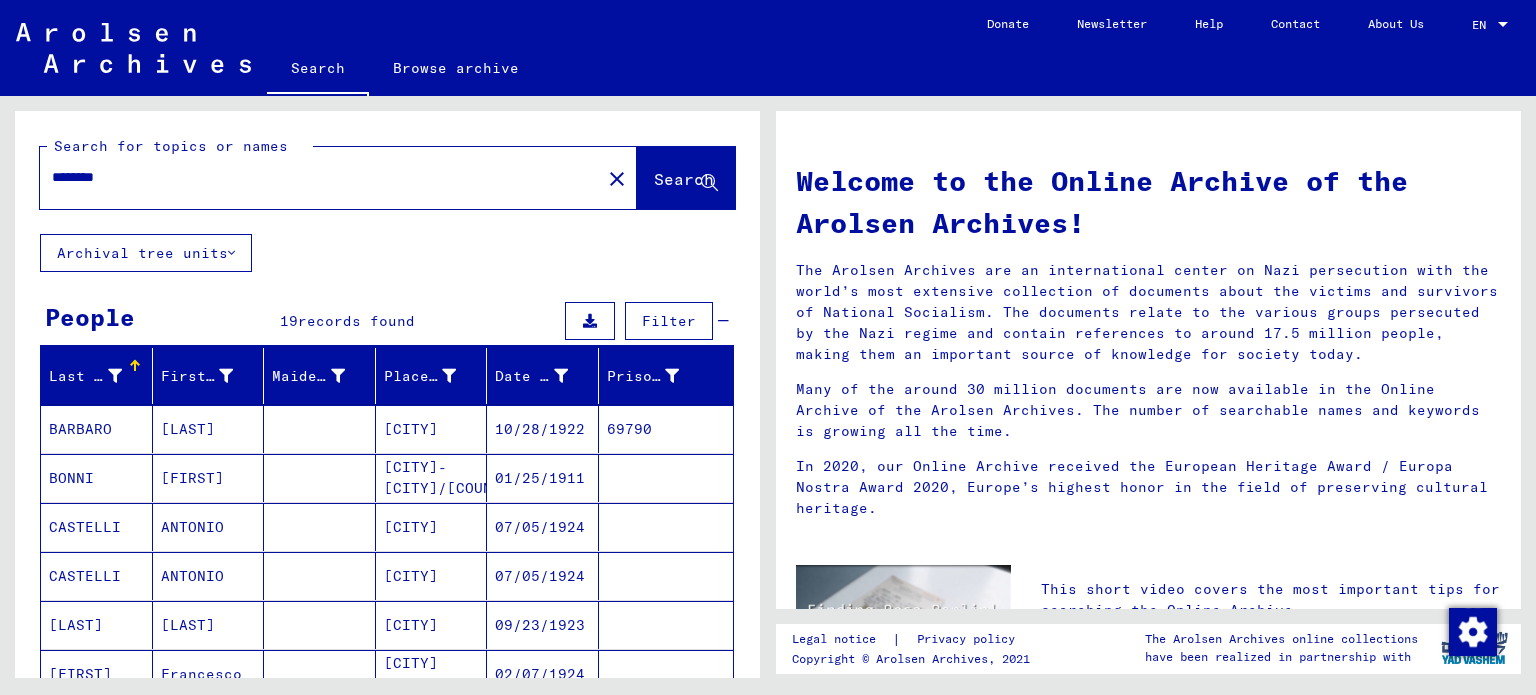 click on "close" 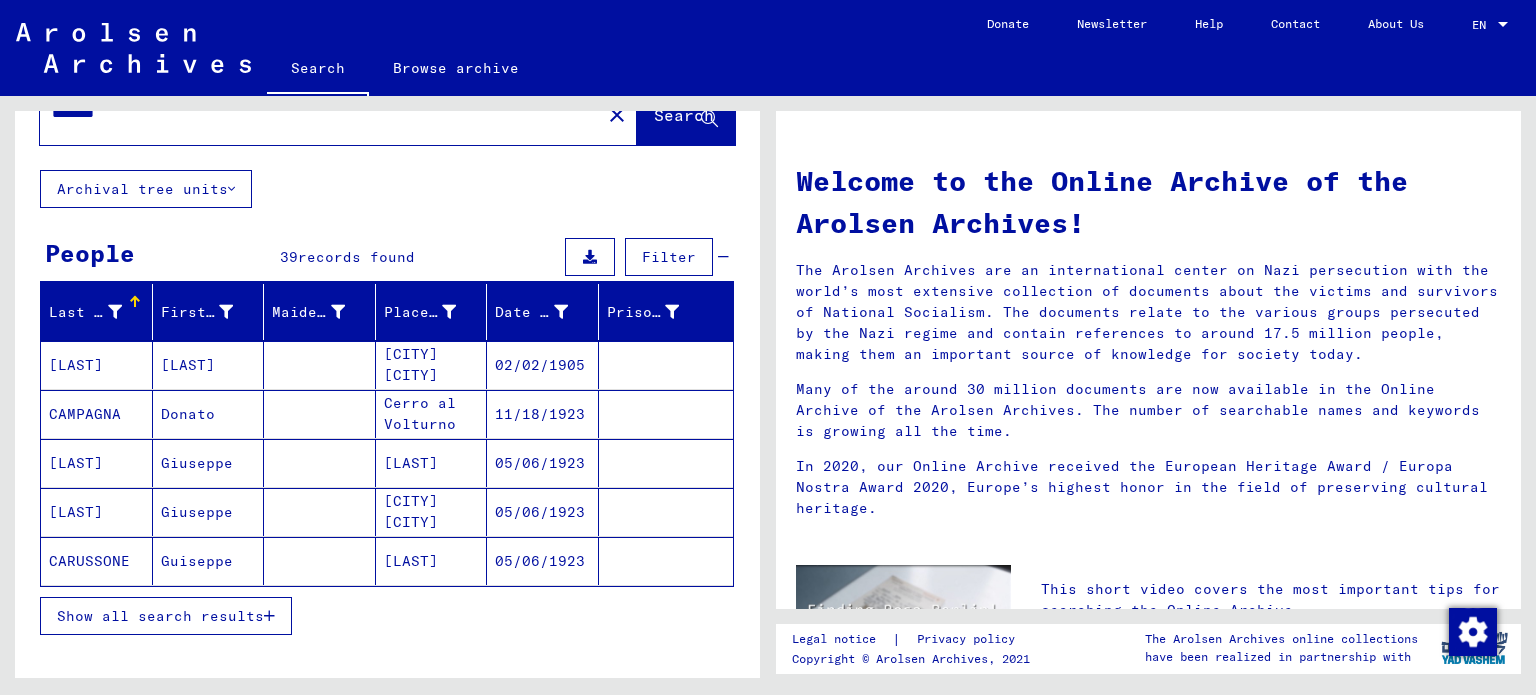 scroll, scrollTop: 100, scrollLeft: 0, axis: vertical 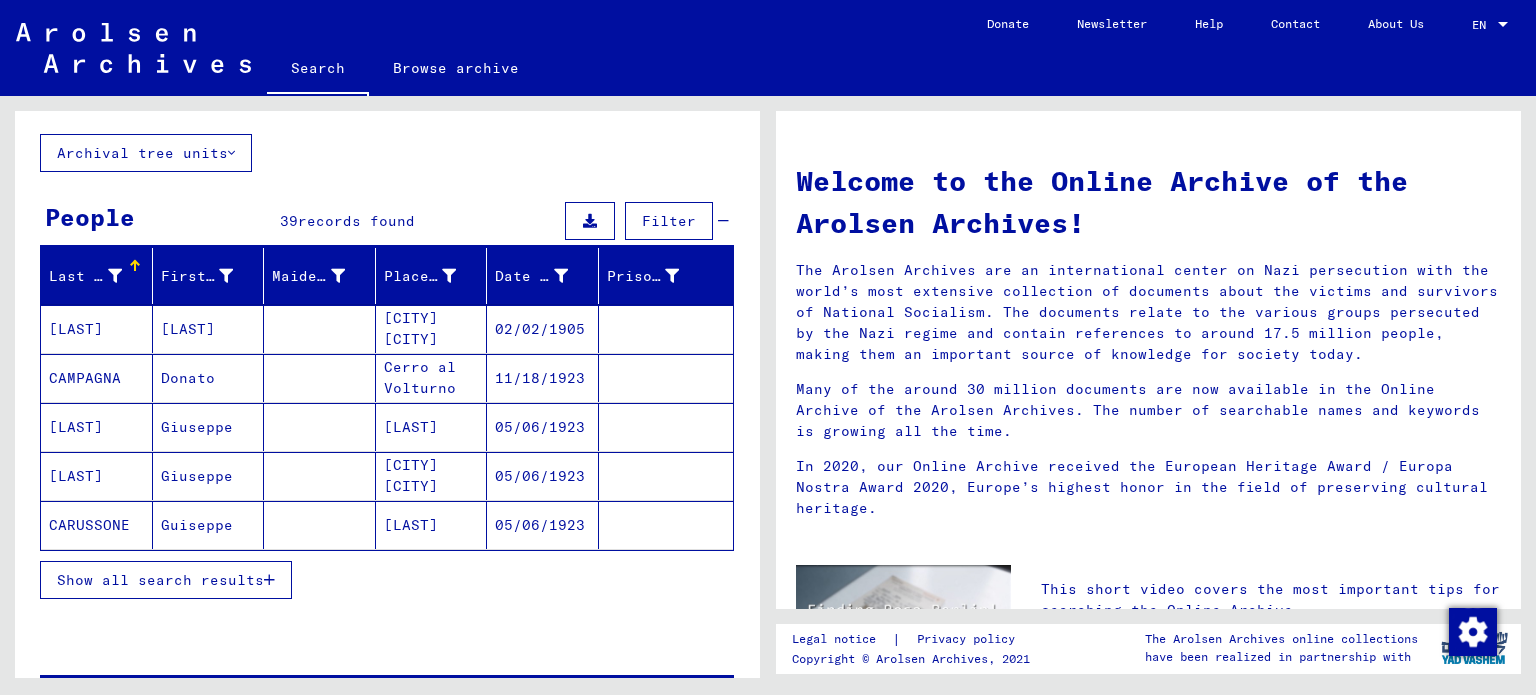 click on "Show all search results" at bounding box center [166, 580] 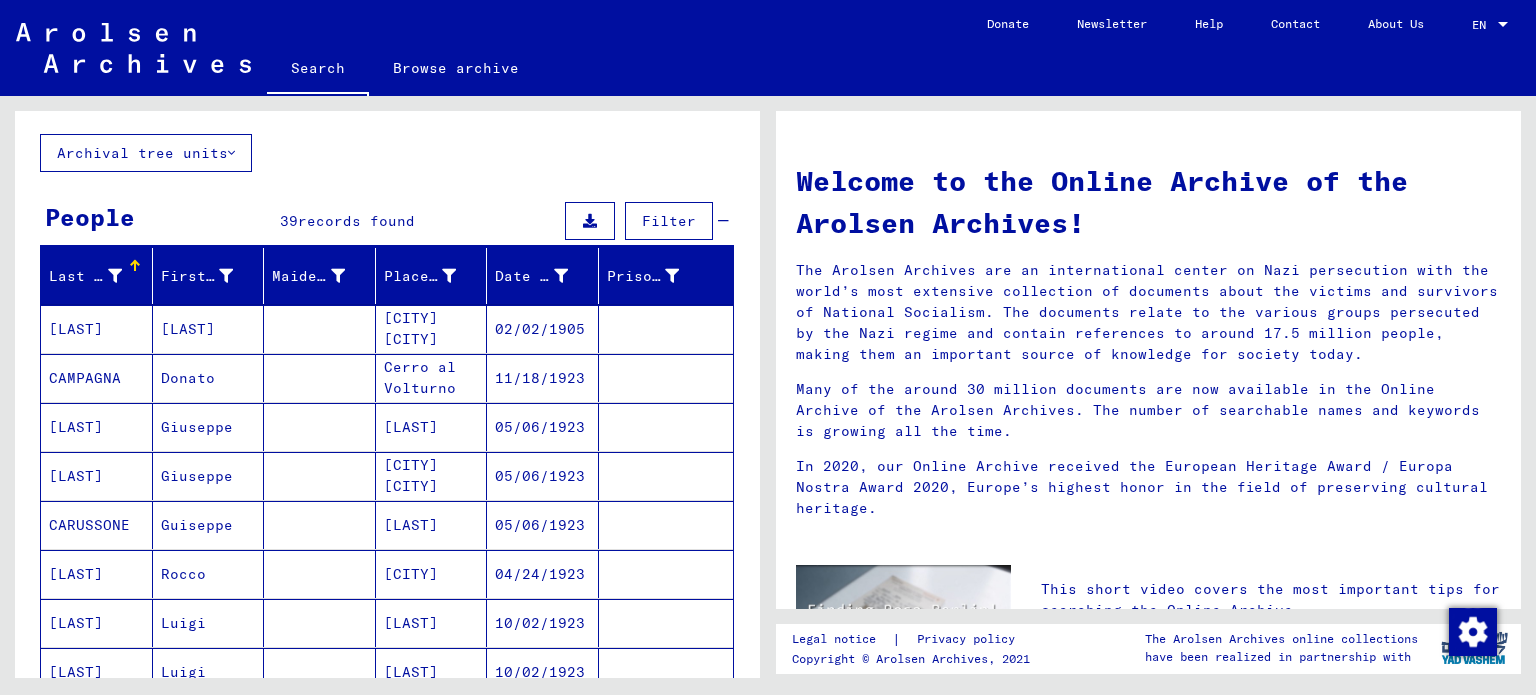 scroll, scrollTop: 0, scrollLeft: 0, axis: both 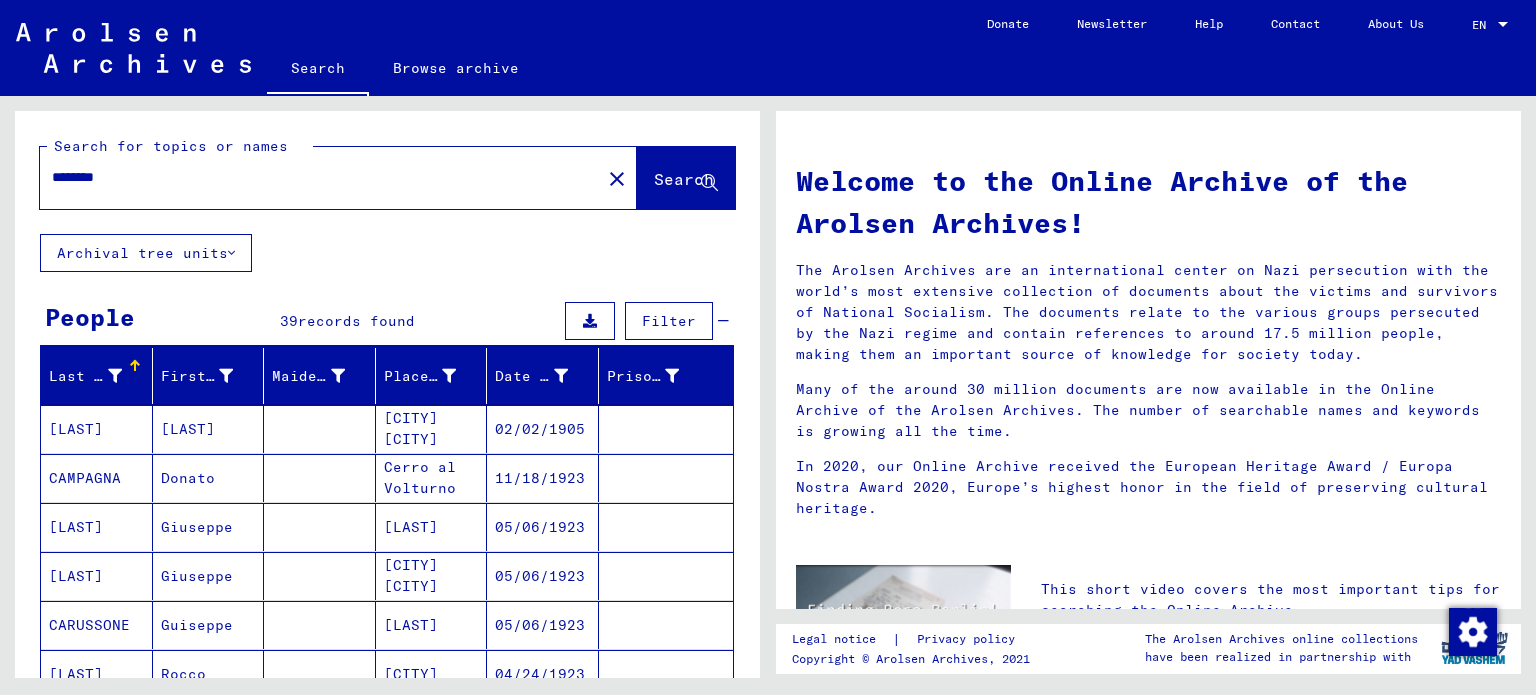 click on "********" at bounding box center (314, 177) 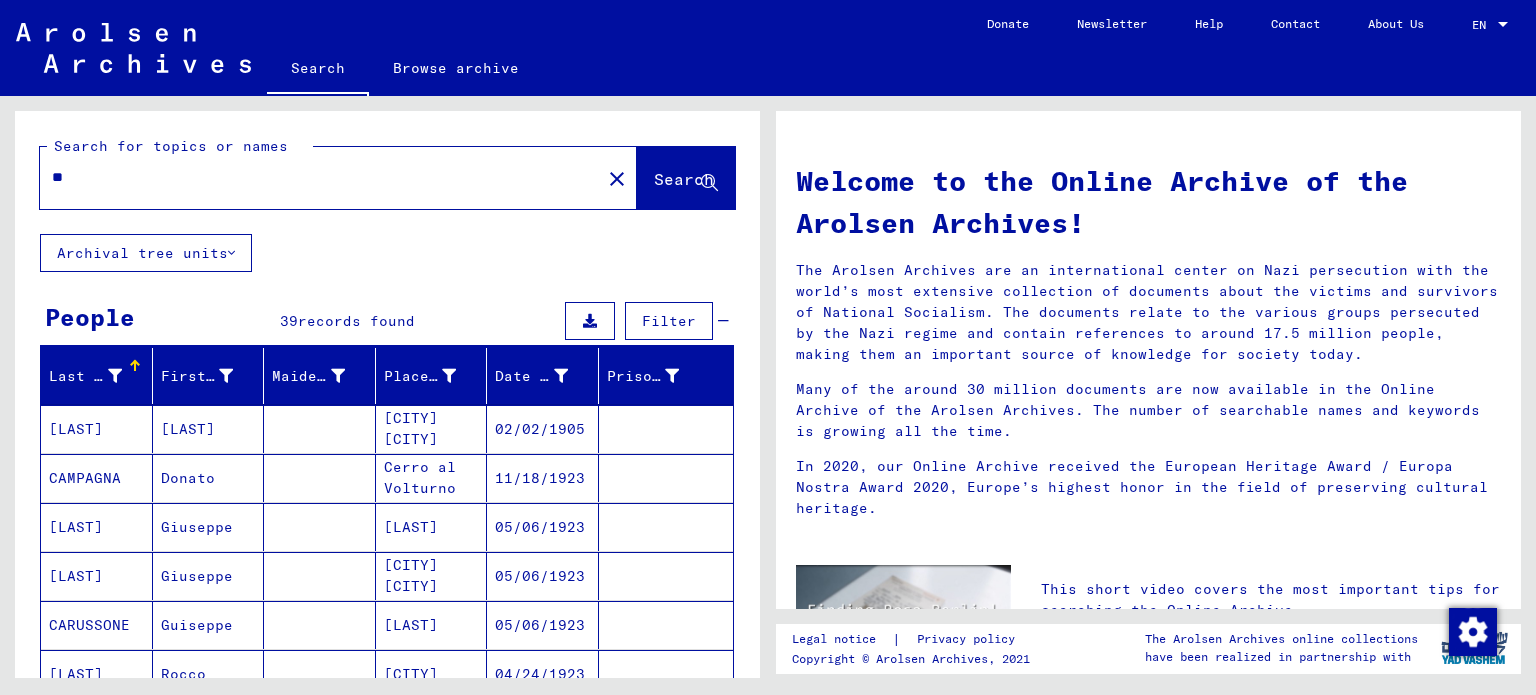 type on "*" 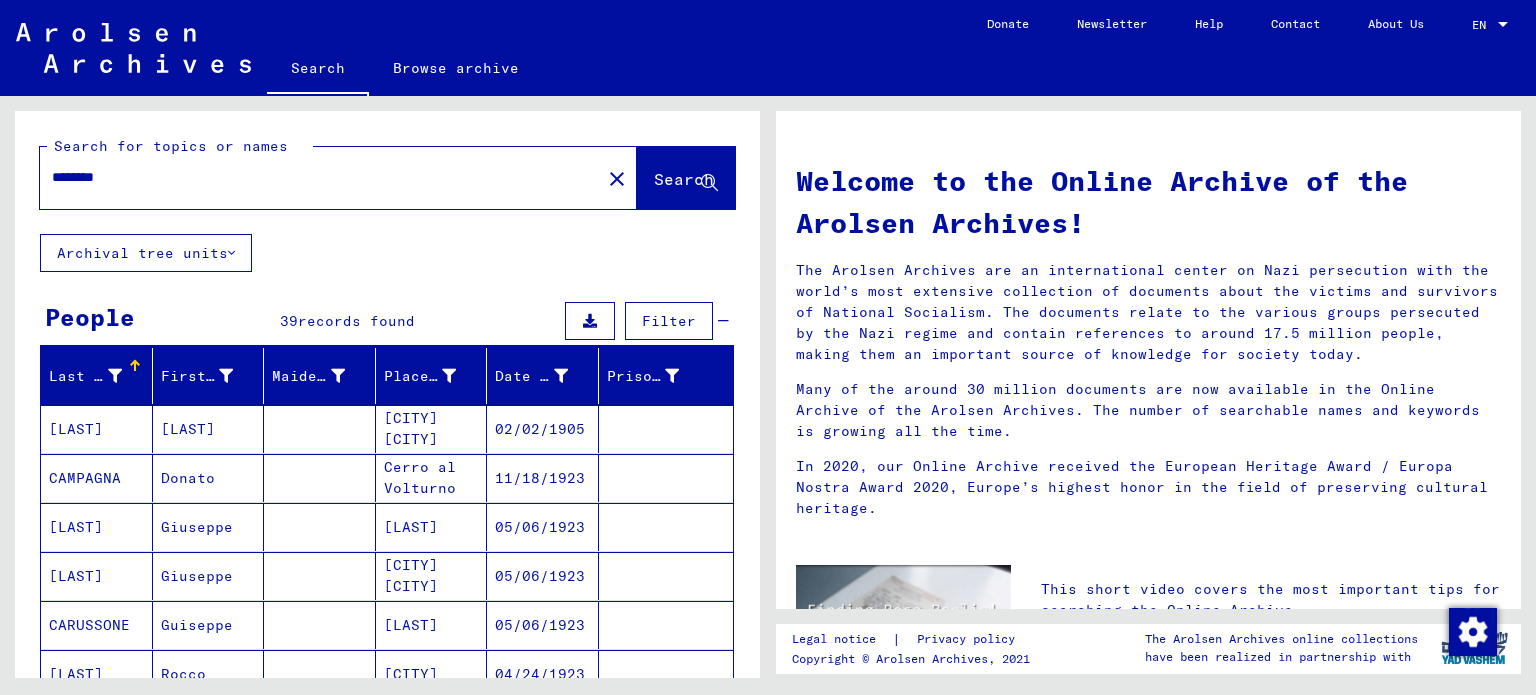 type on "********" 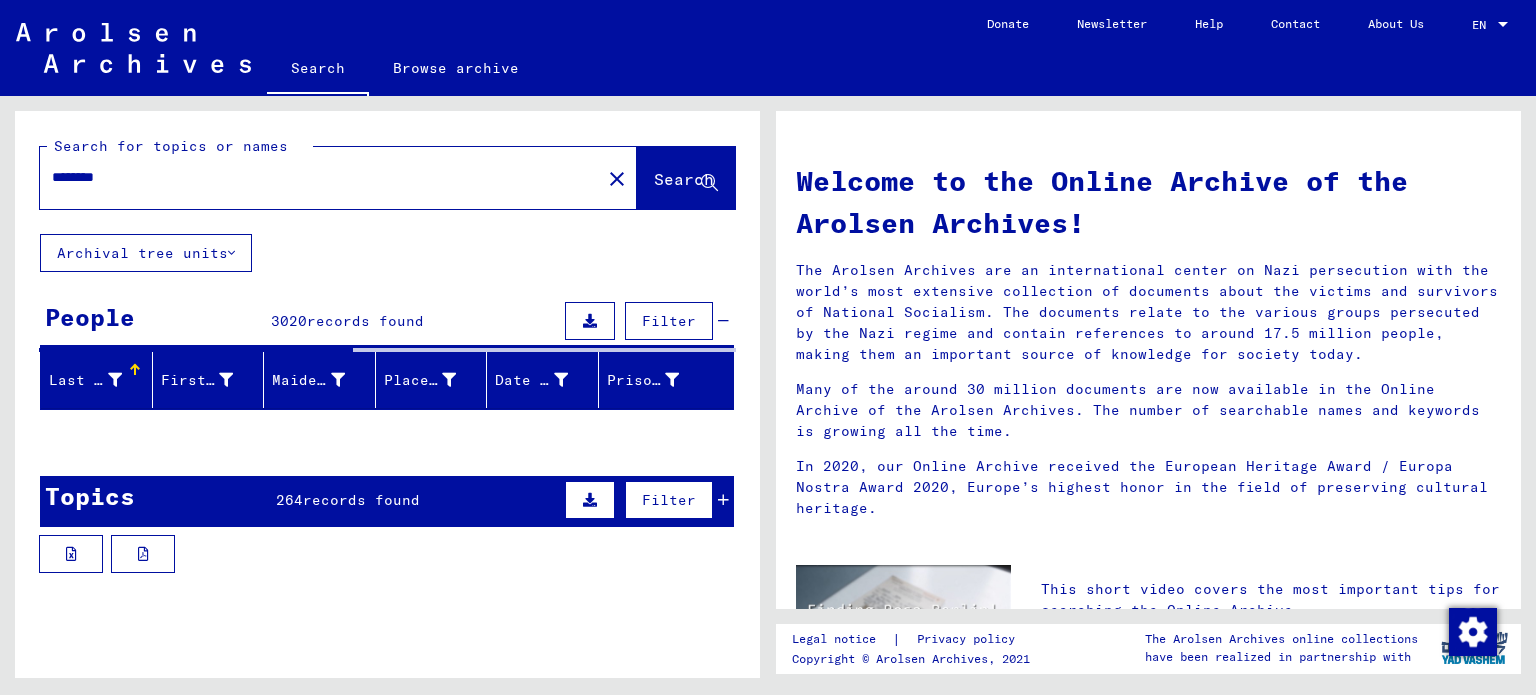 scroll, scrollTop: 100, scrollLeft: 0, axis: vertical 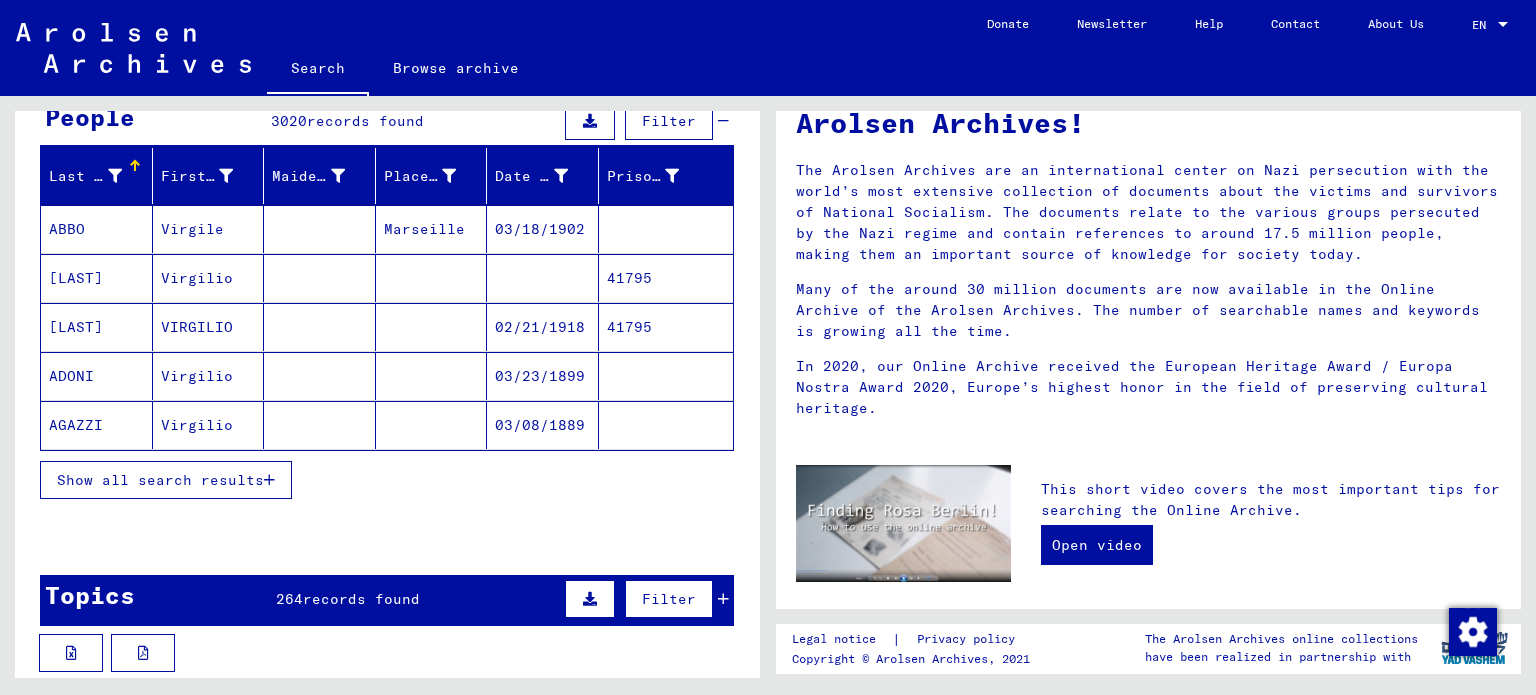 click on "Show all search results" at bounding box center (160, 480) 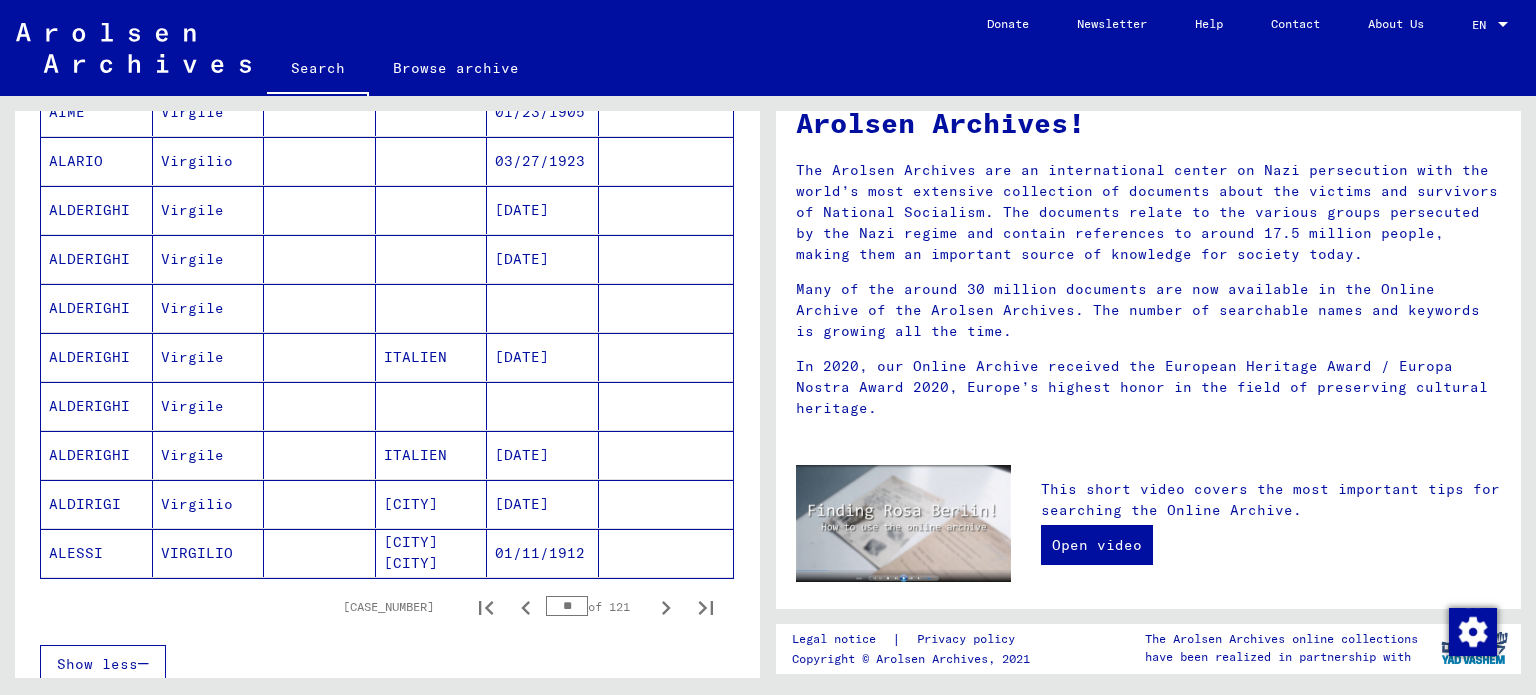 scroll, scrollTop: 1100, scrollLeft: 0, axis: vertical 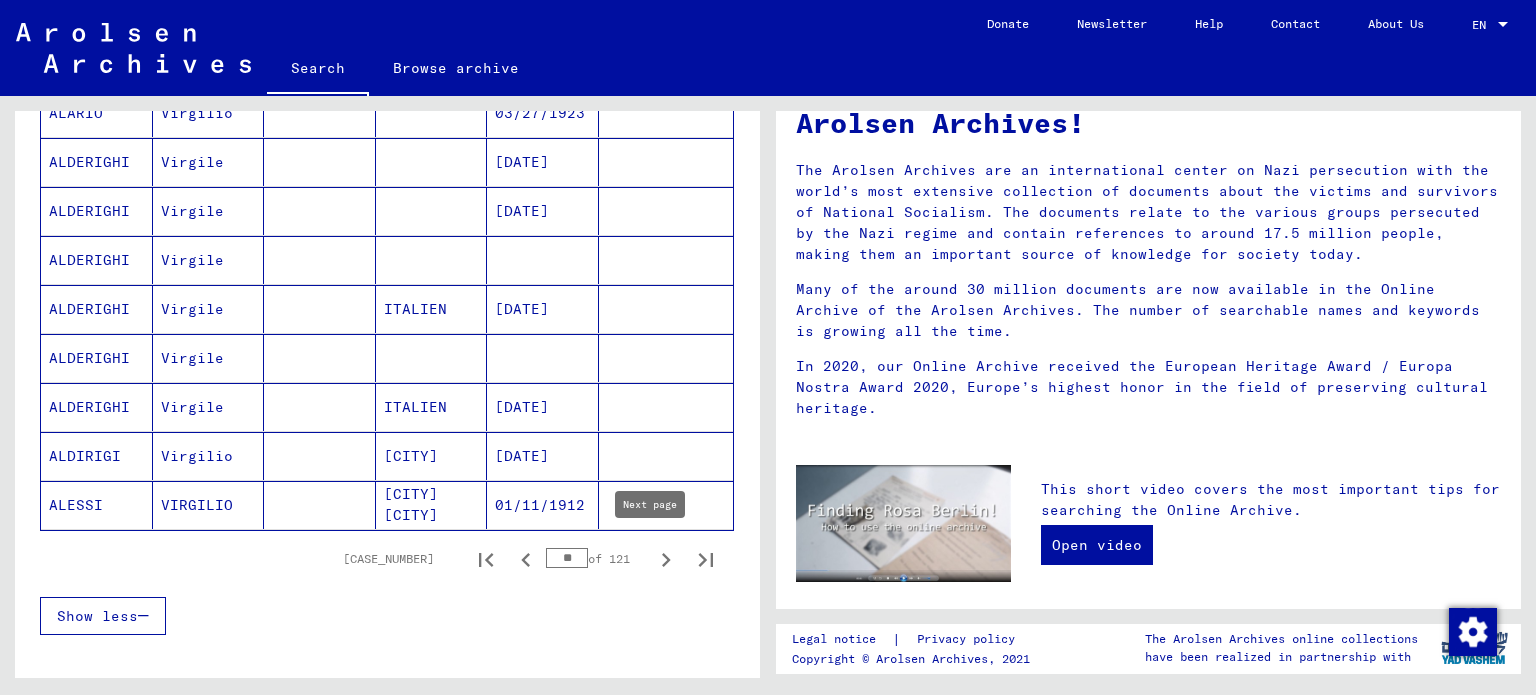 click 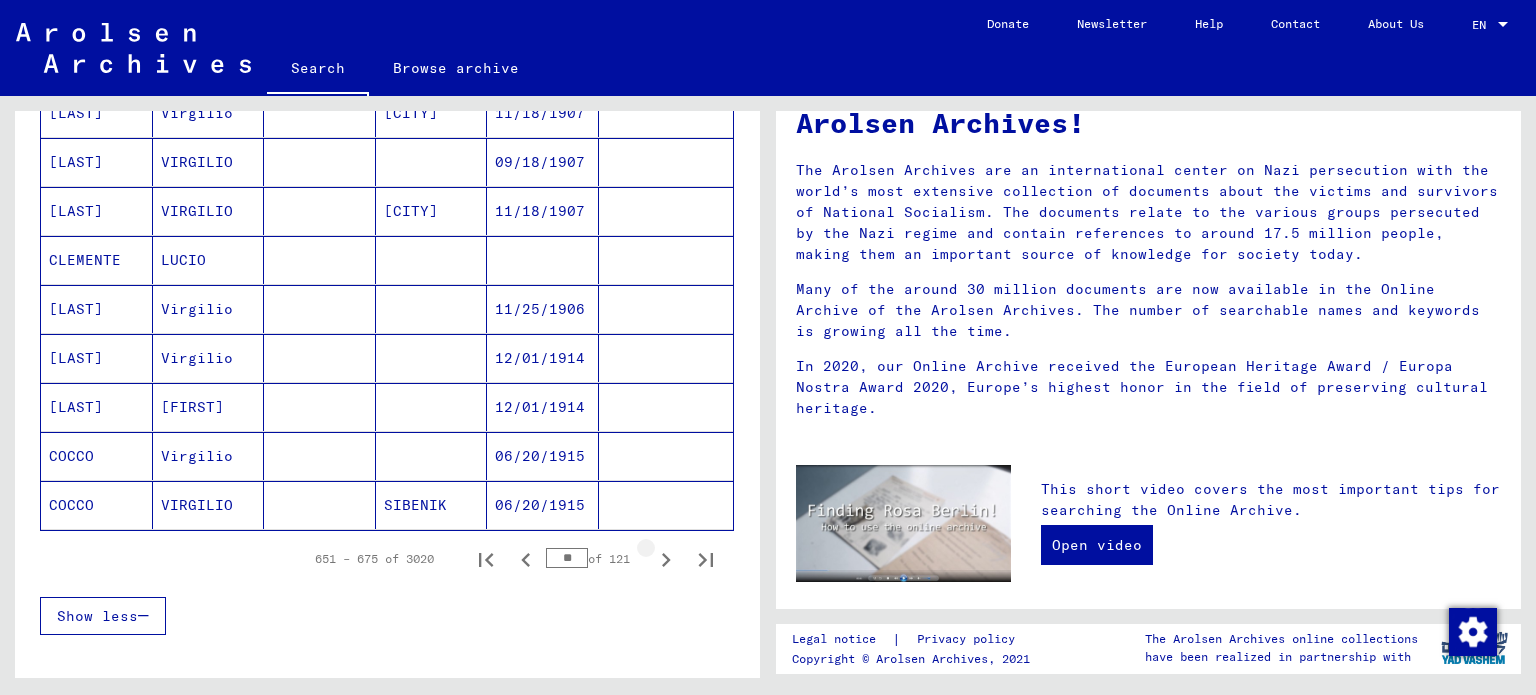 click 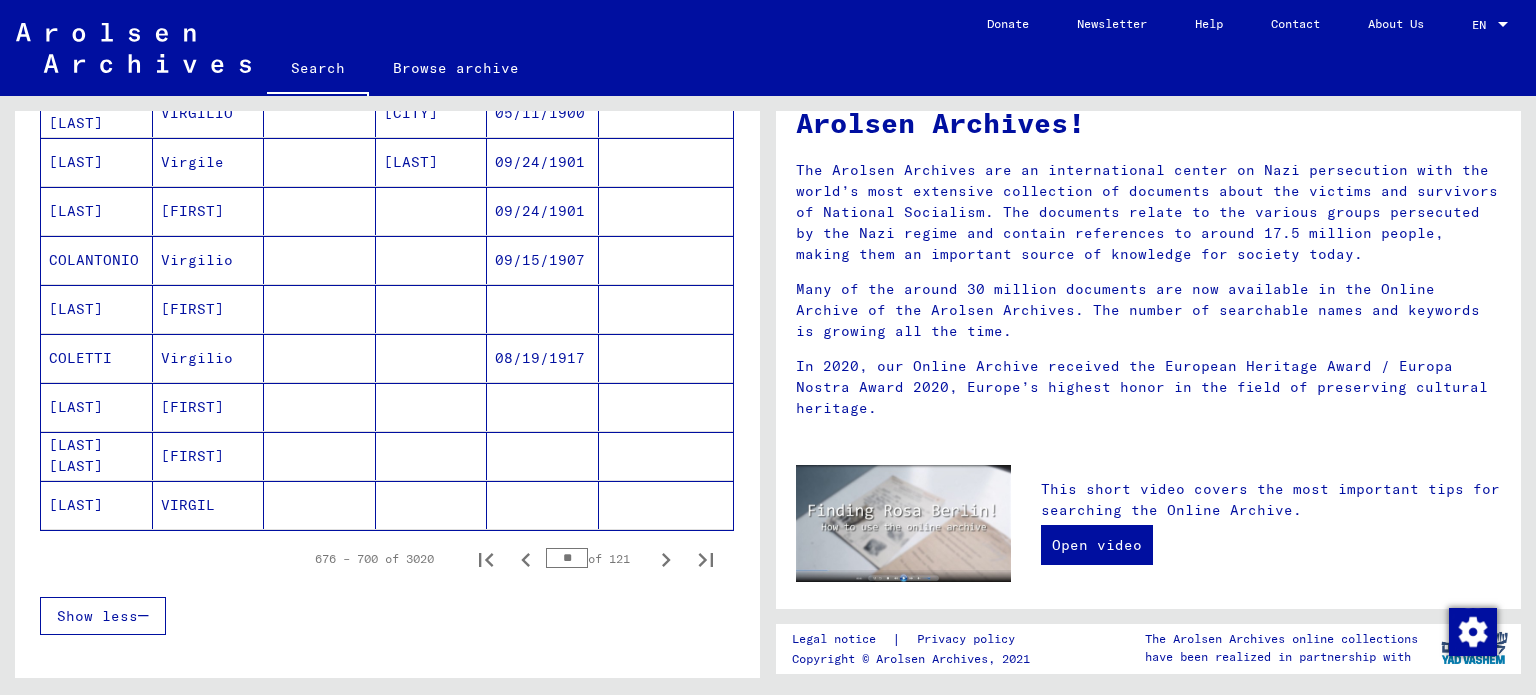 click 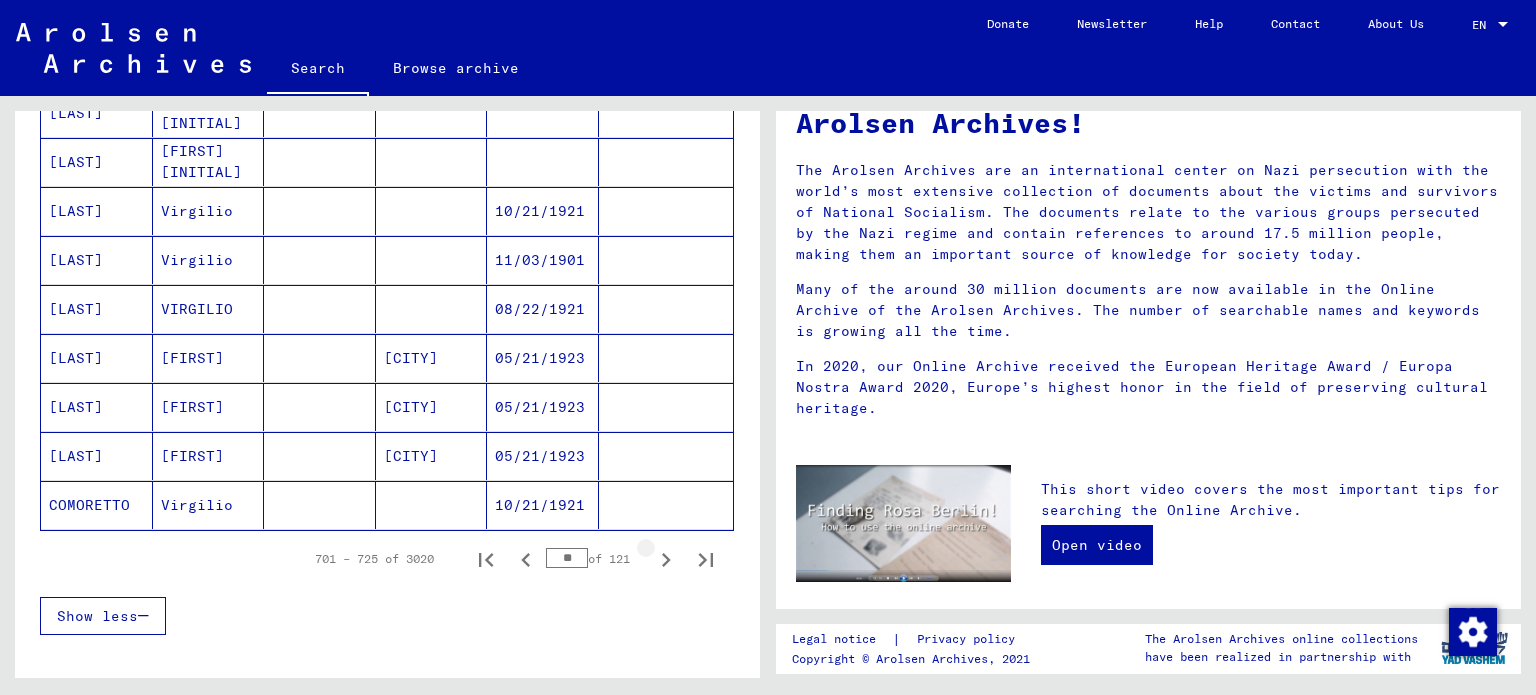 click 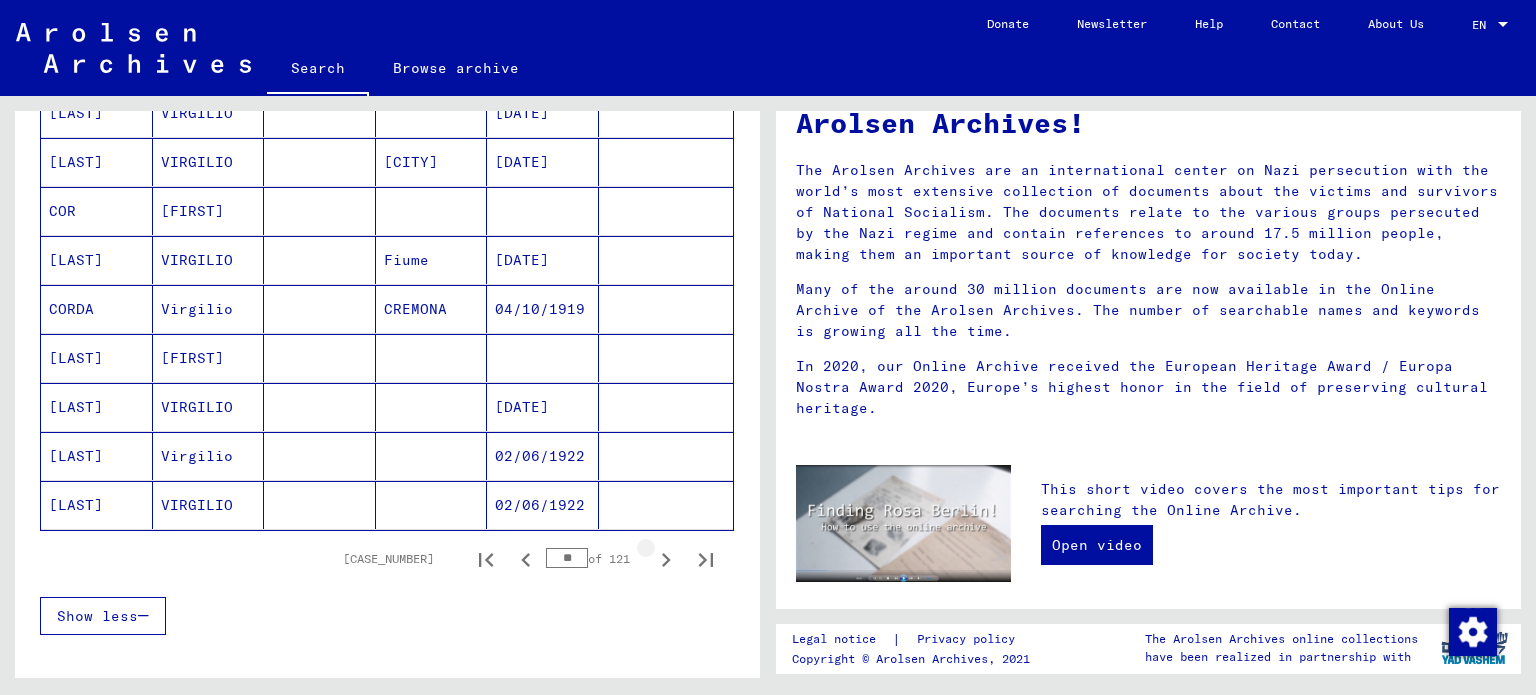 click 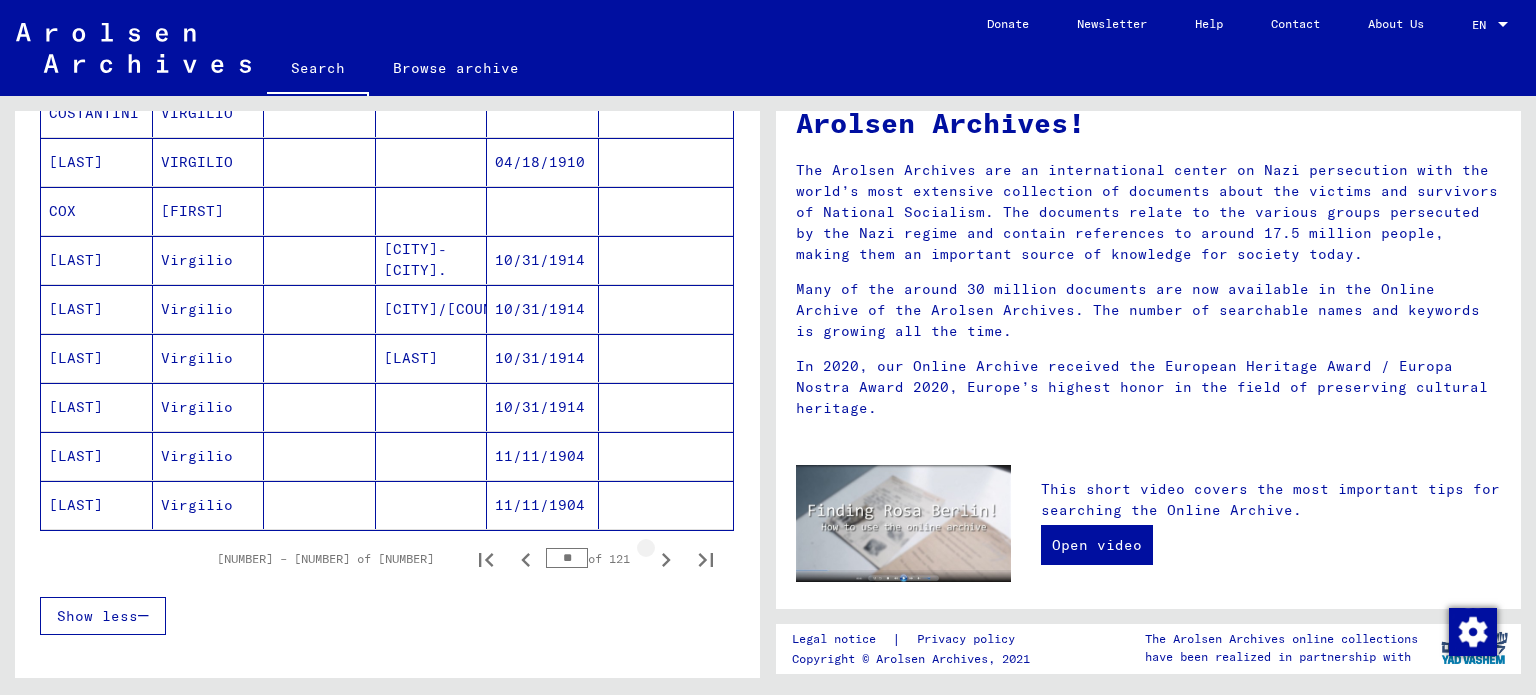 click 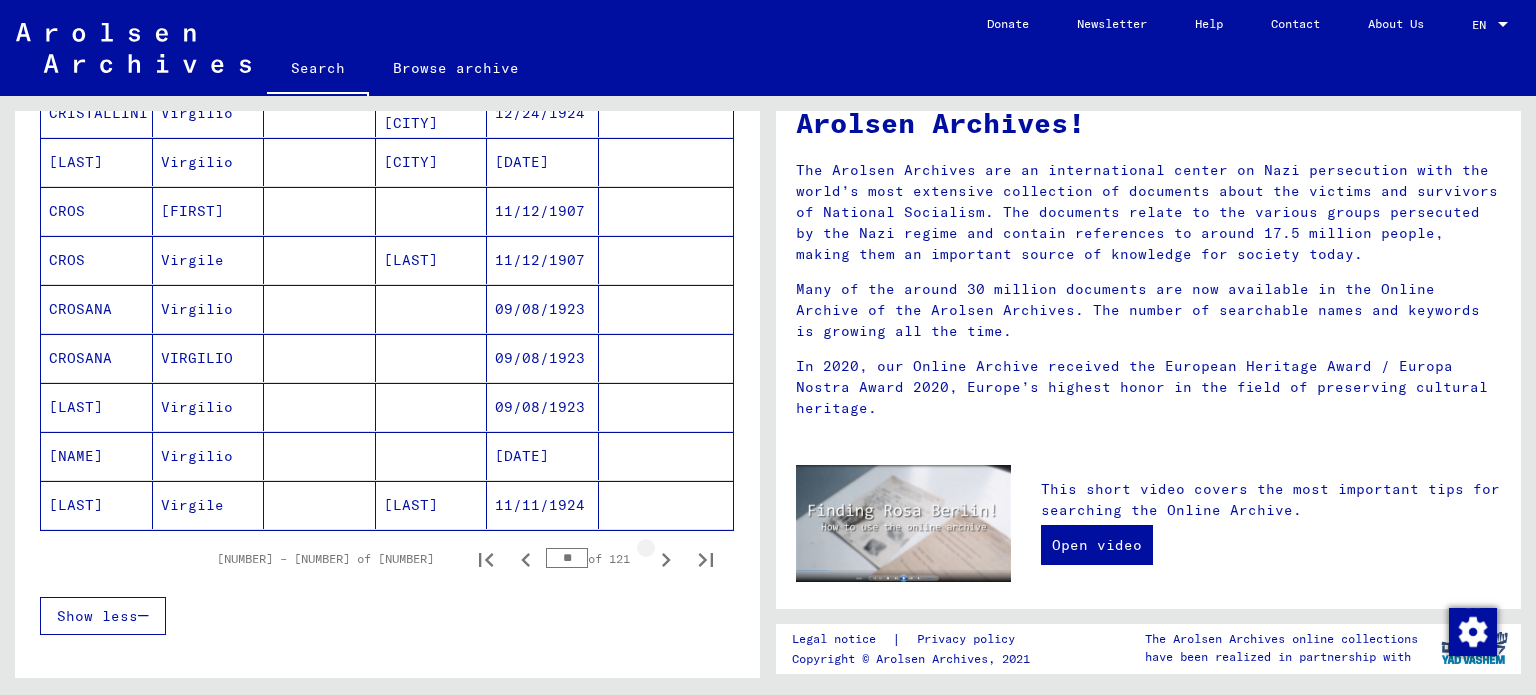 click 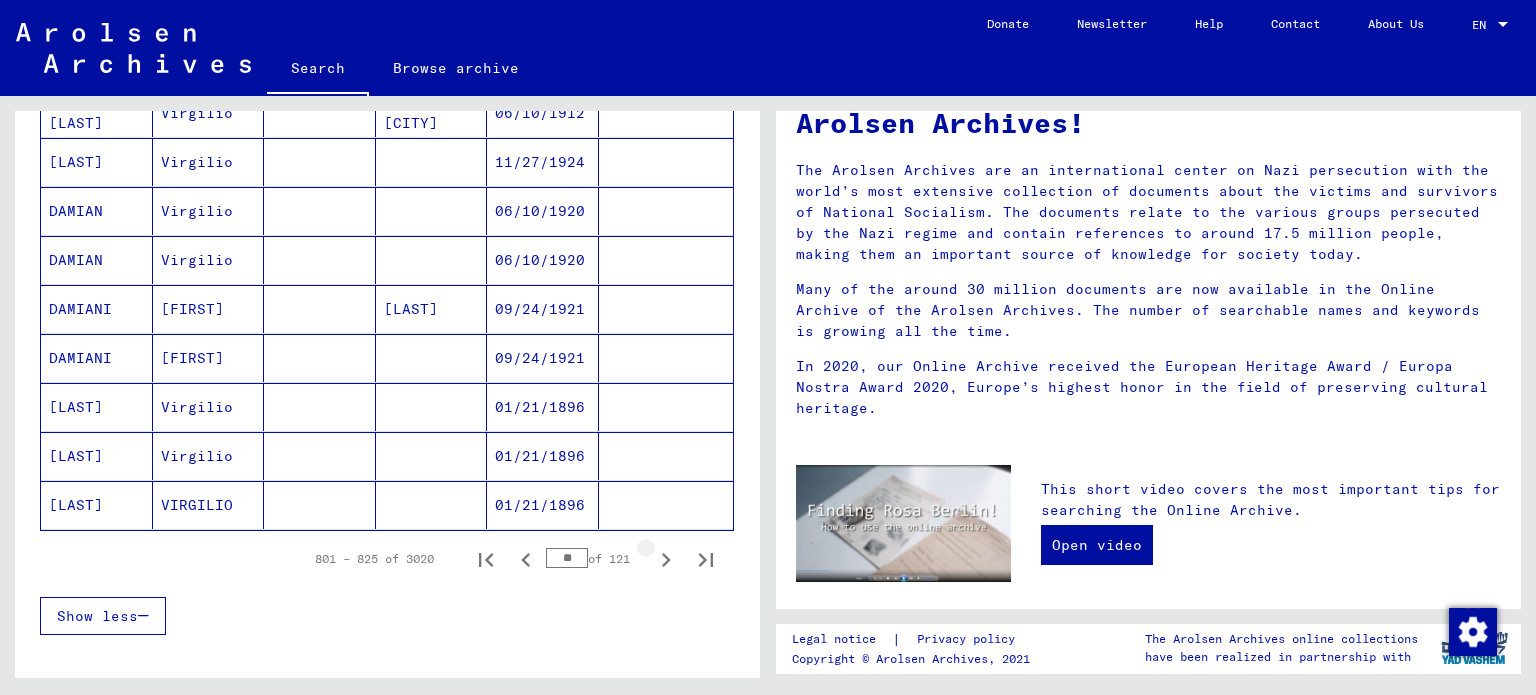 click 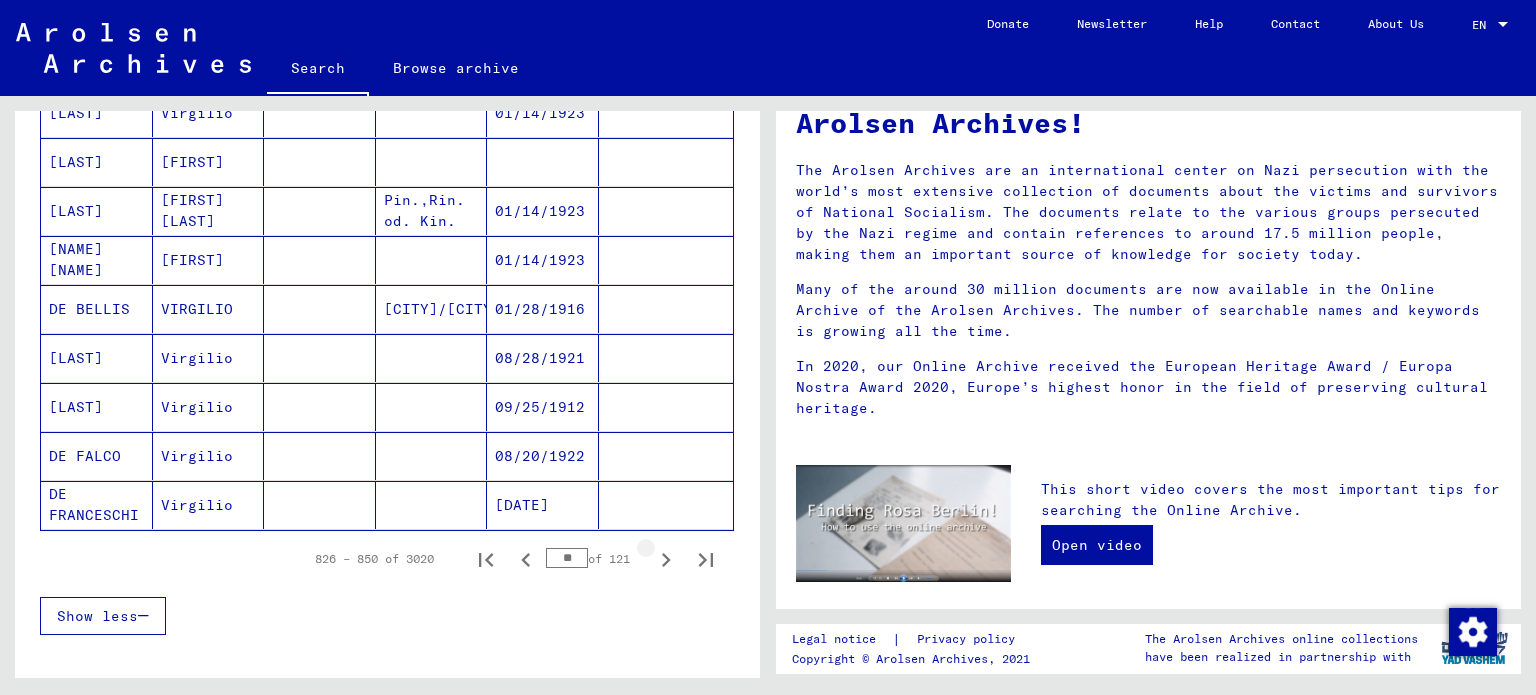 click 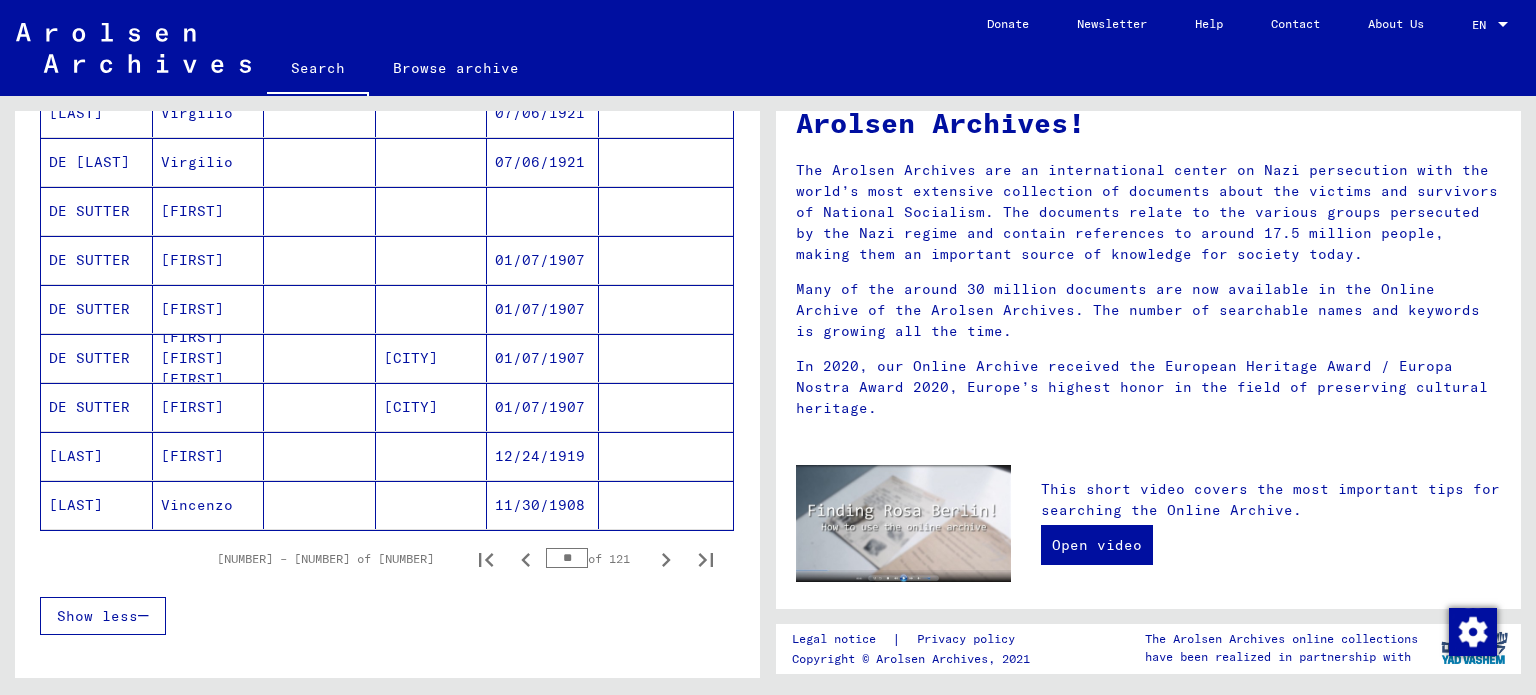 click 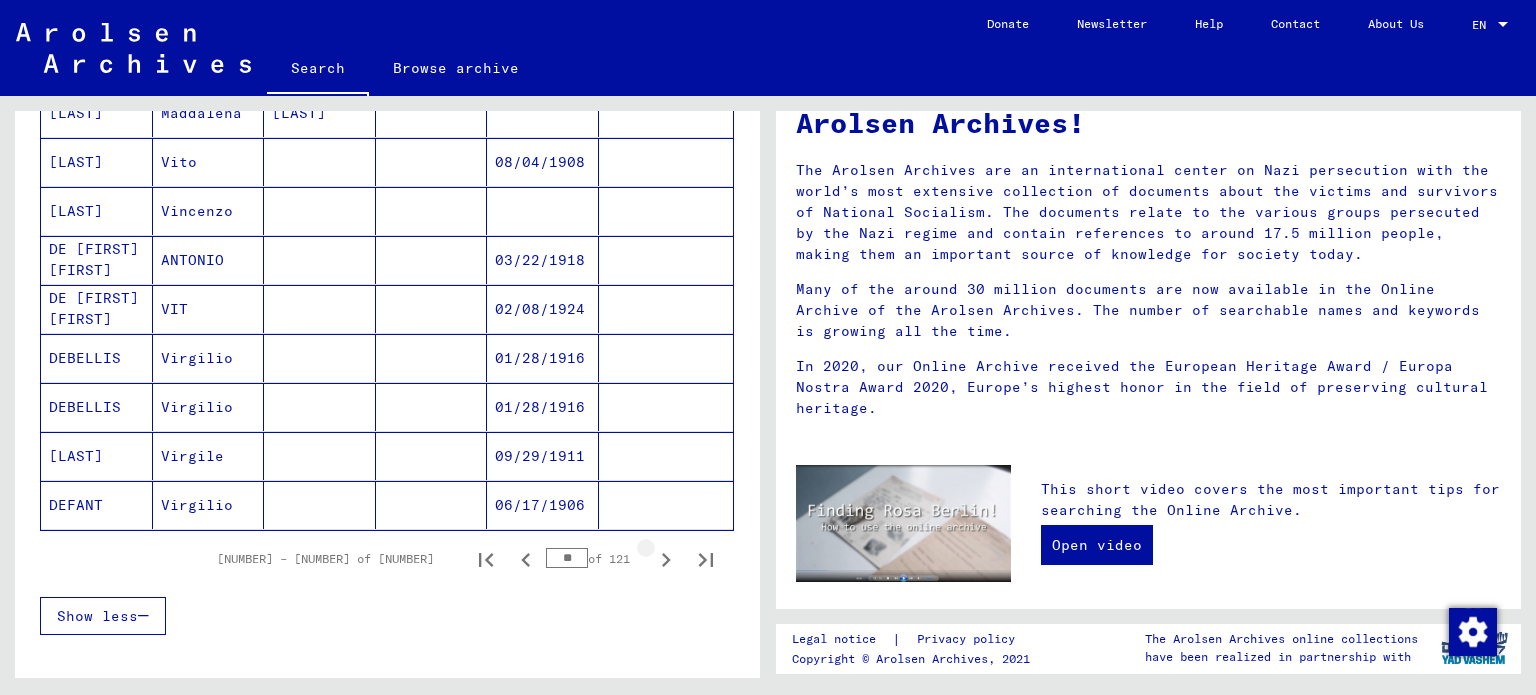 click 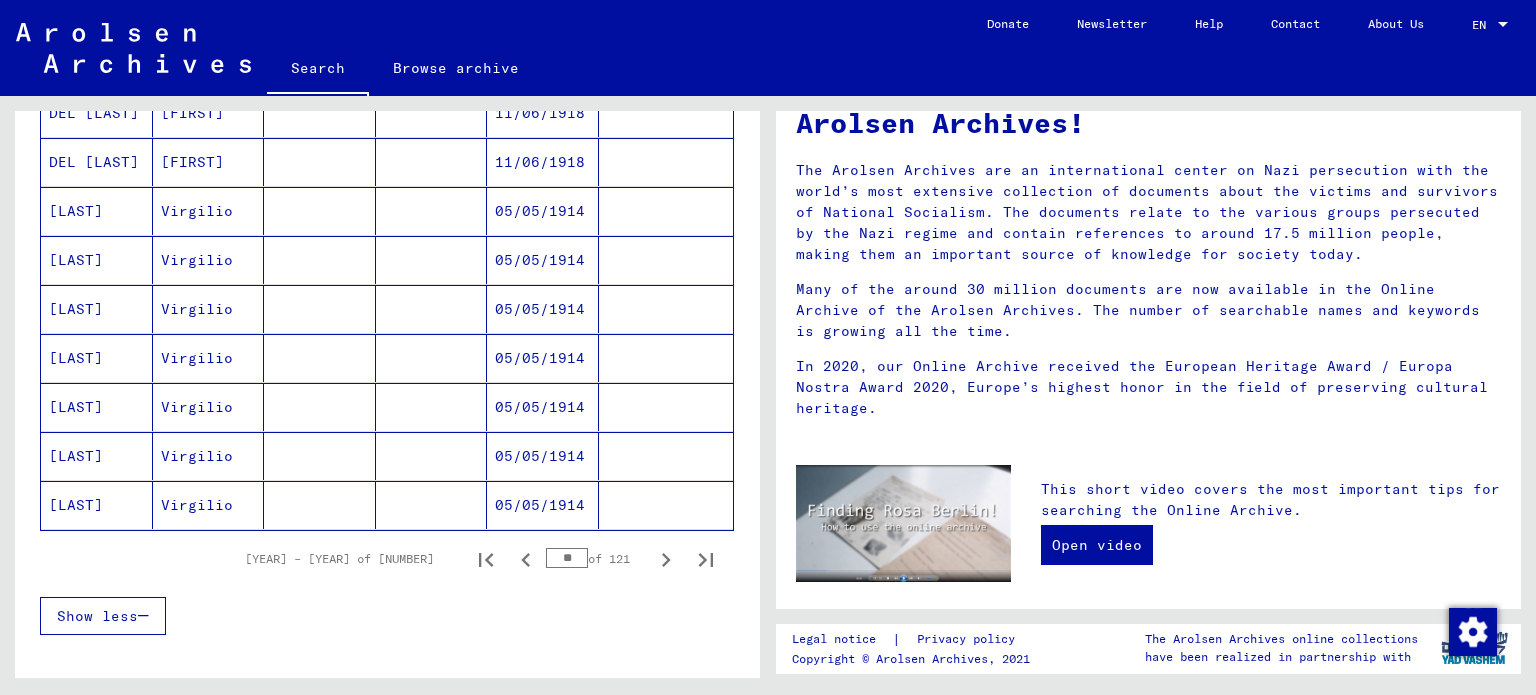 click 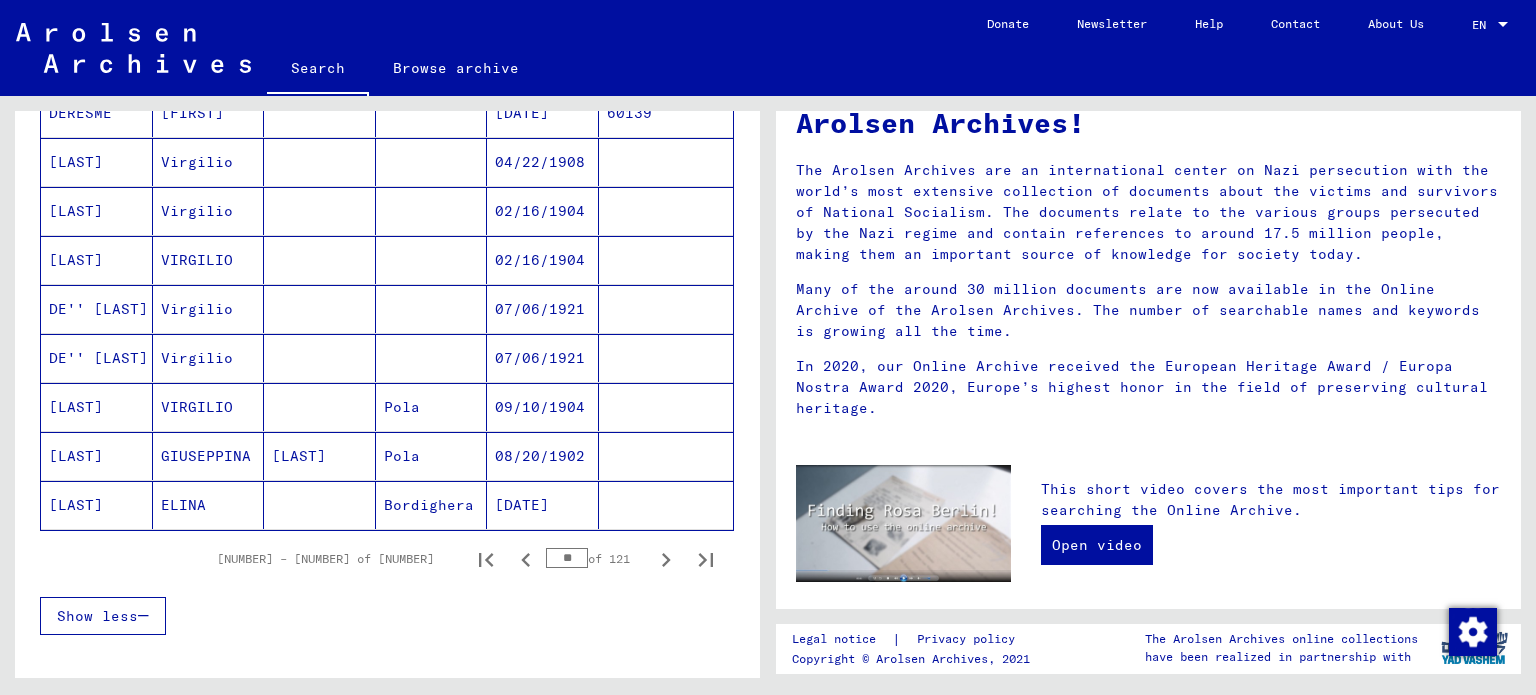 click 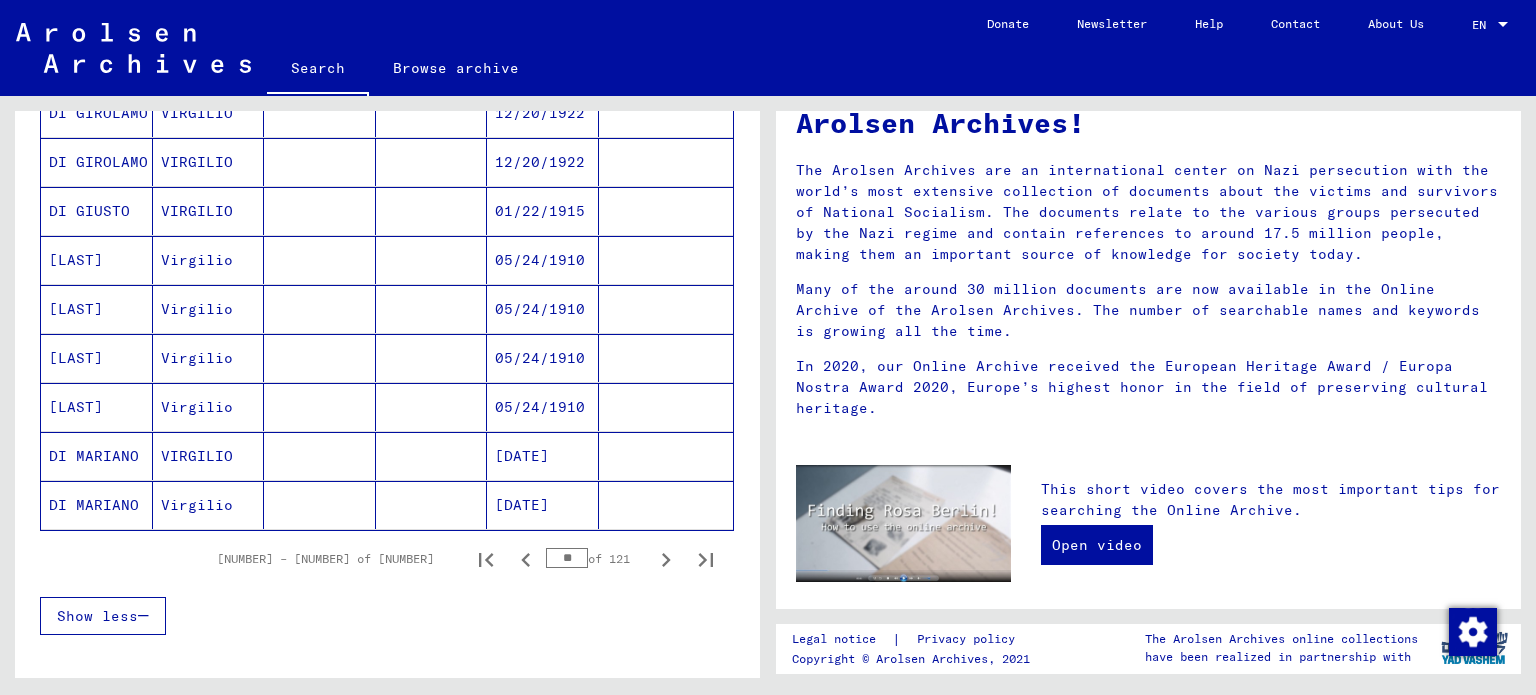 click 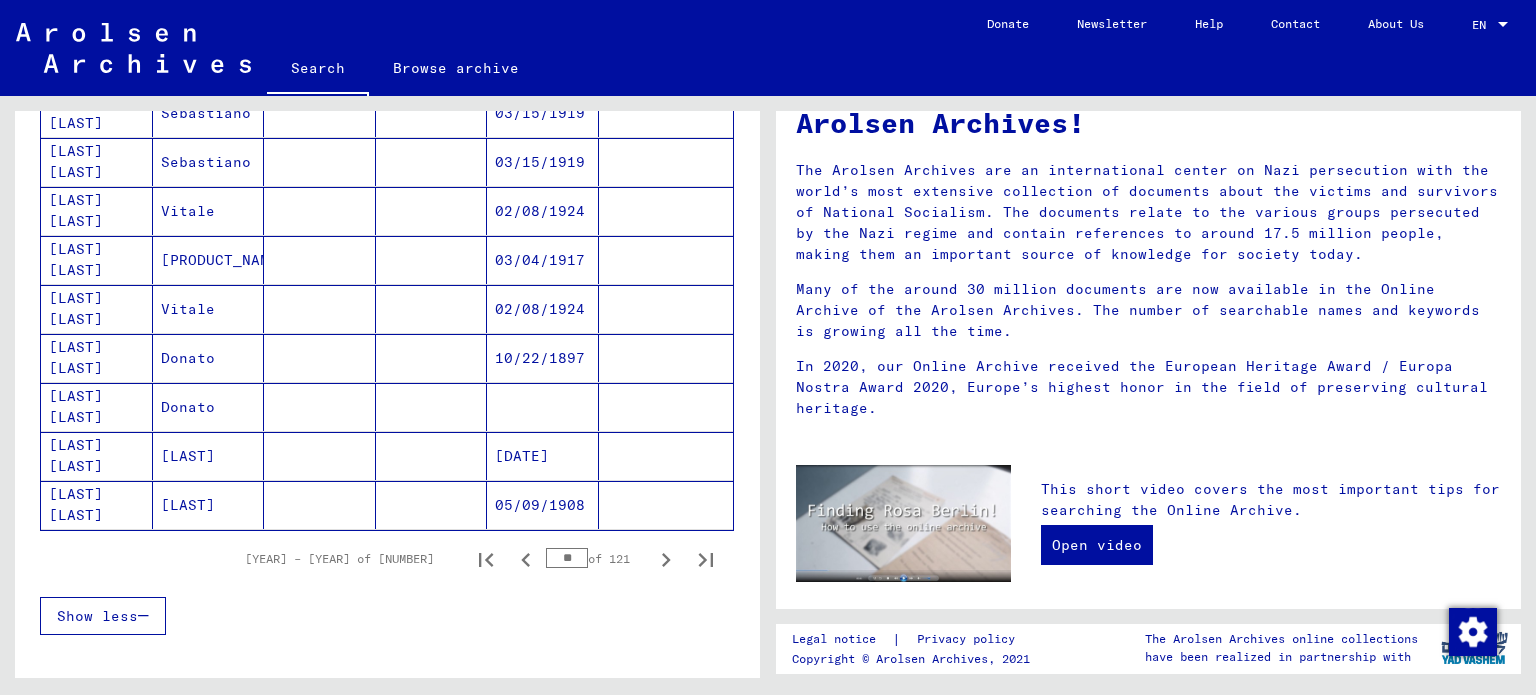 click 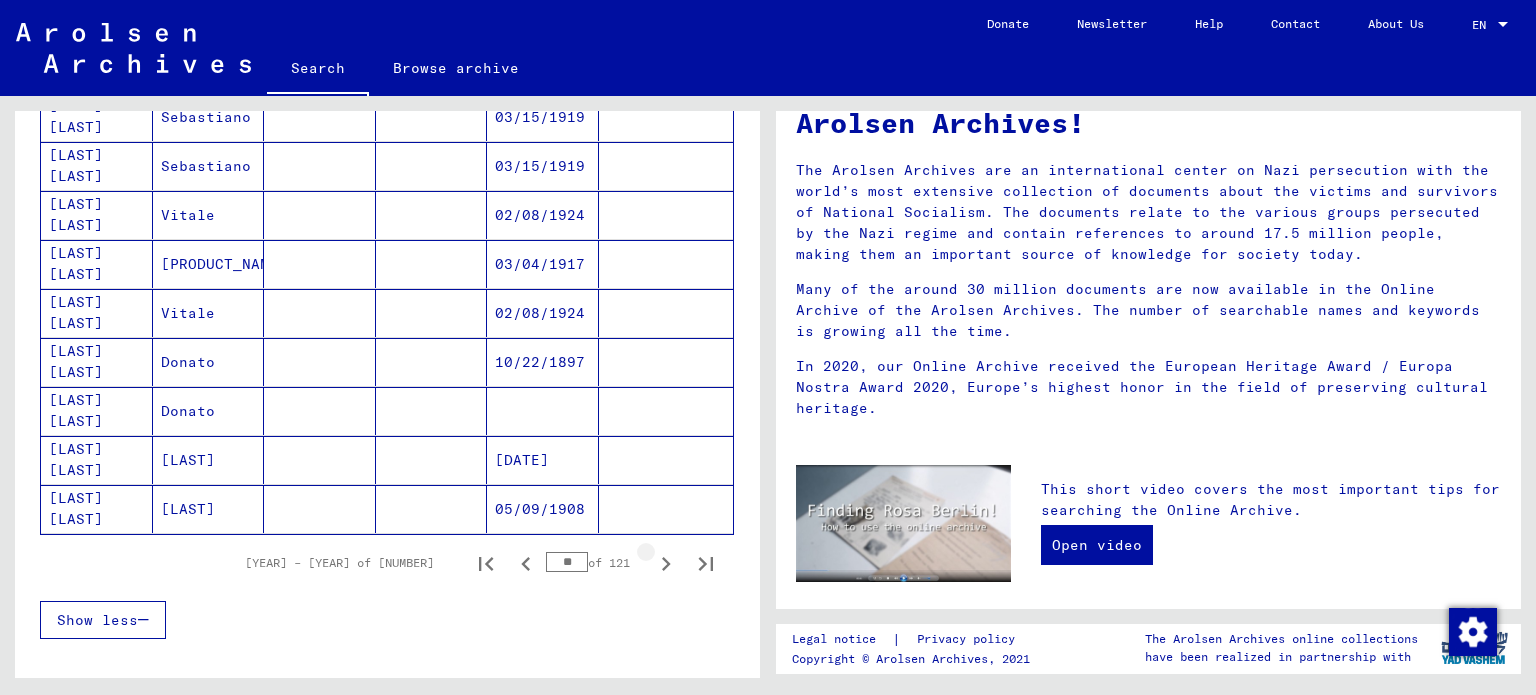 scroll, scrollTop: 1104, scrollLeft: 0, axis: vertical 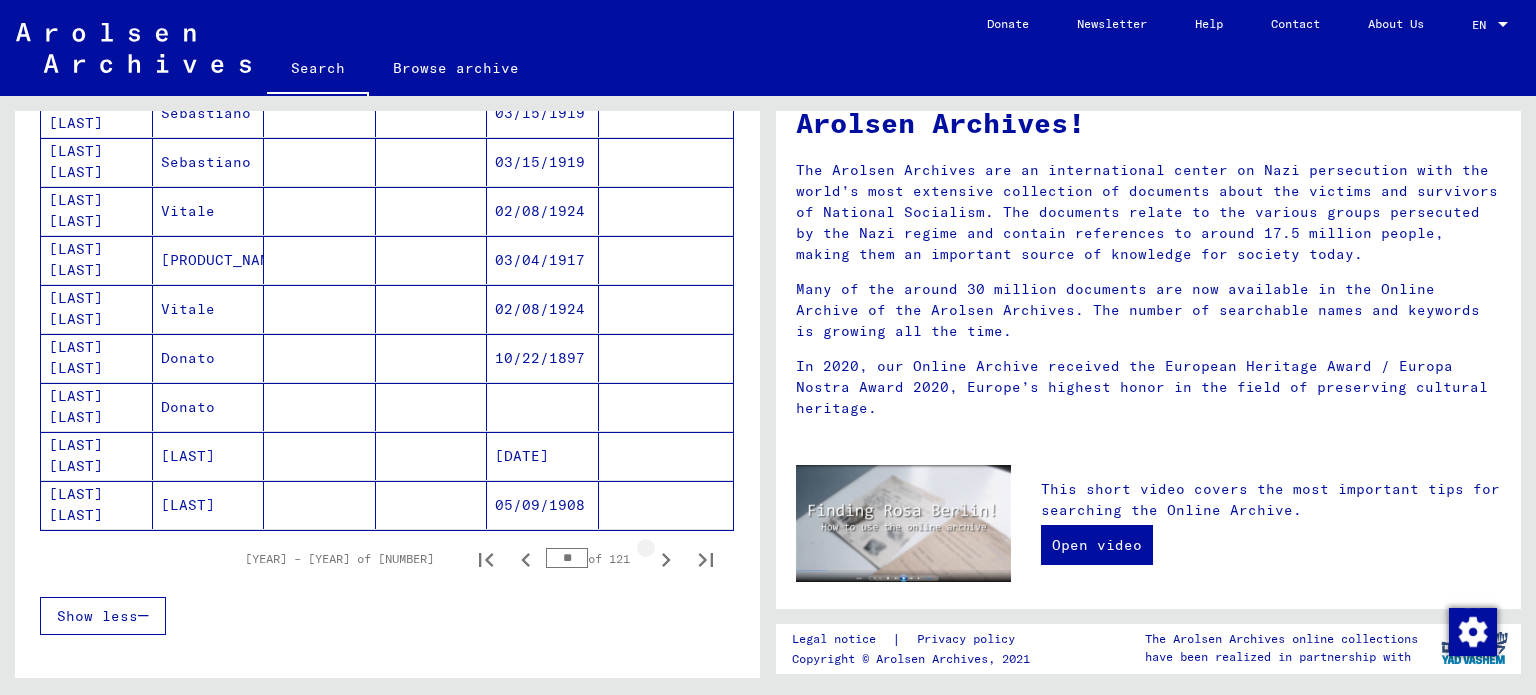 click 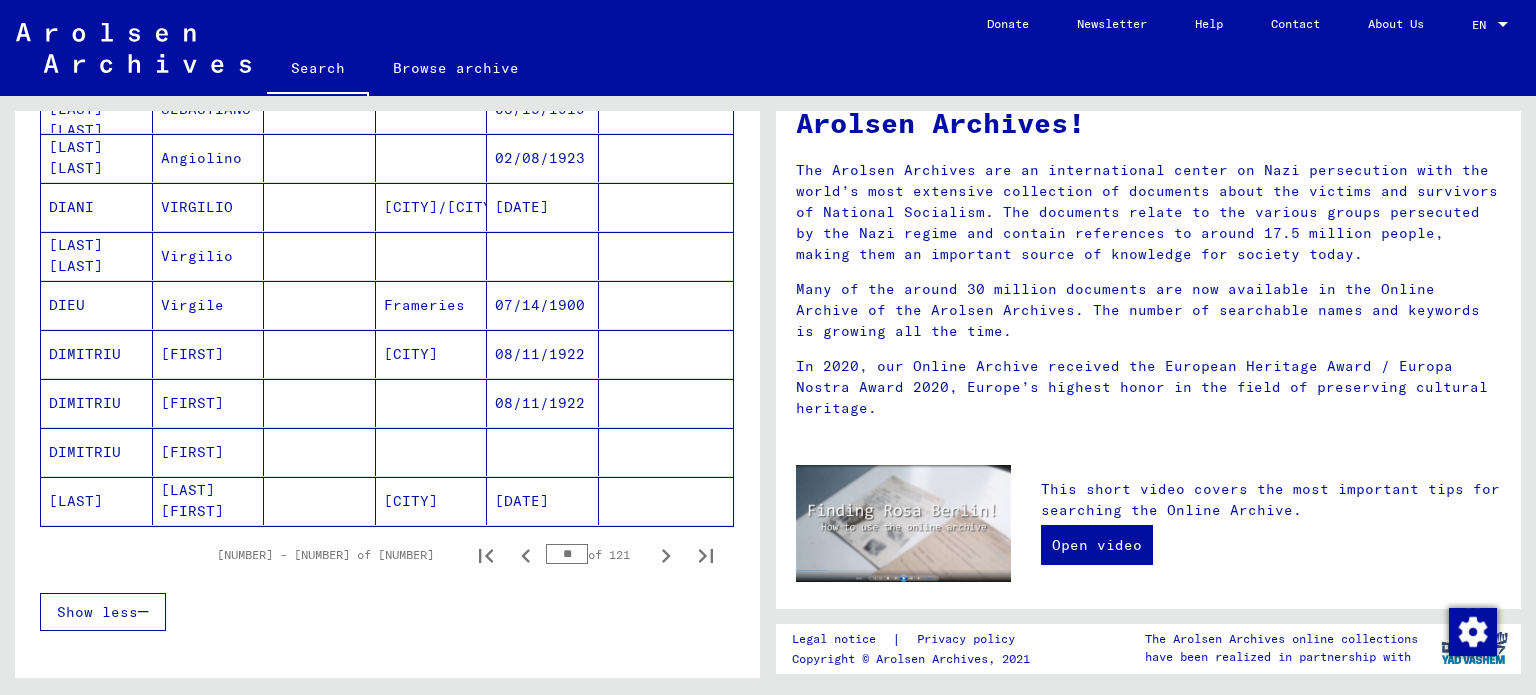 scroll, scrollTop: 1100, scrollLeft: 0, axis: vertical 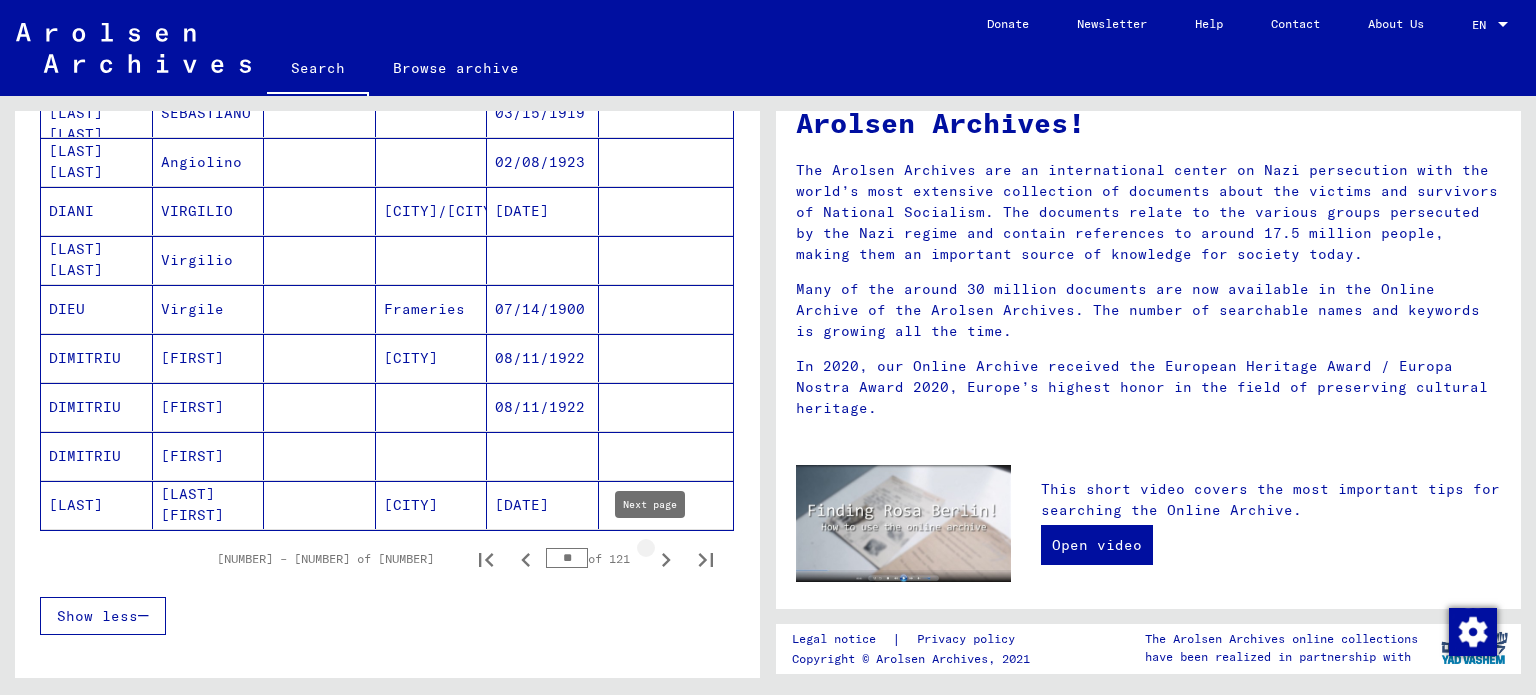 click 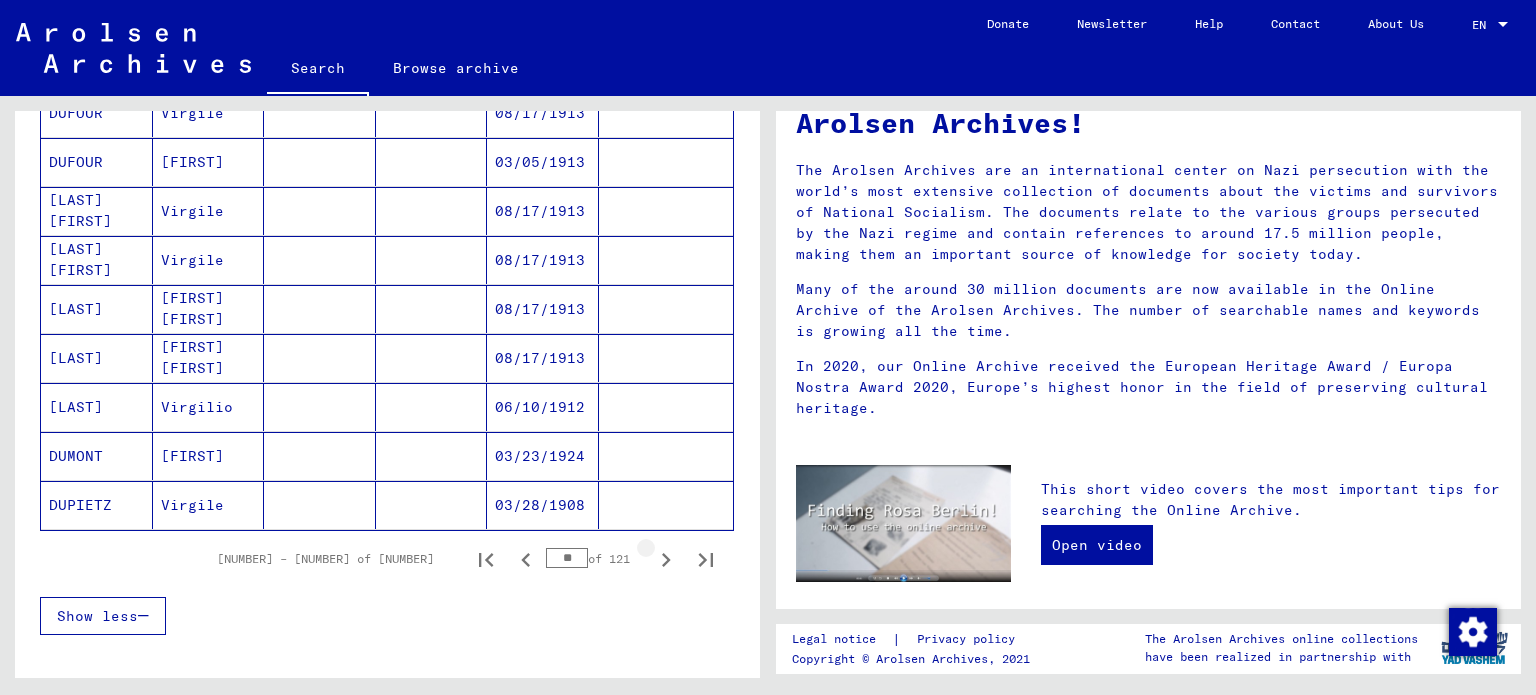 click 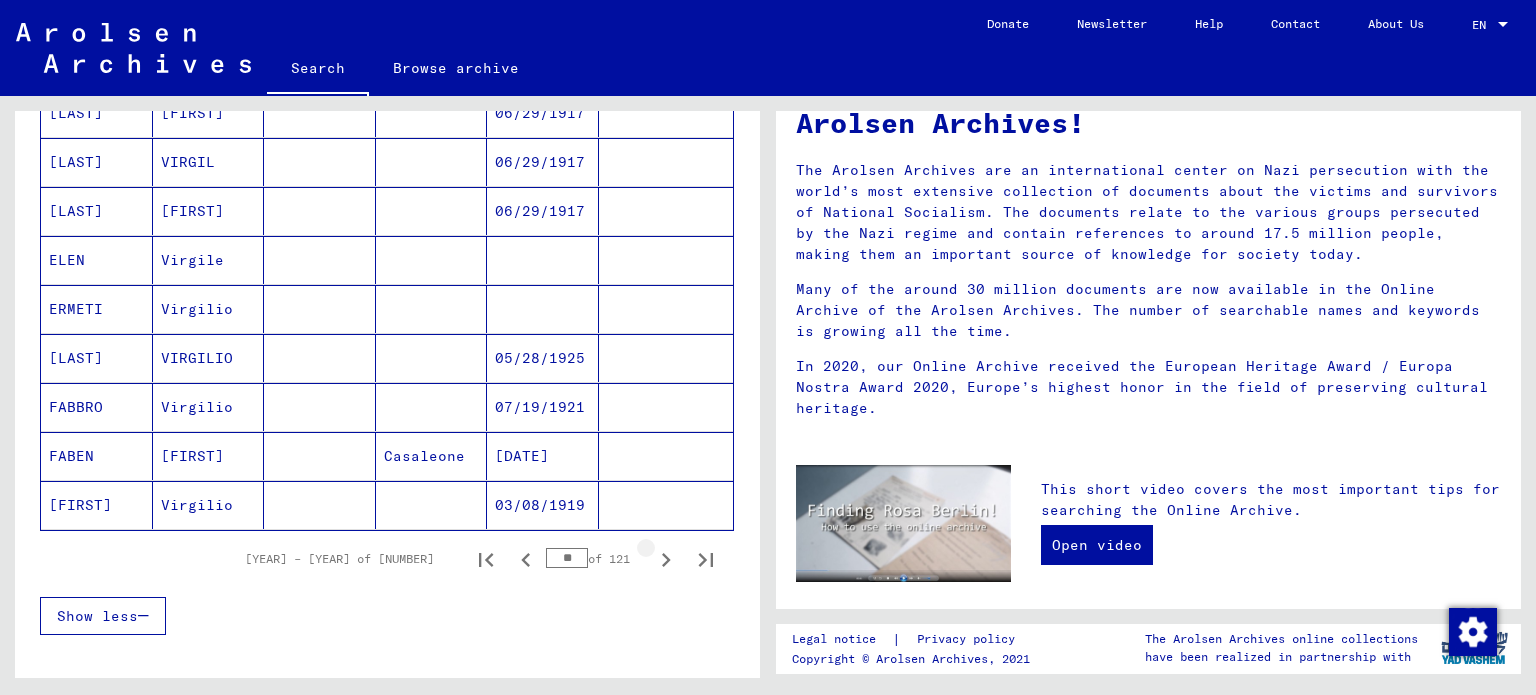 click 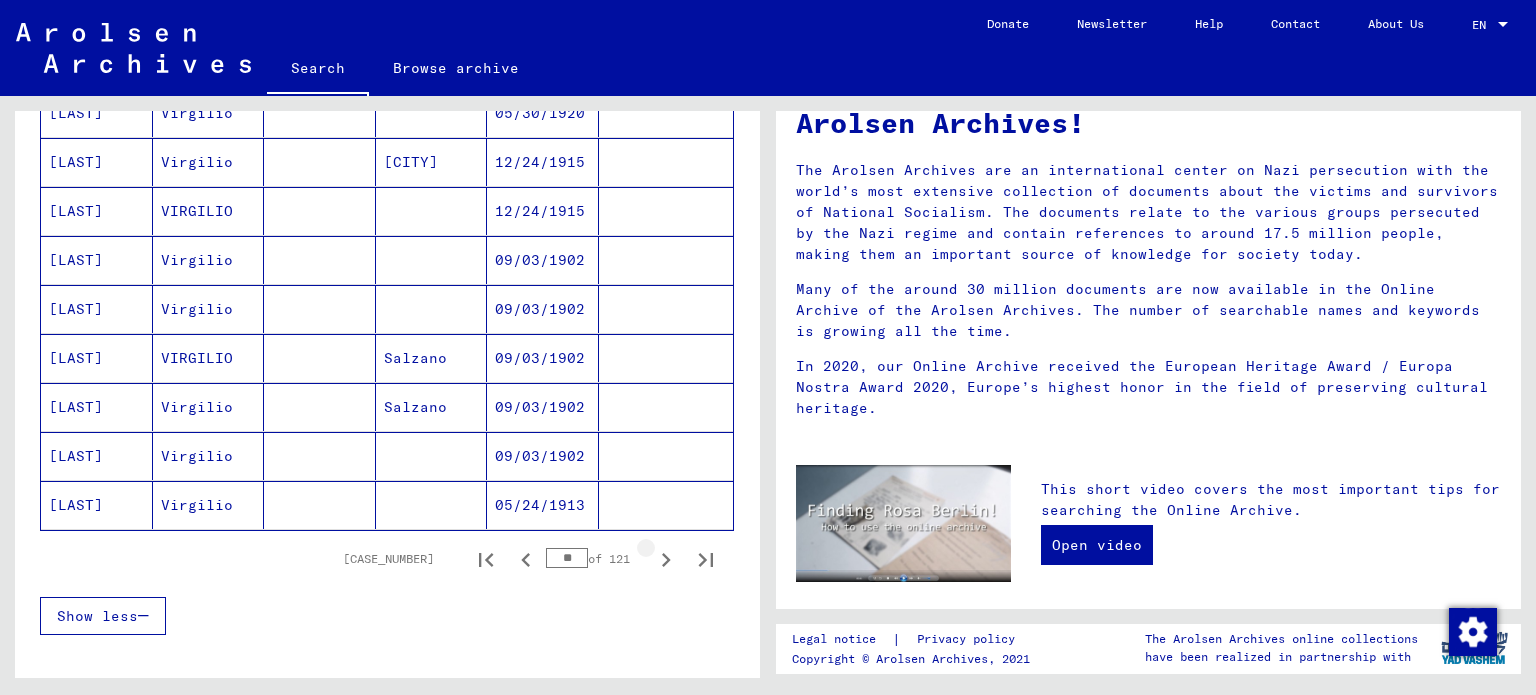 click 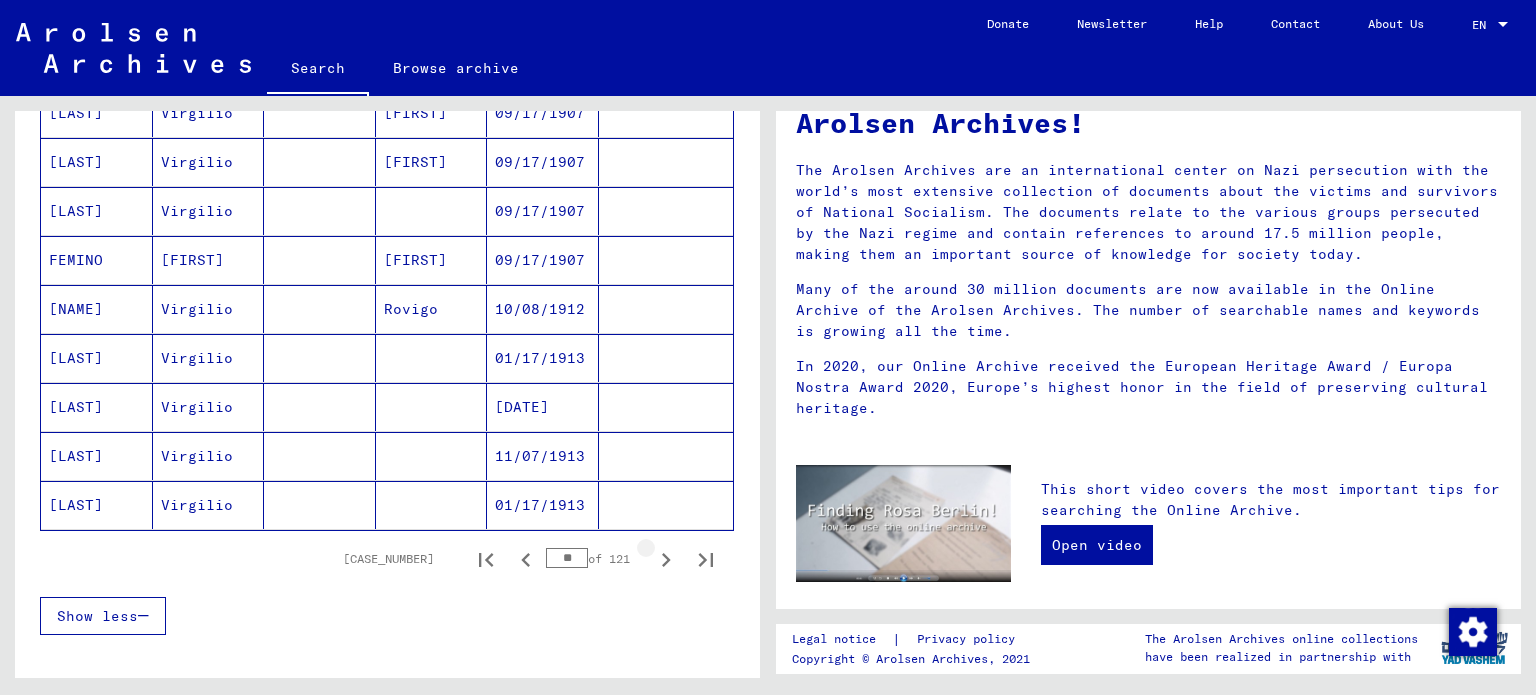 click 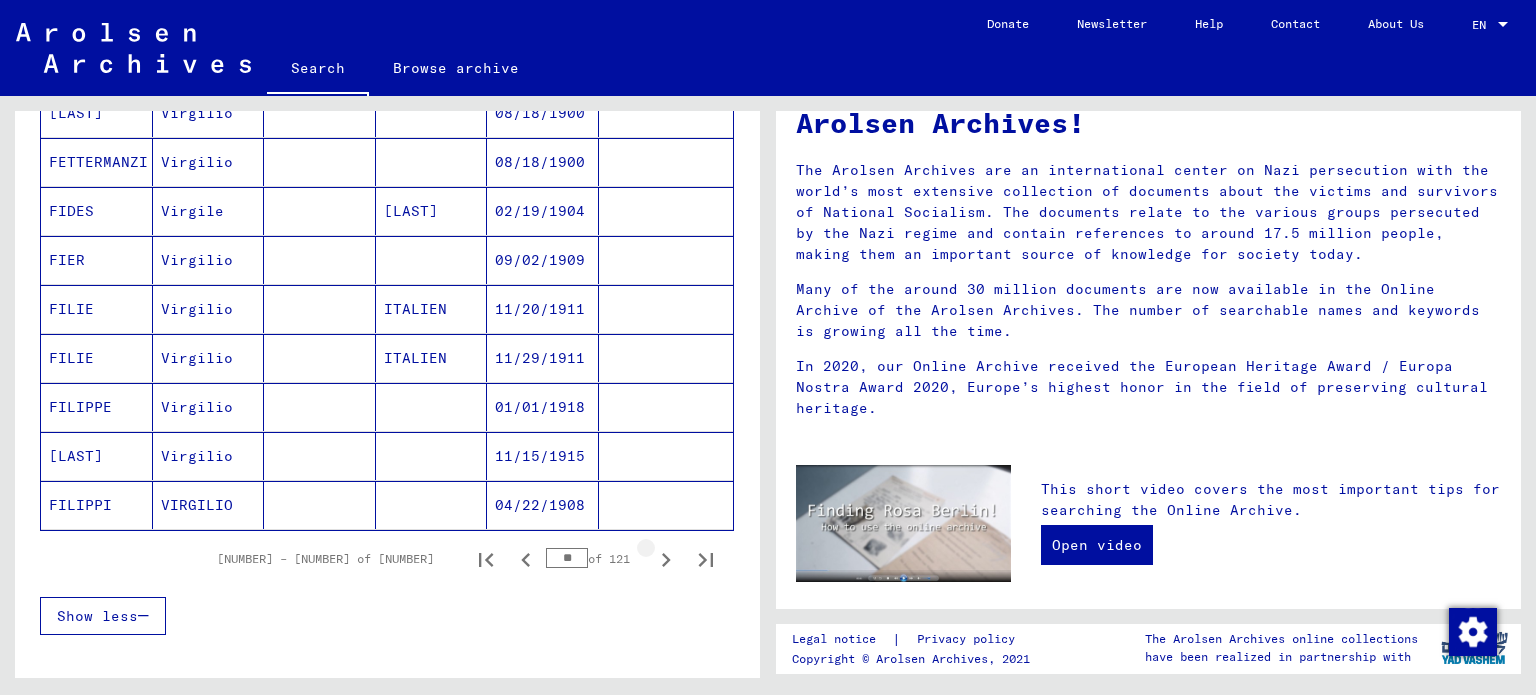 click 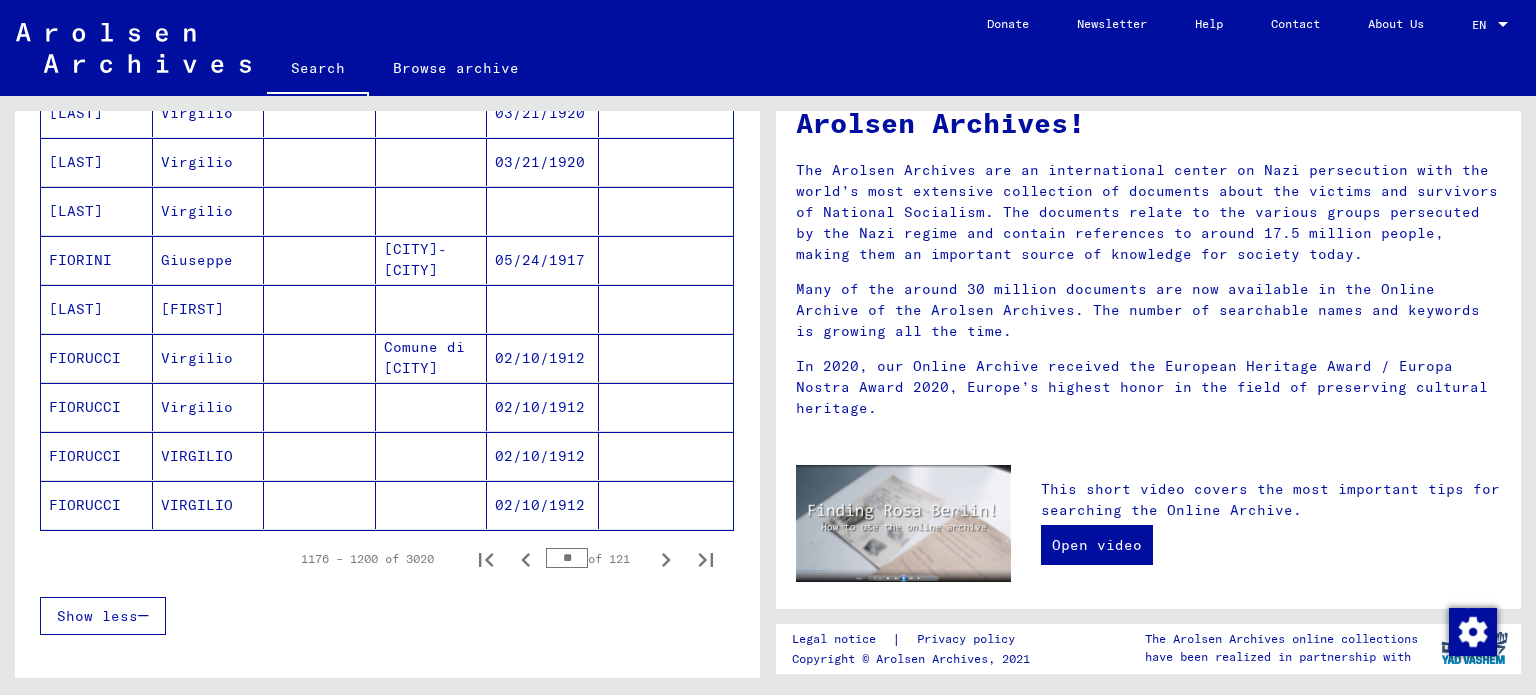 click 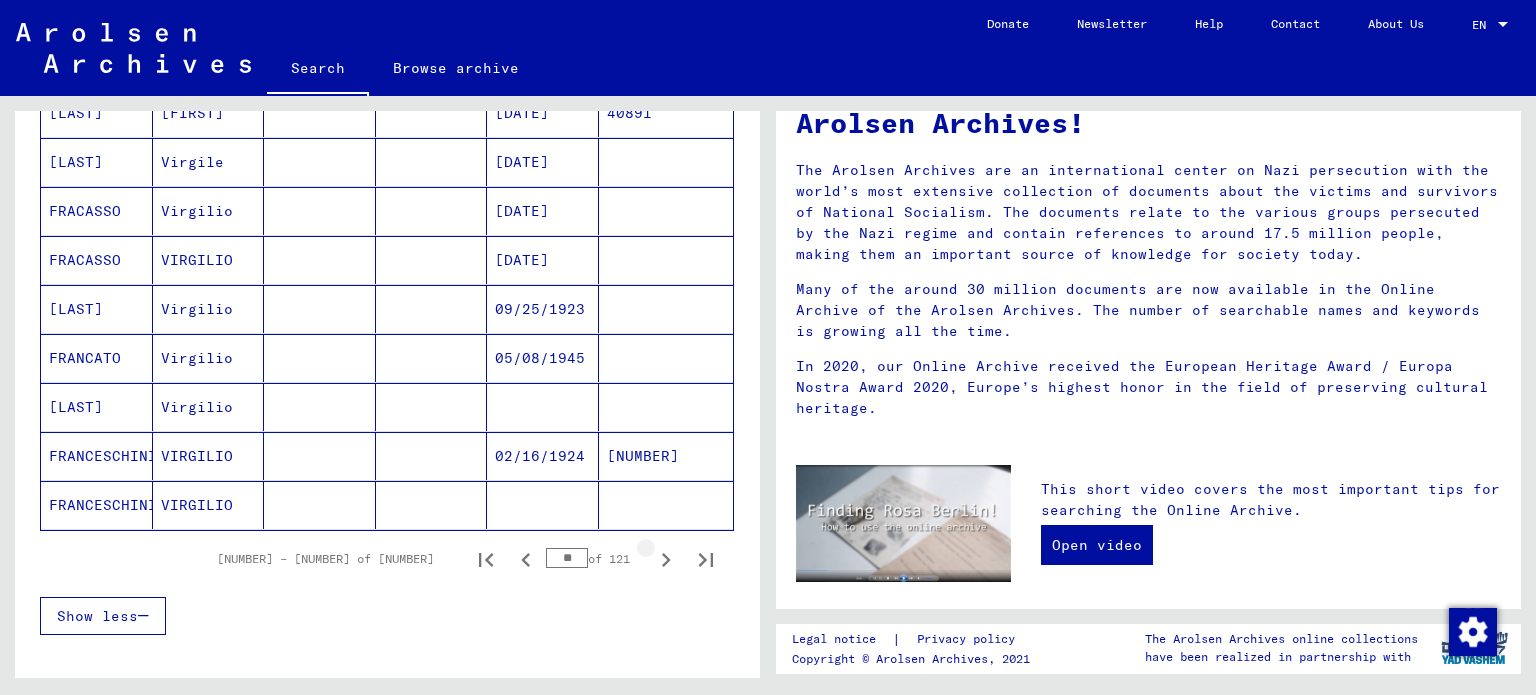 click 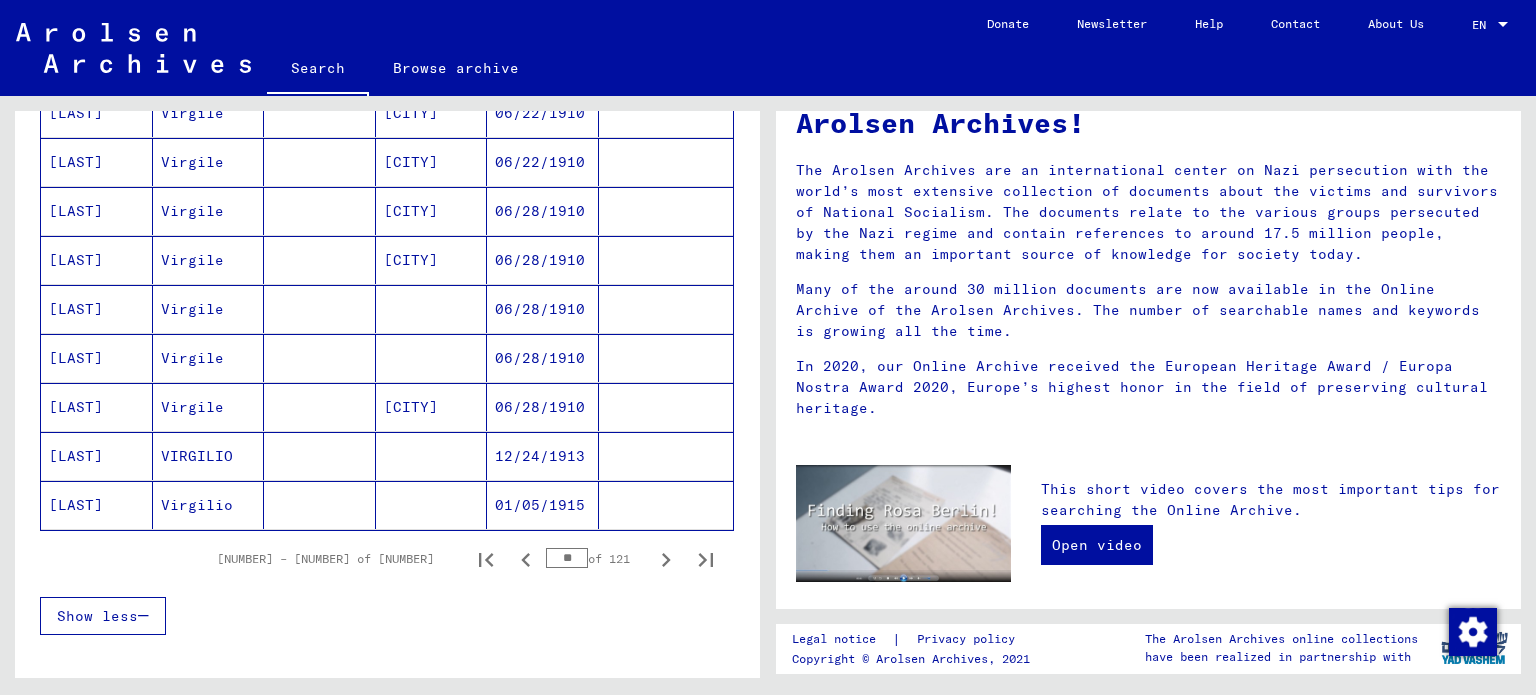 click 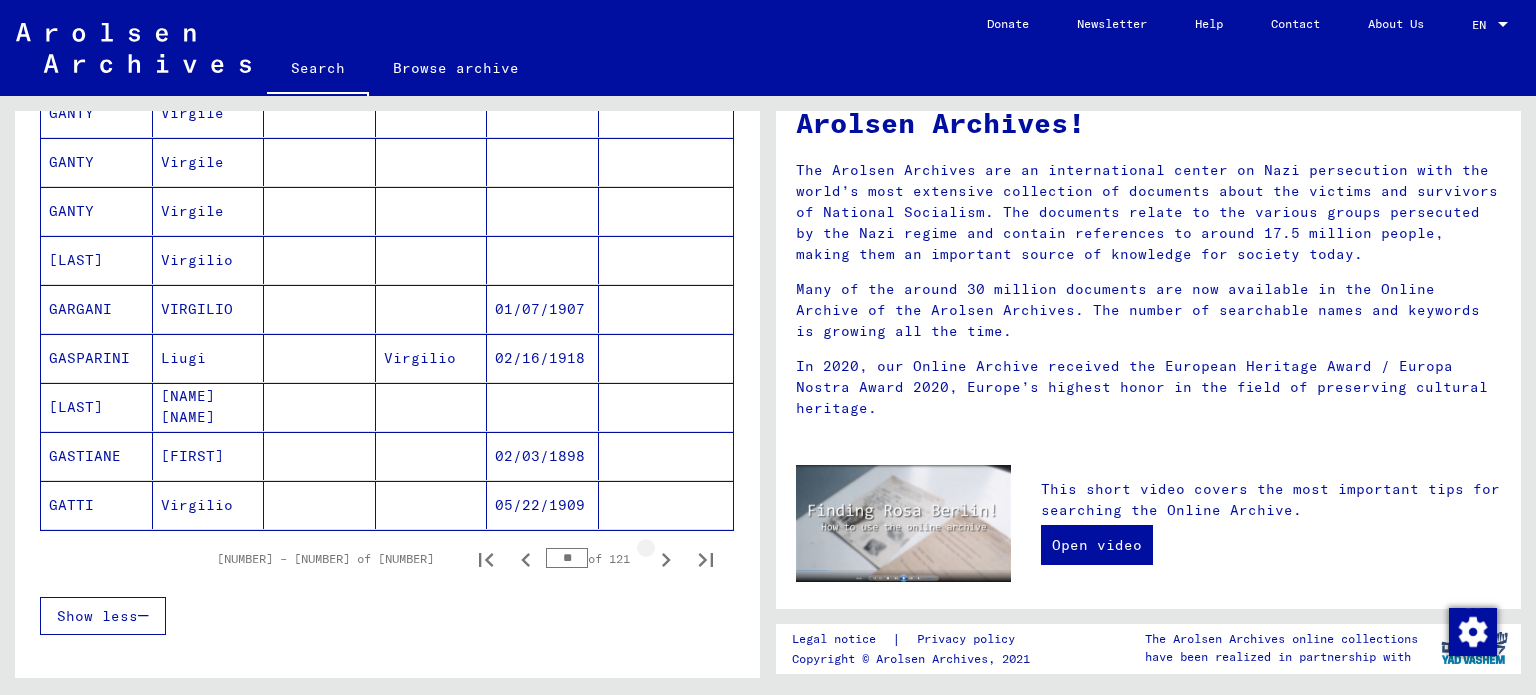 click 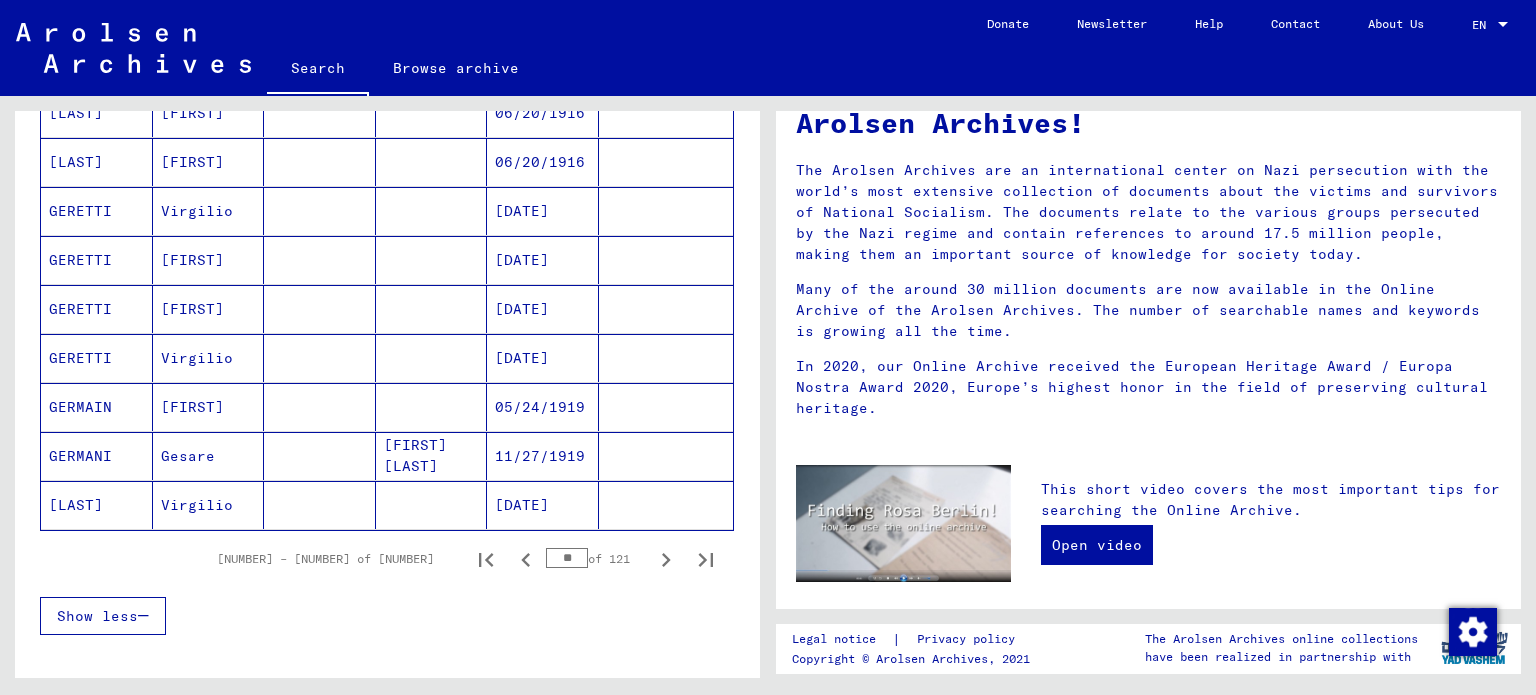 click 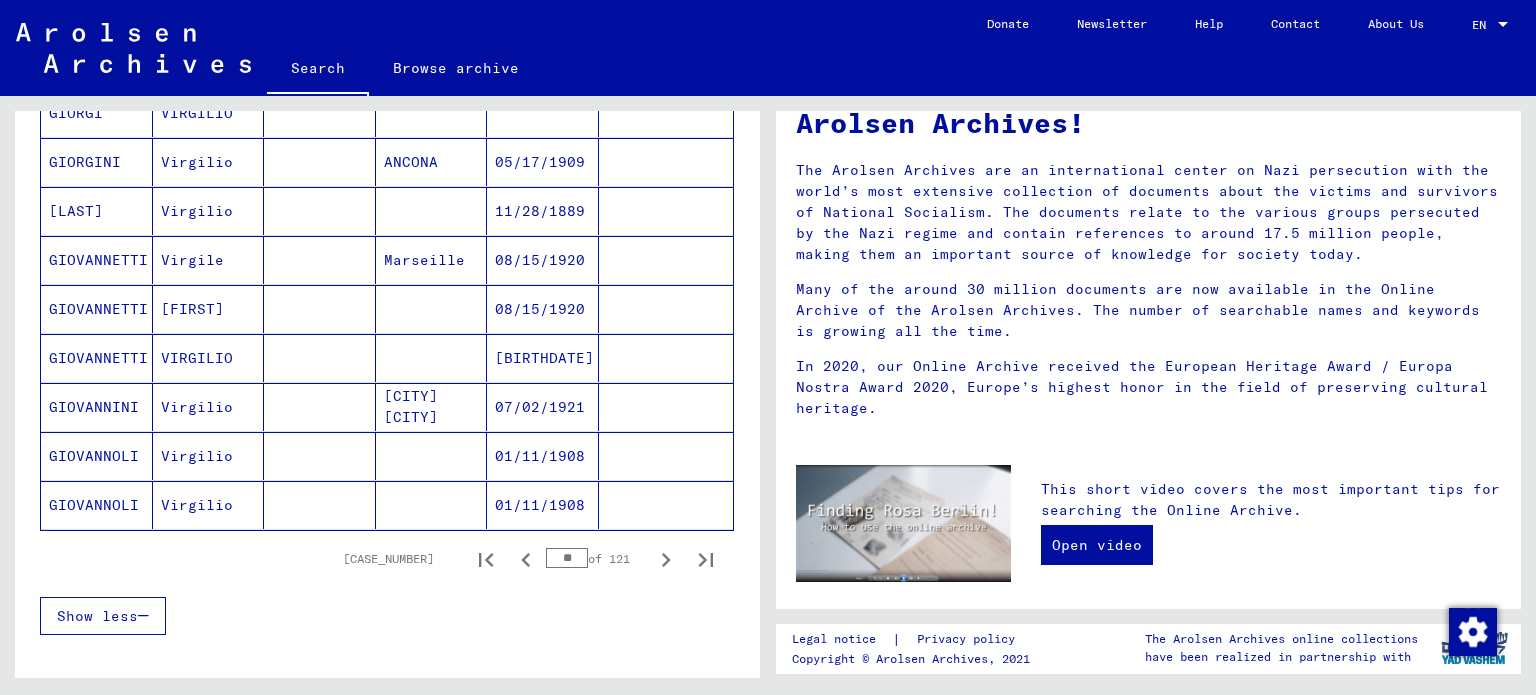 click 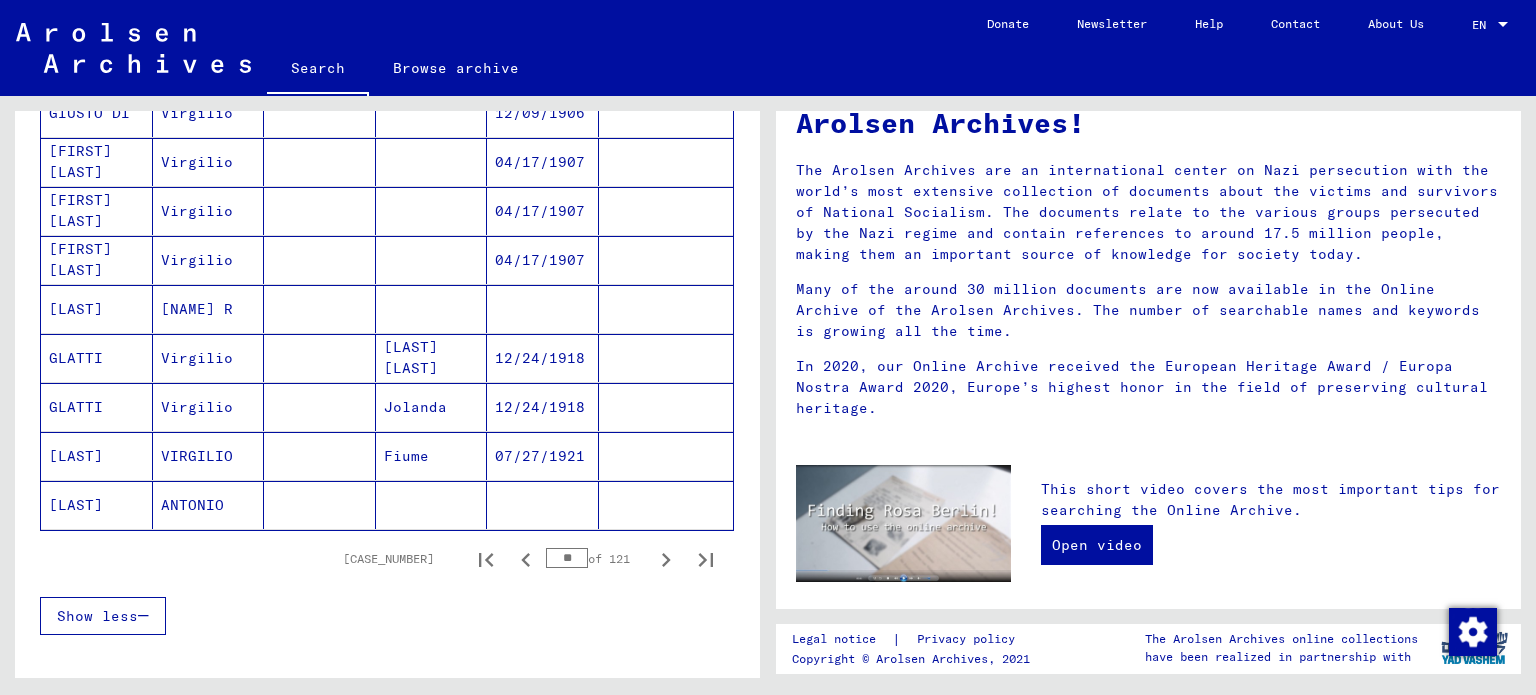 click 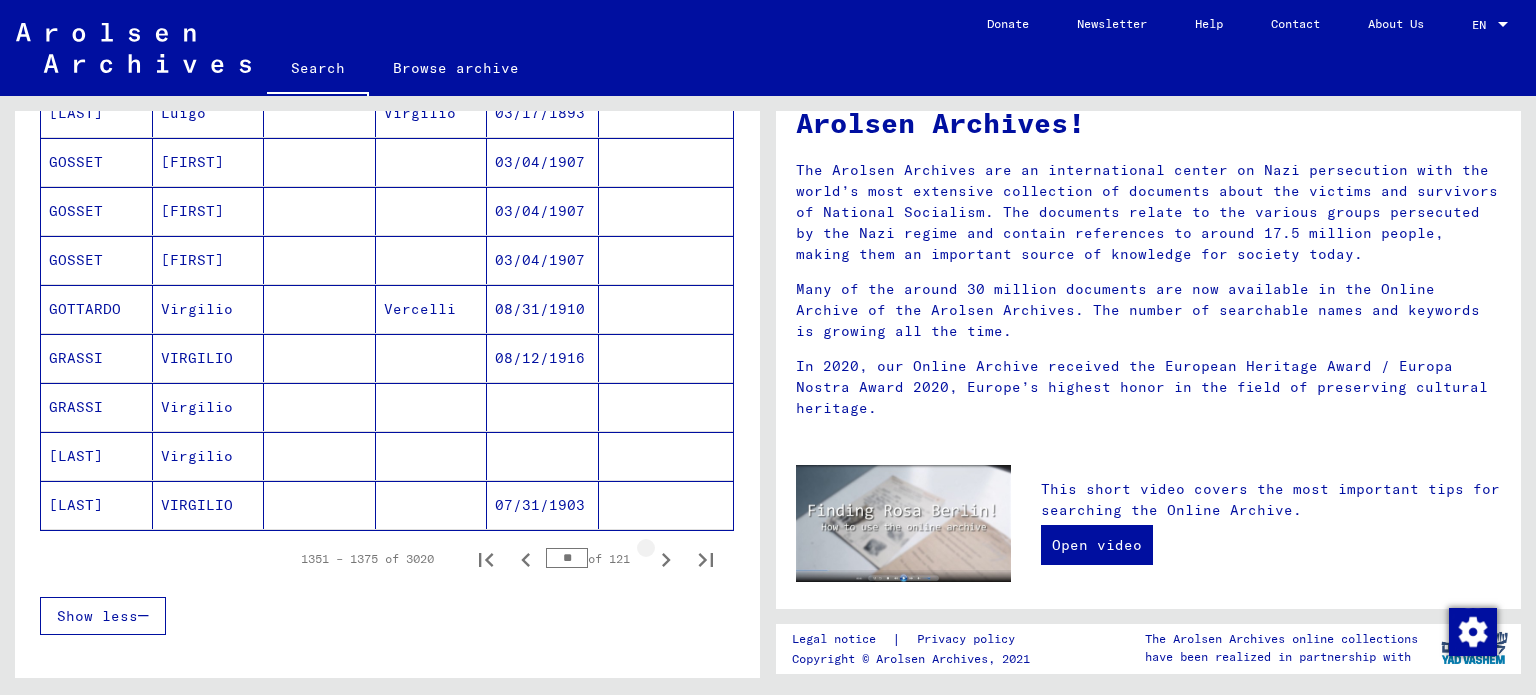 click 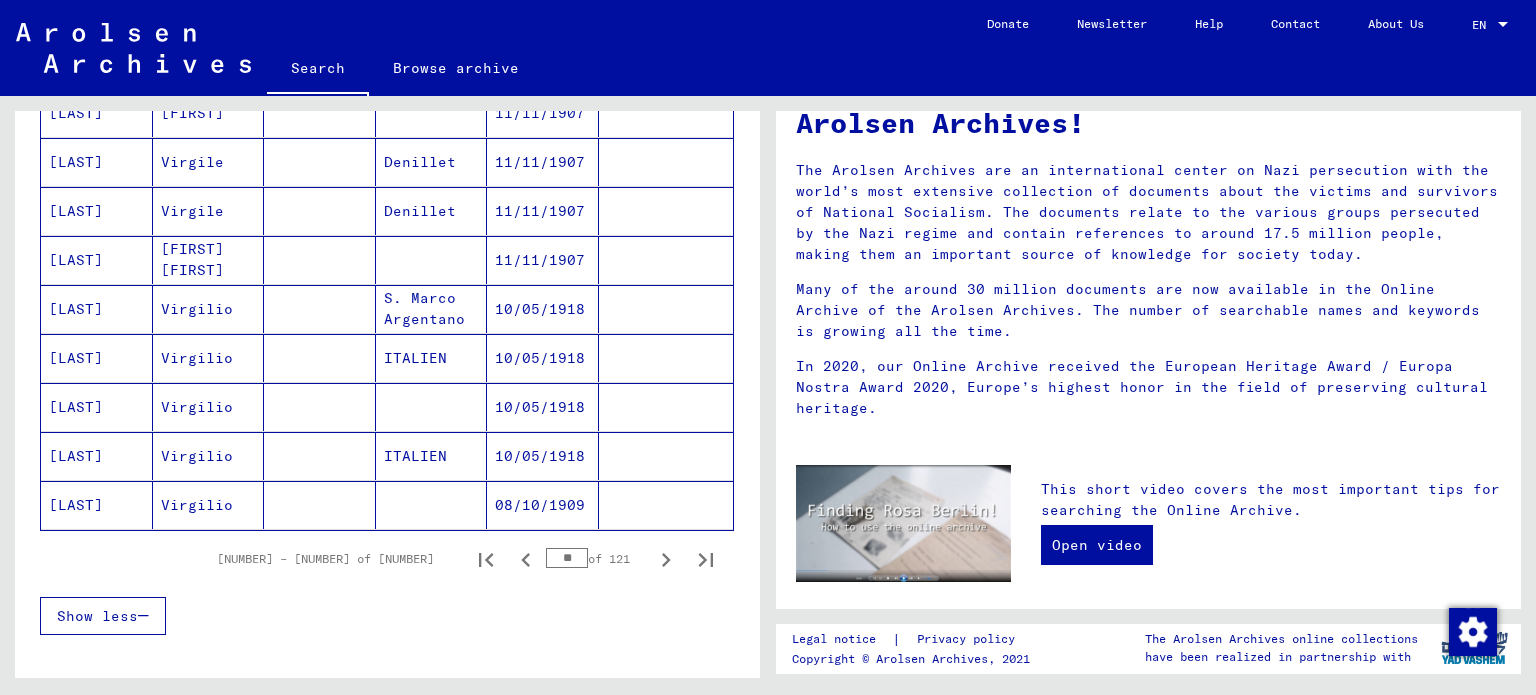click 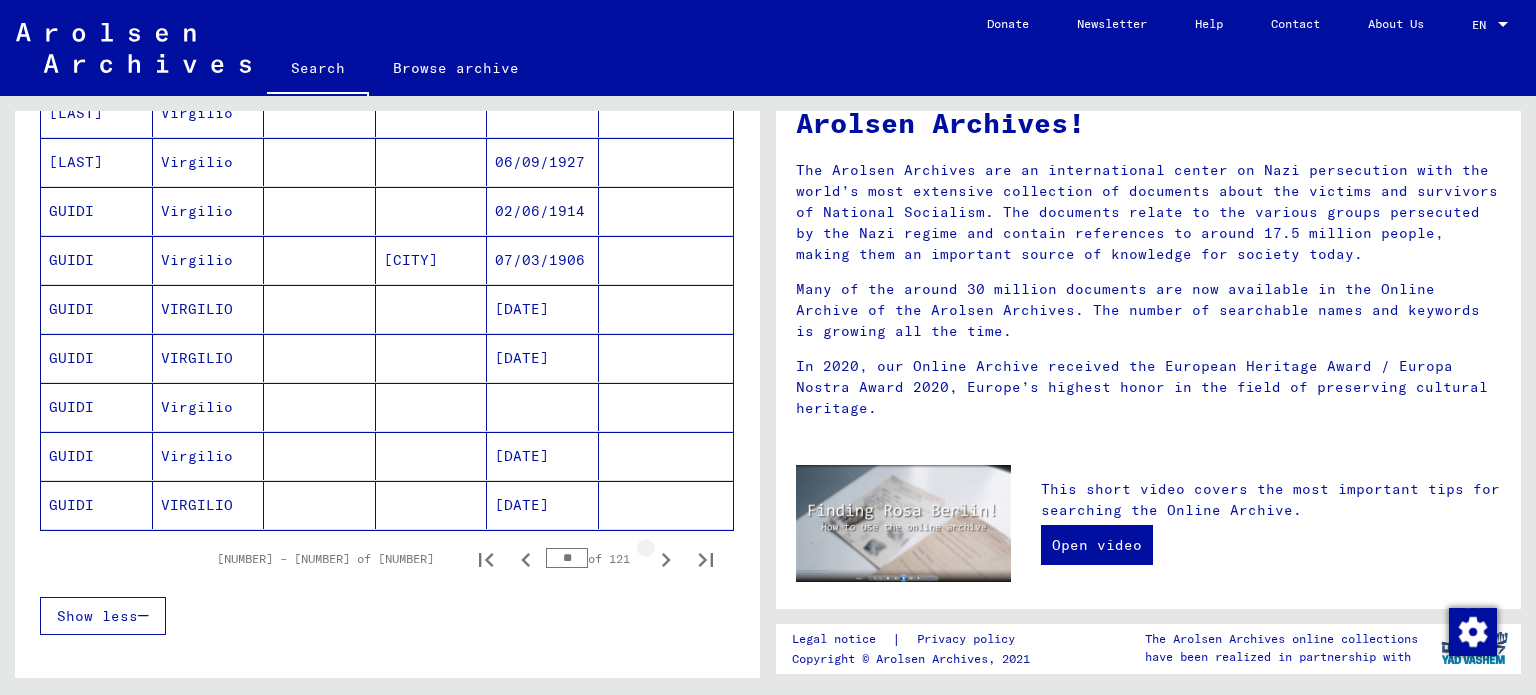 click 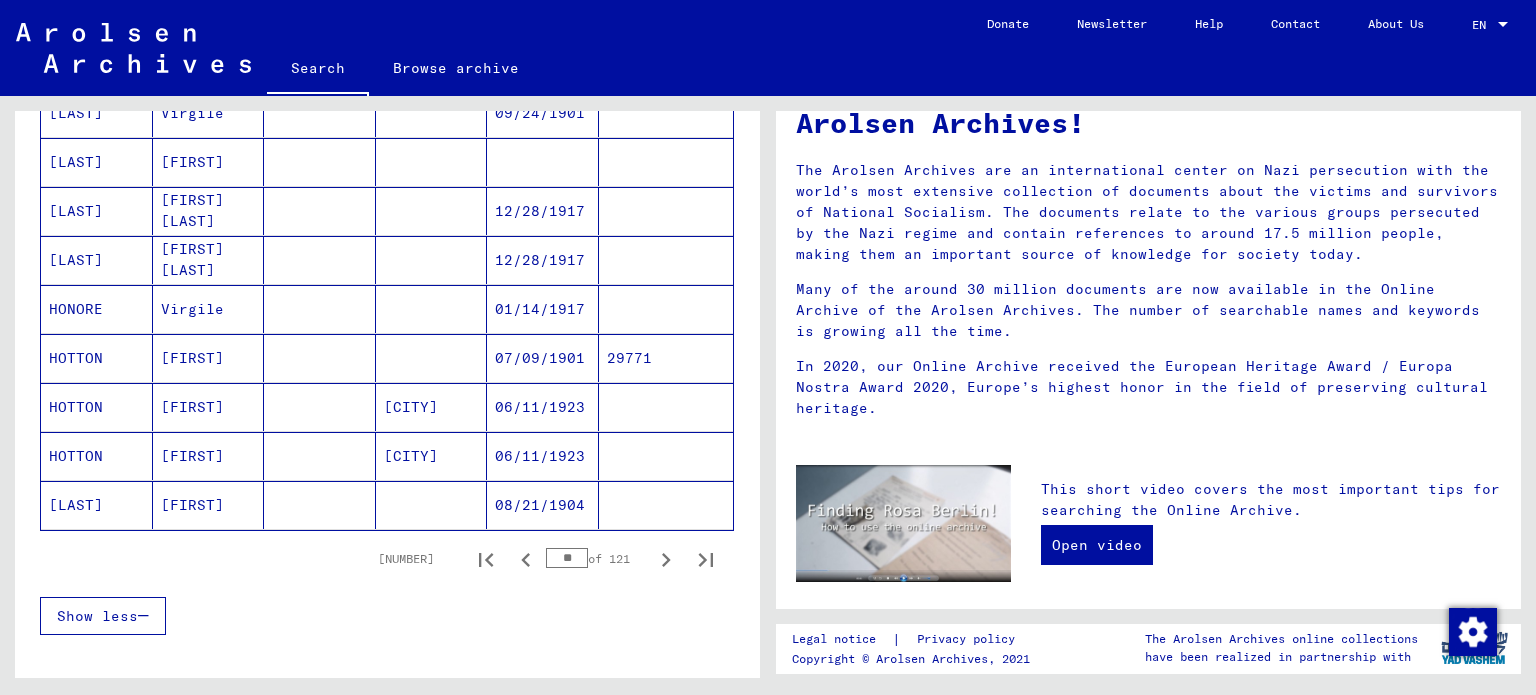 click 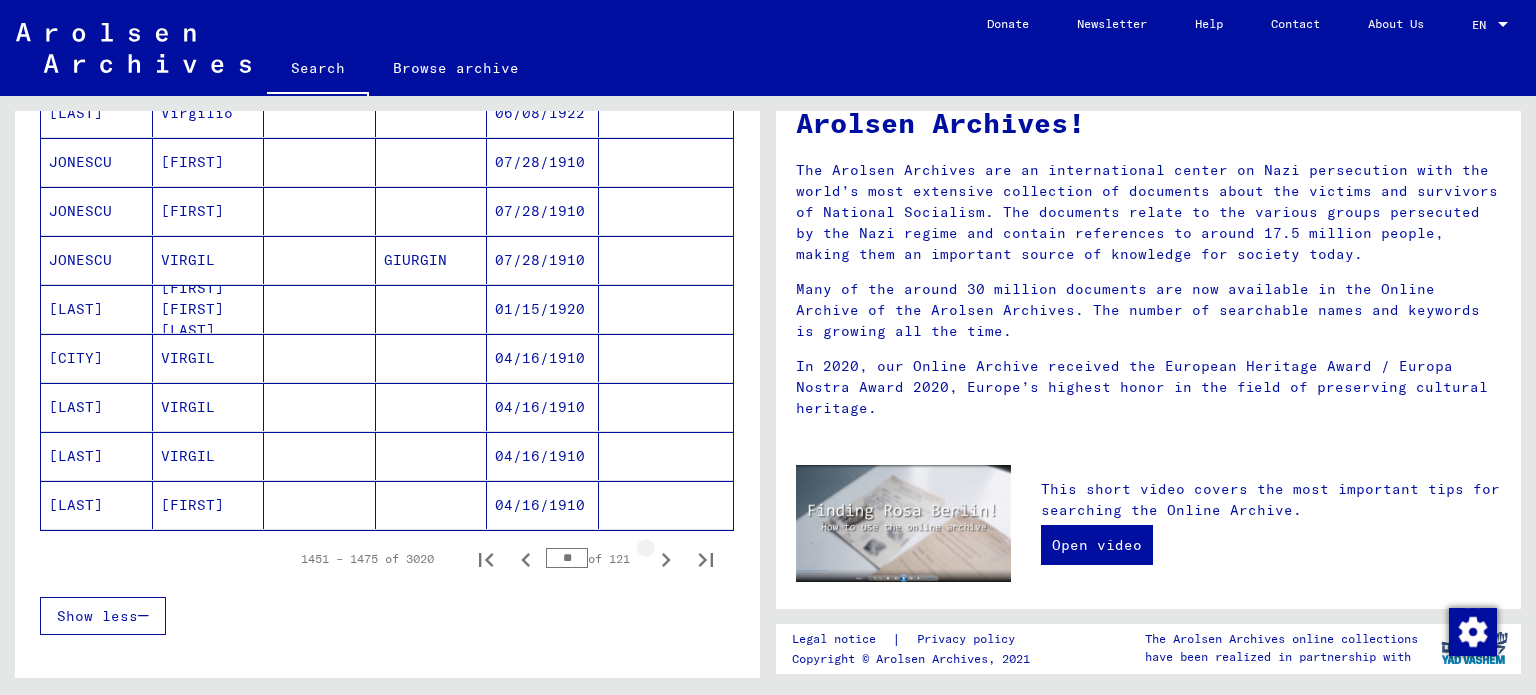 click 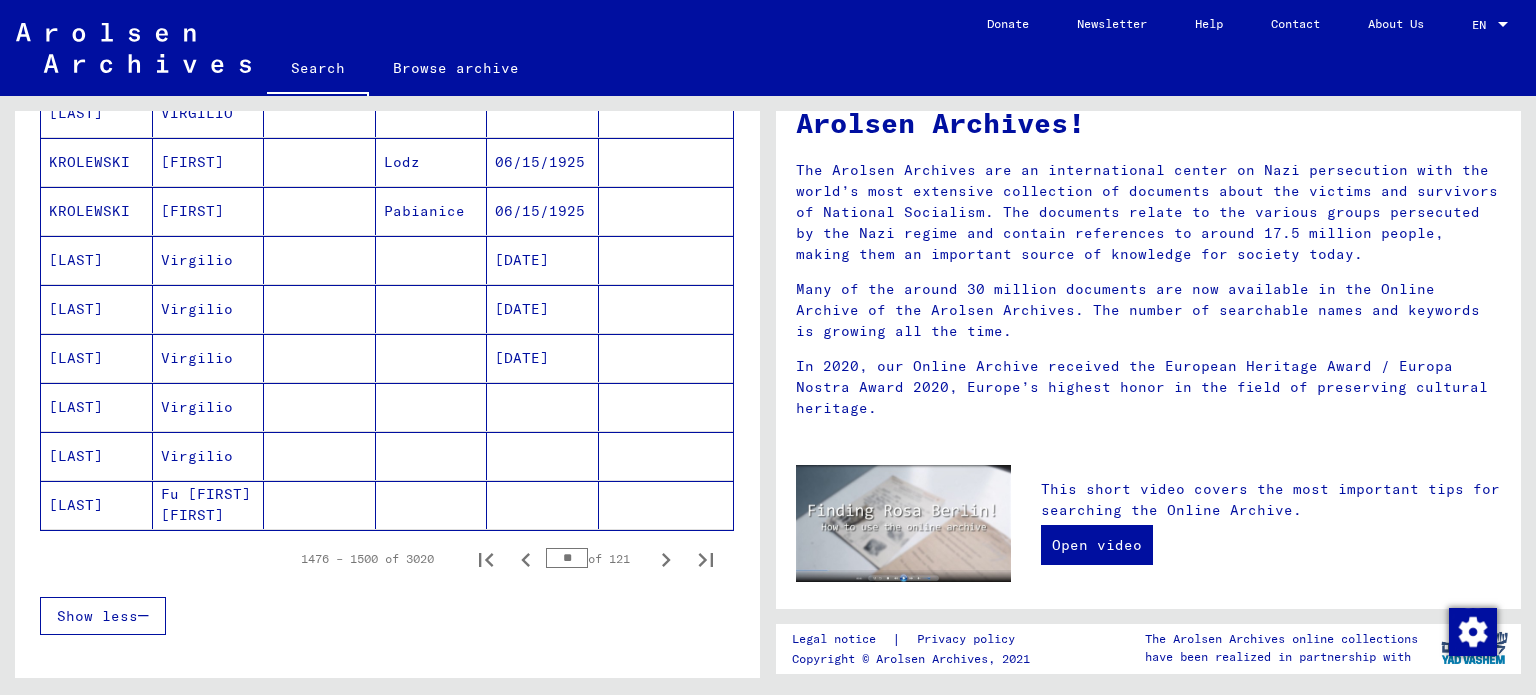 click 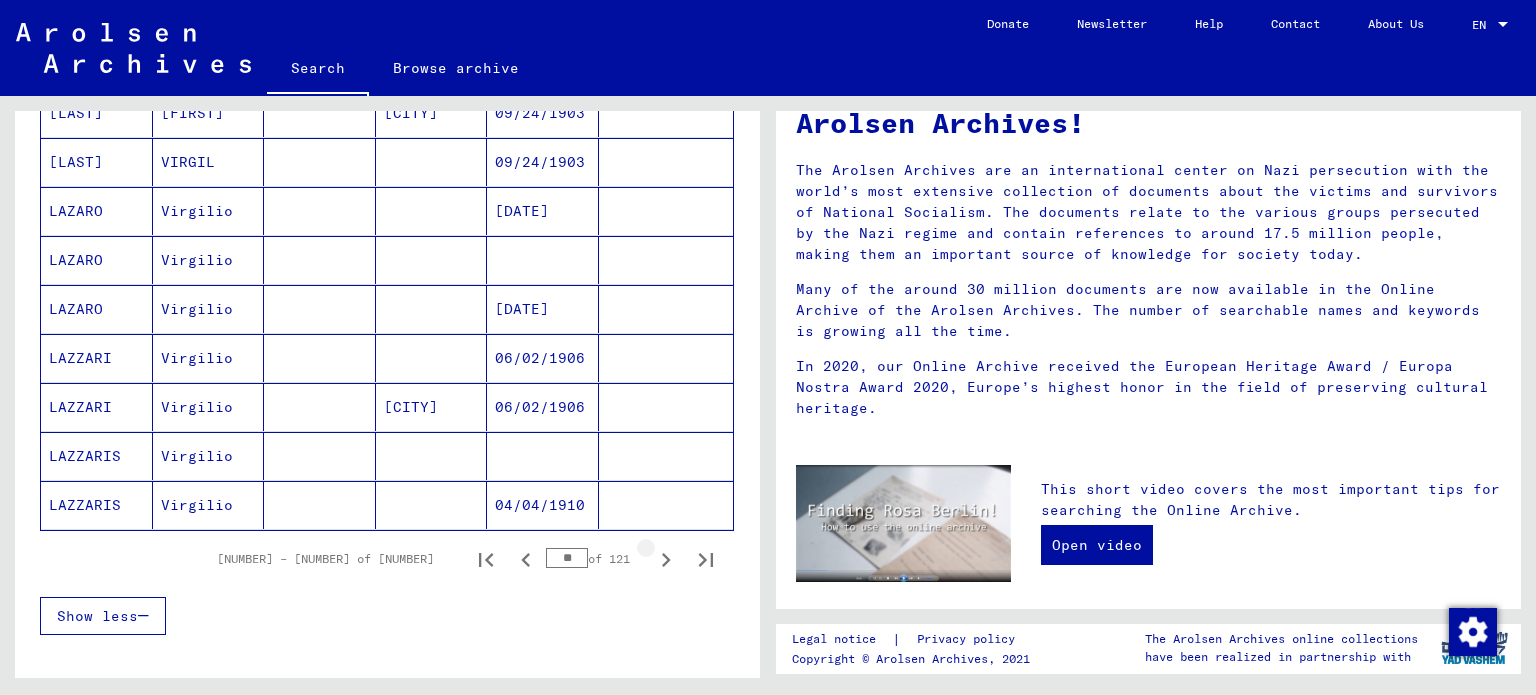 click 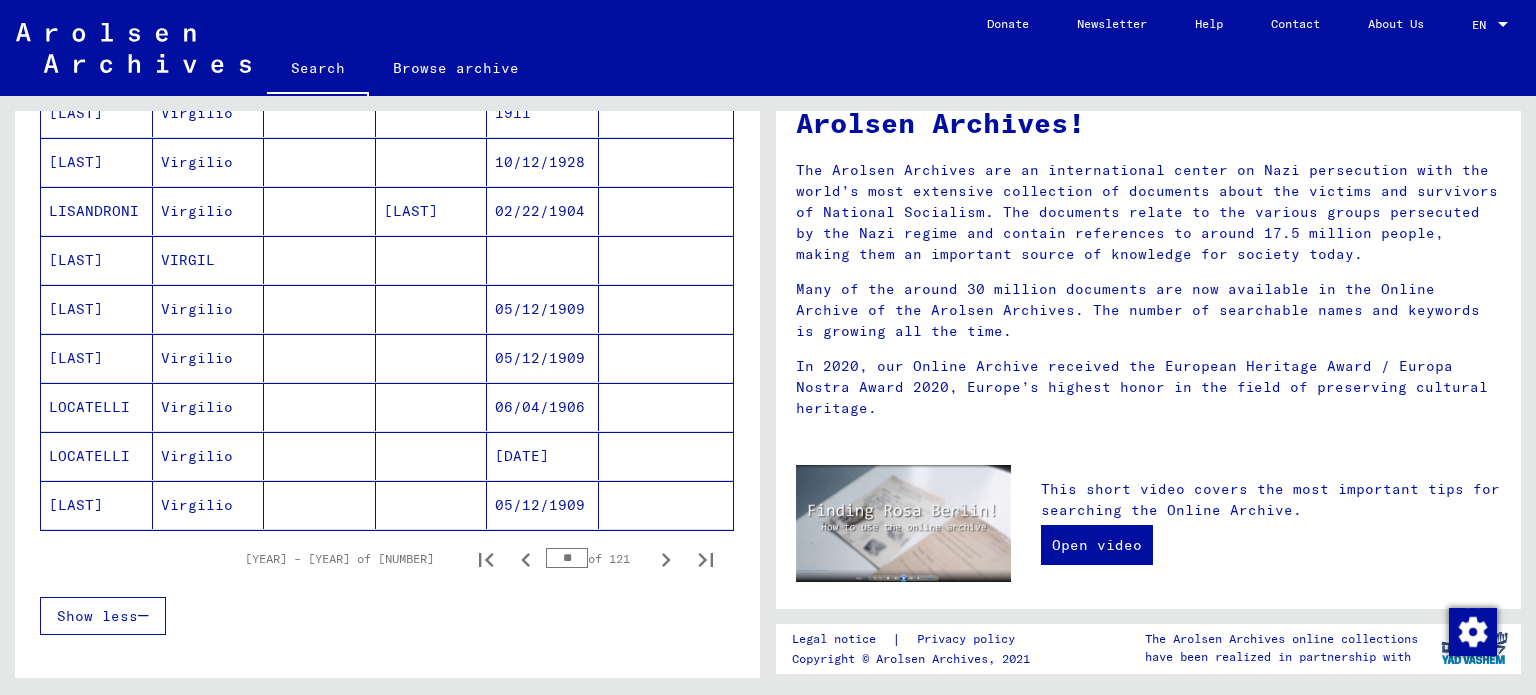 click 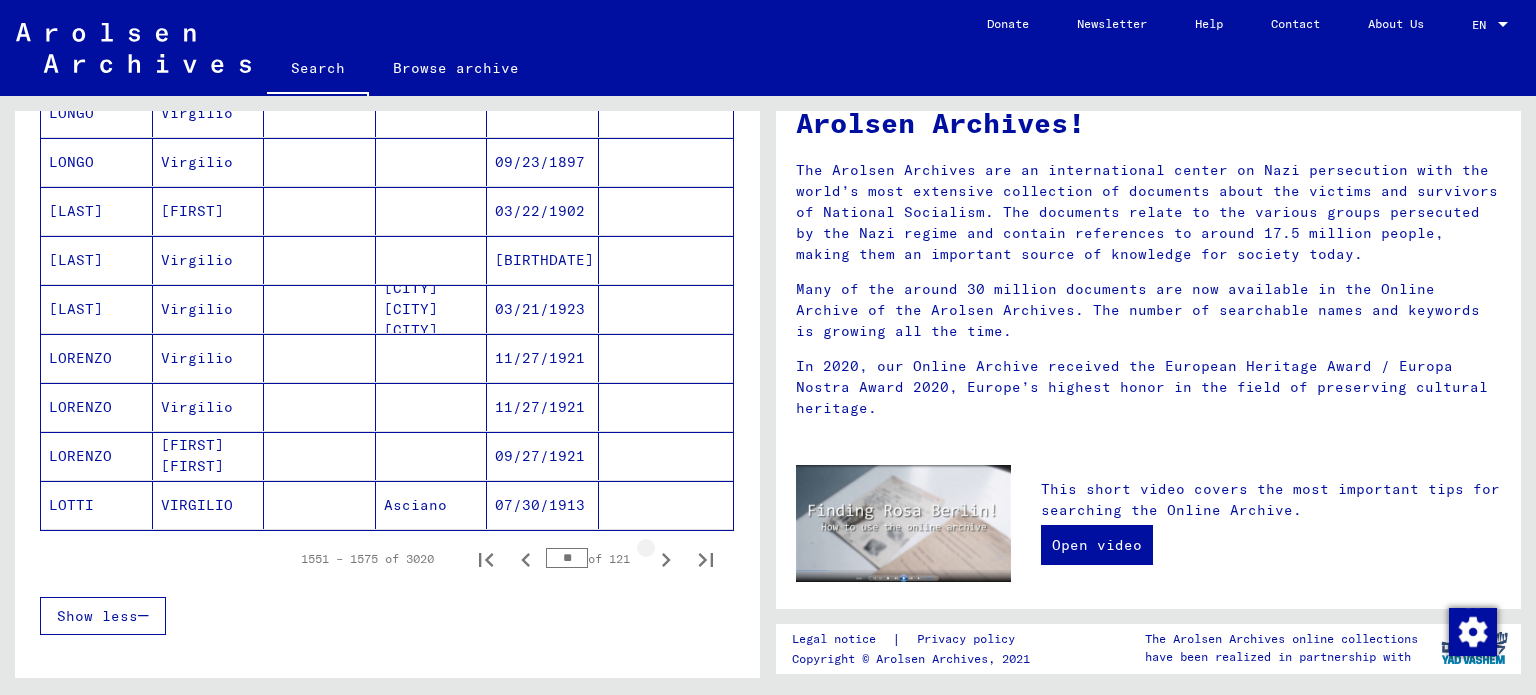 click 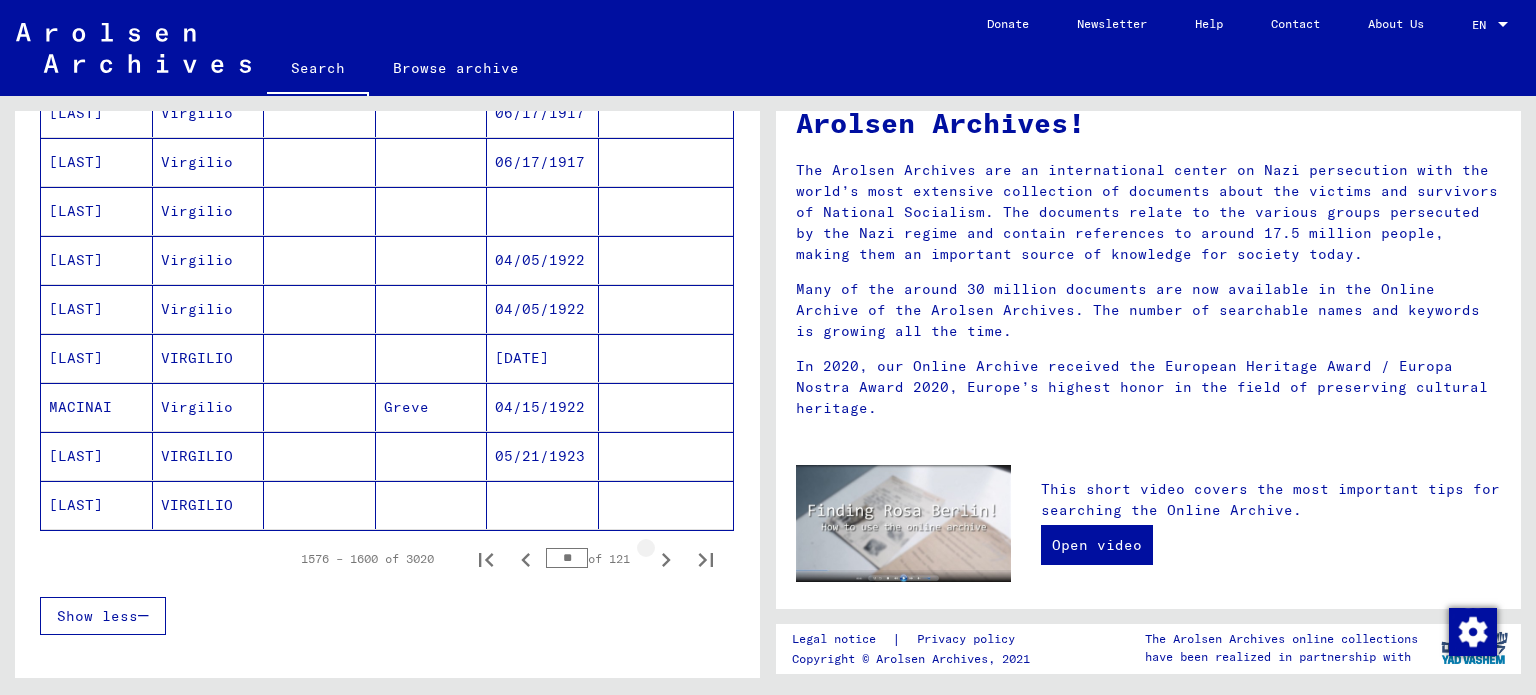 click 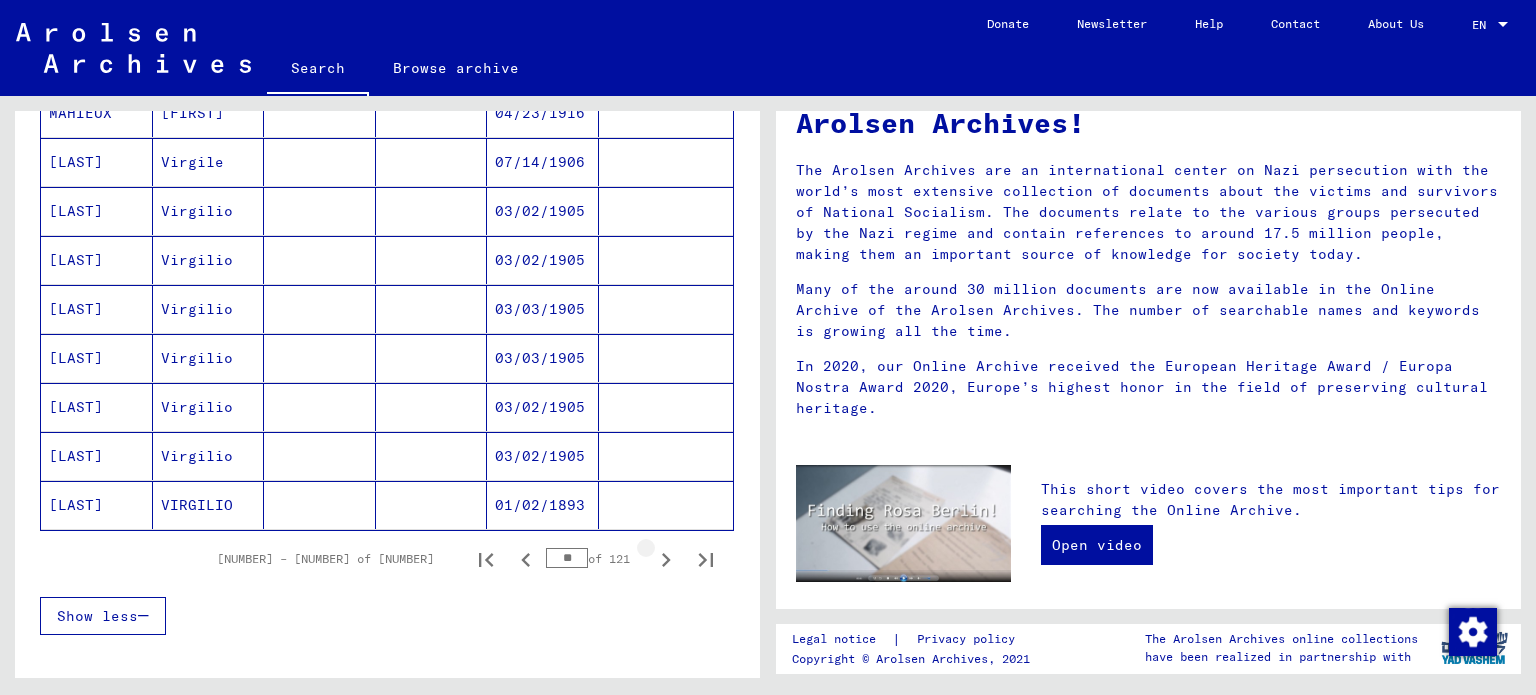 click 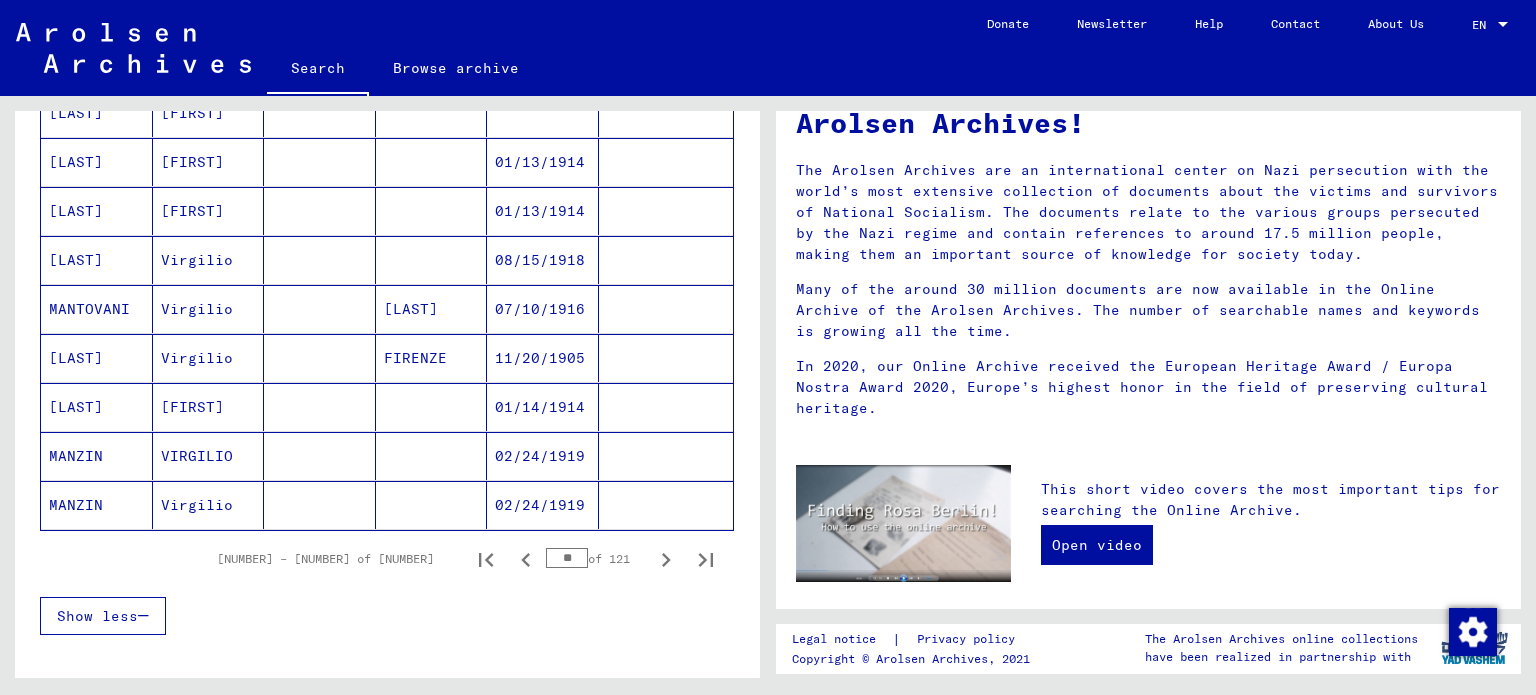 click 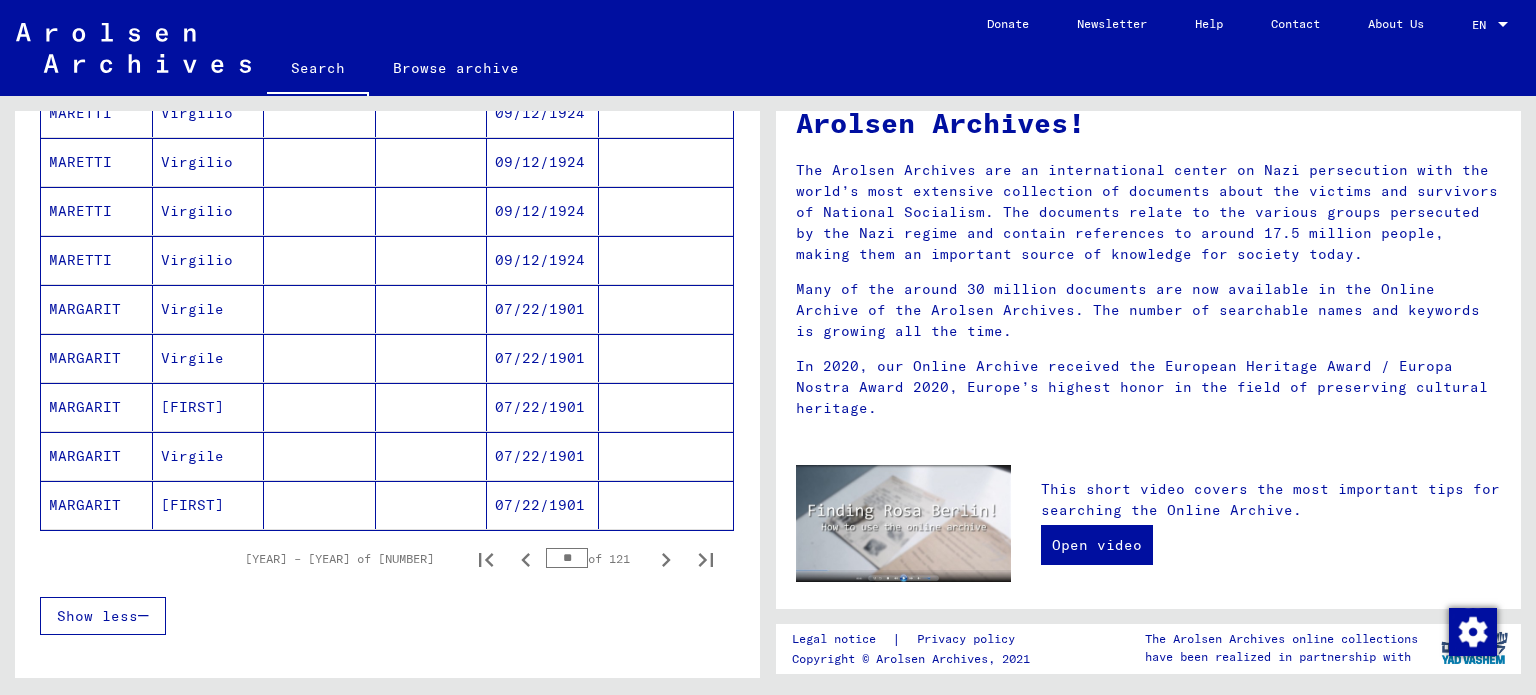 click 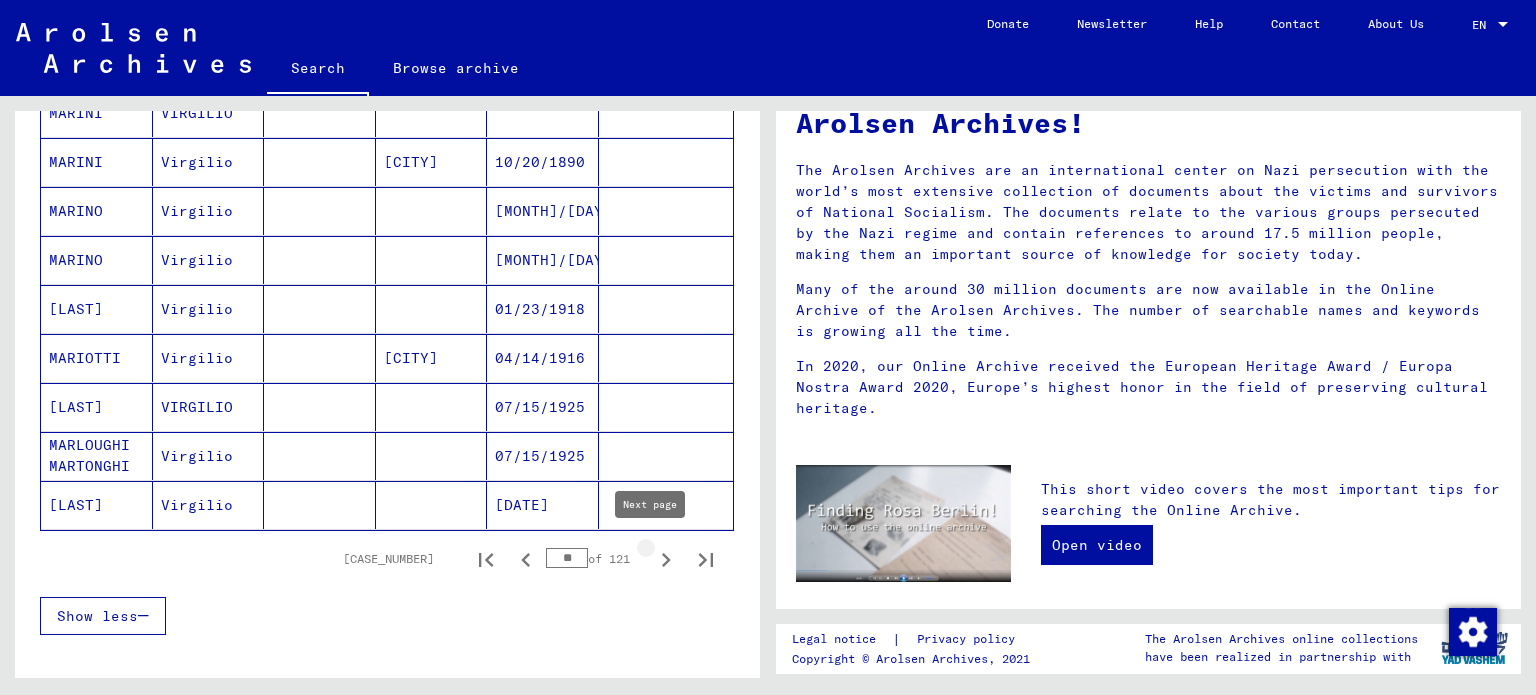 click 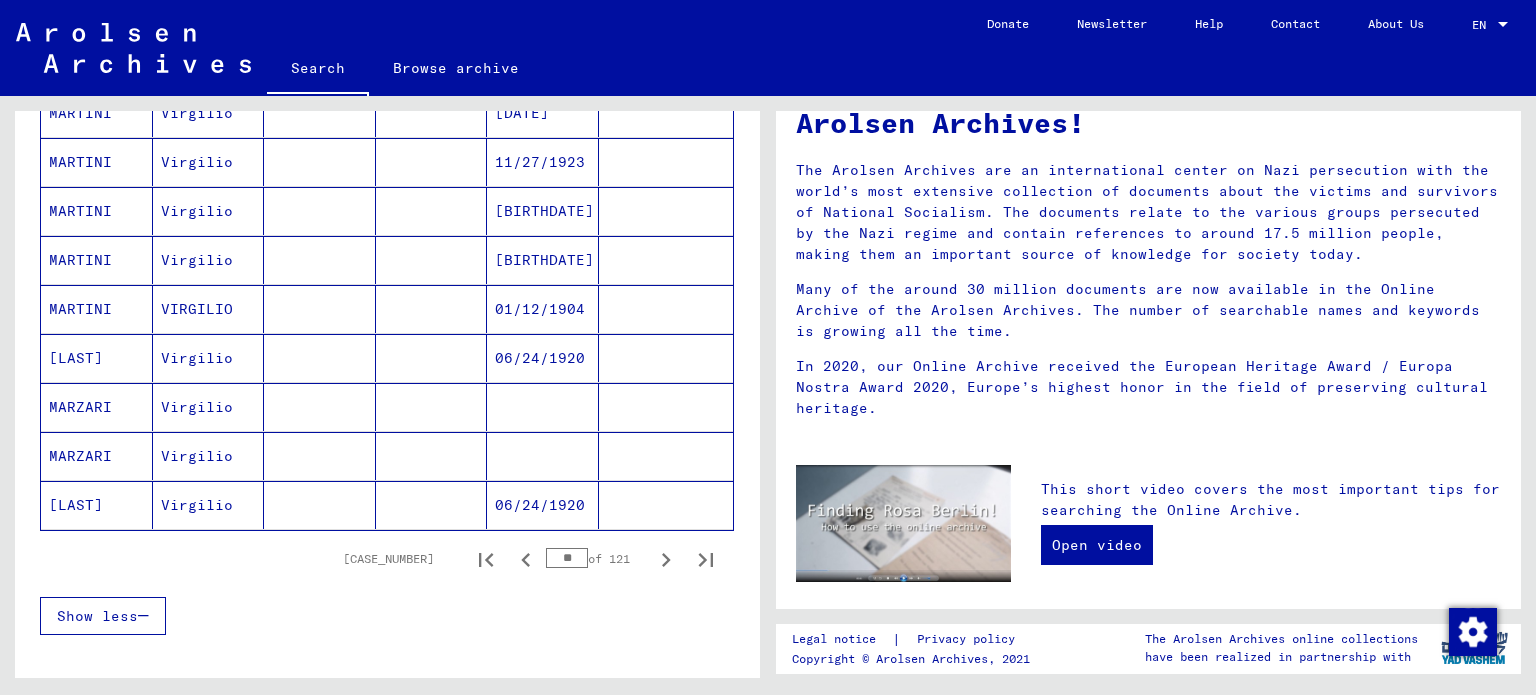 click 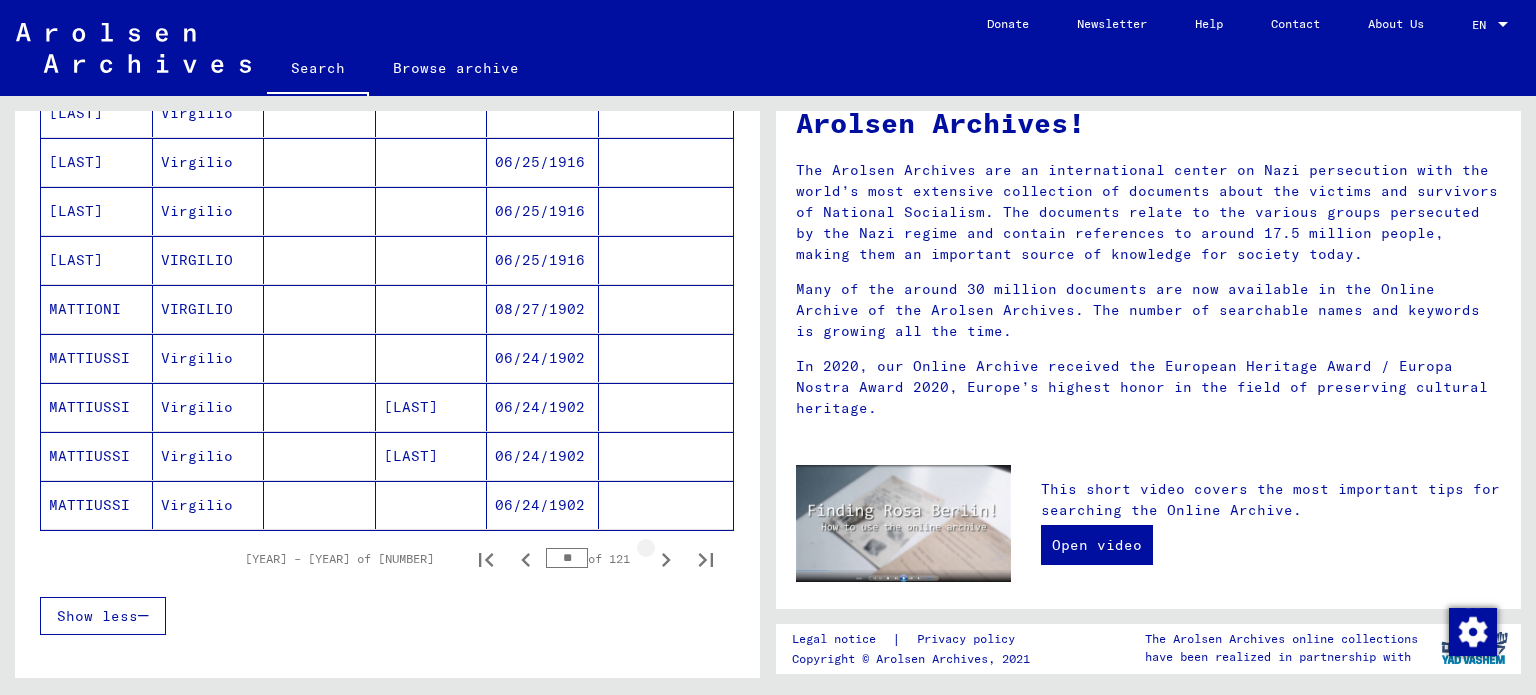click 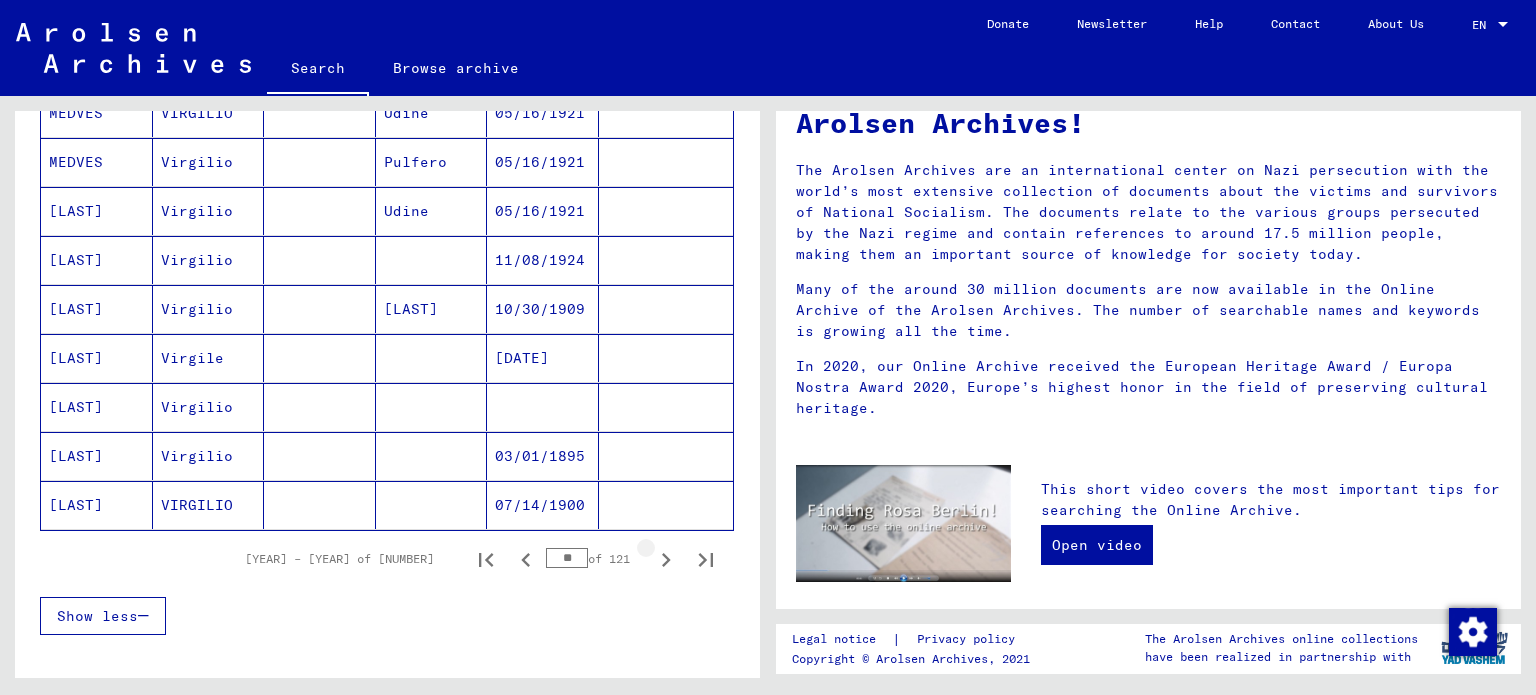 click 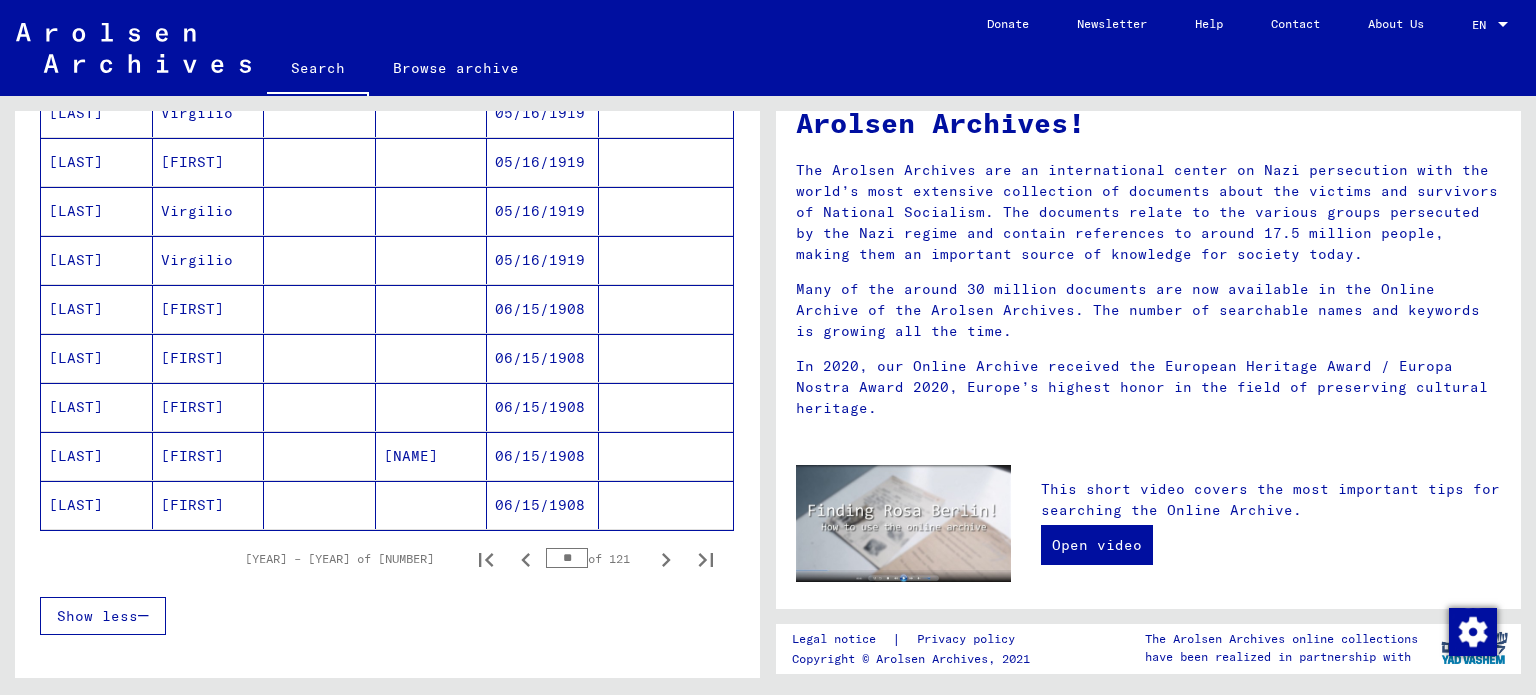 click 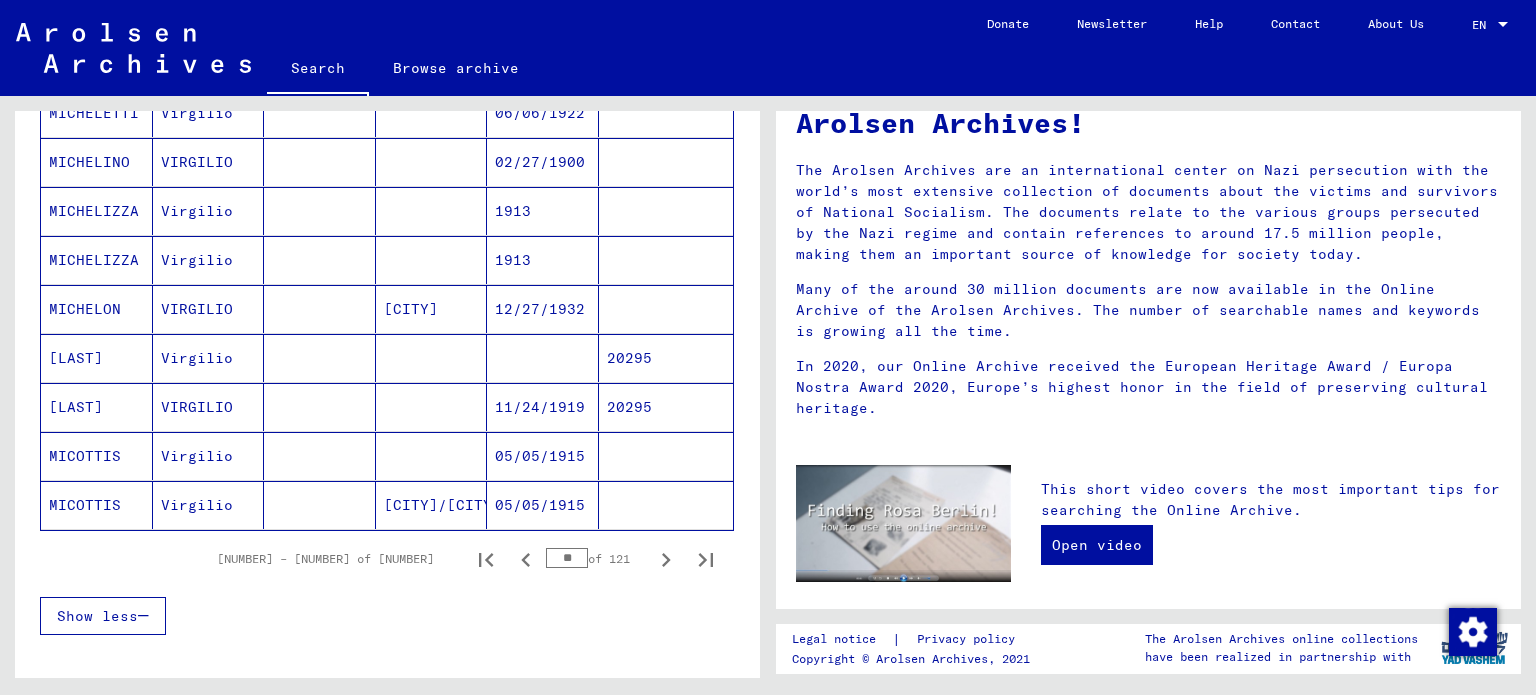 click 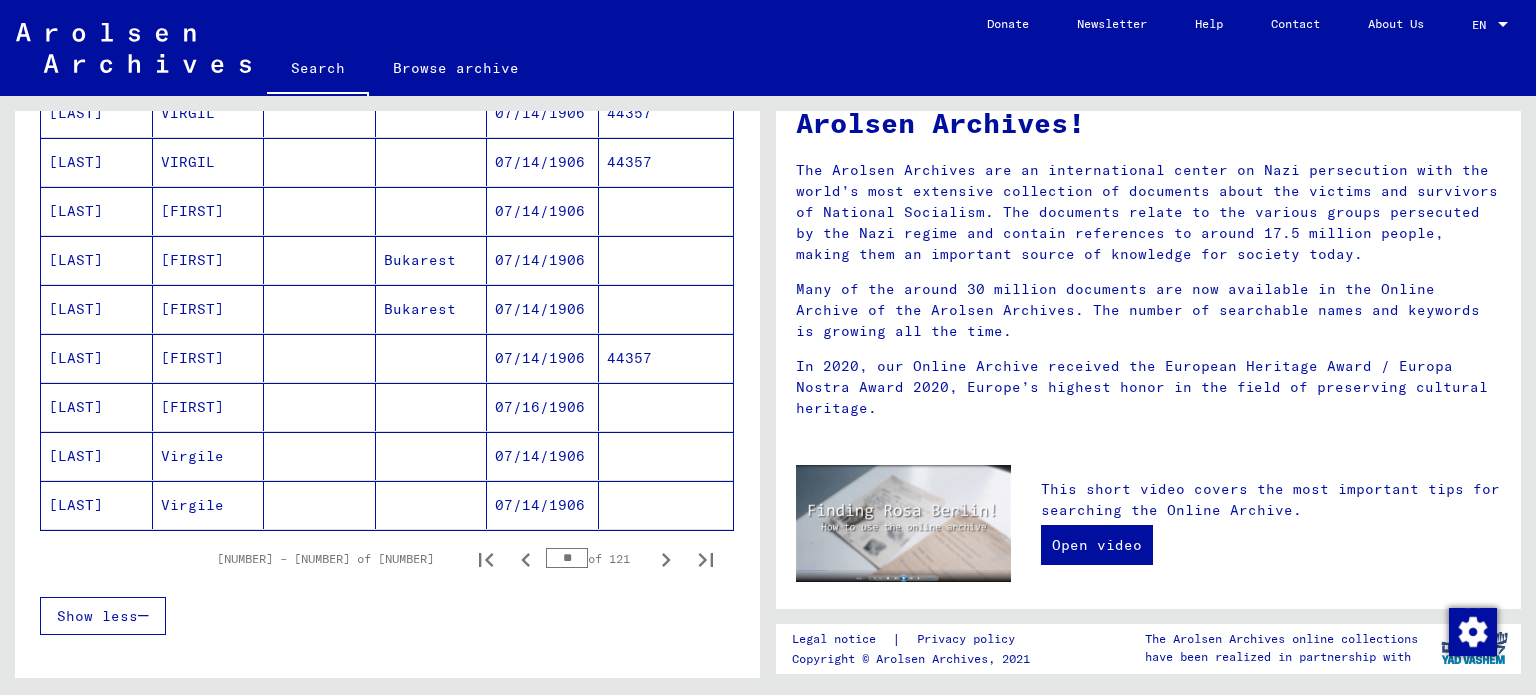 click 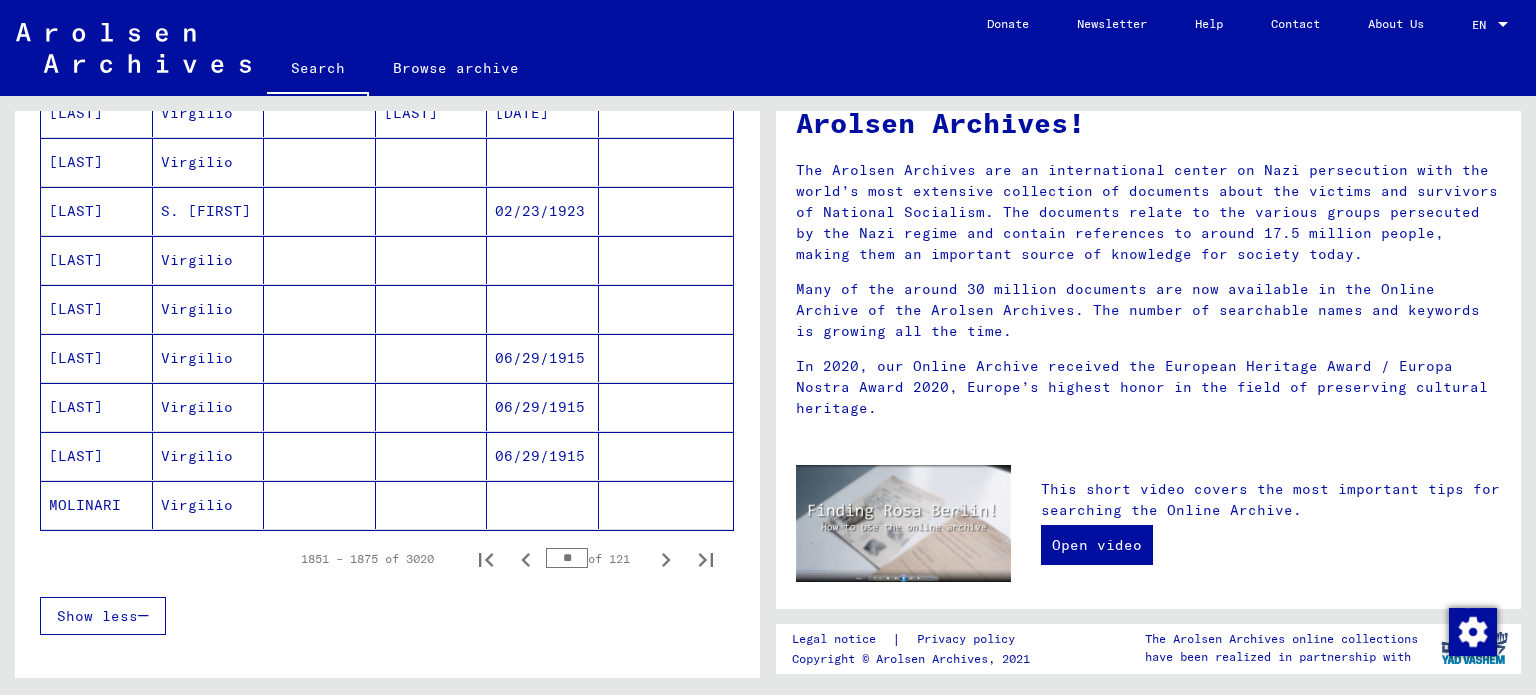 click 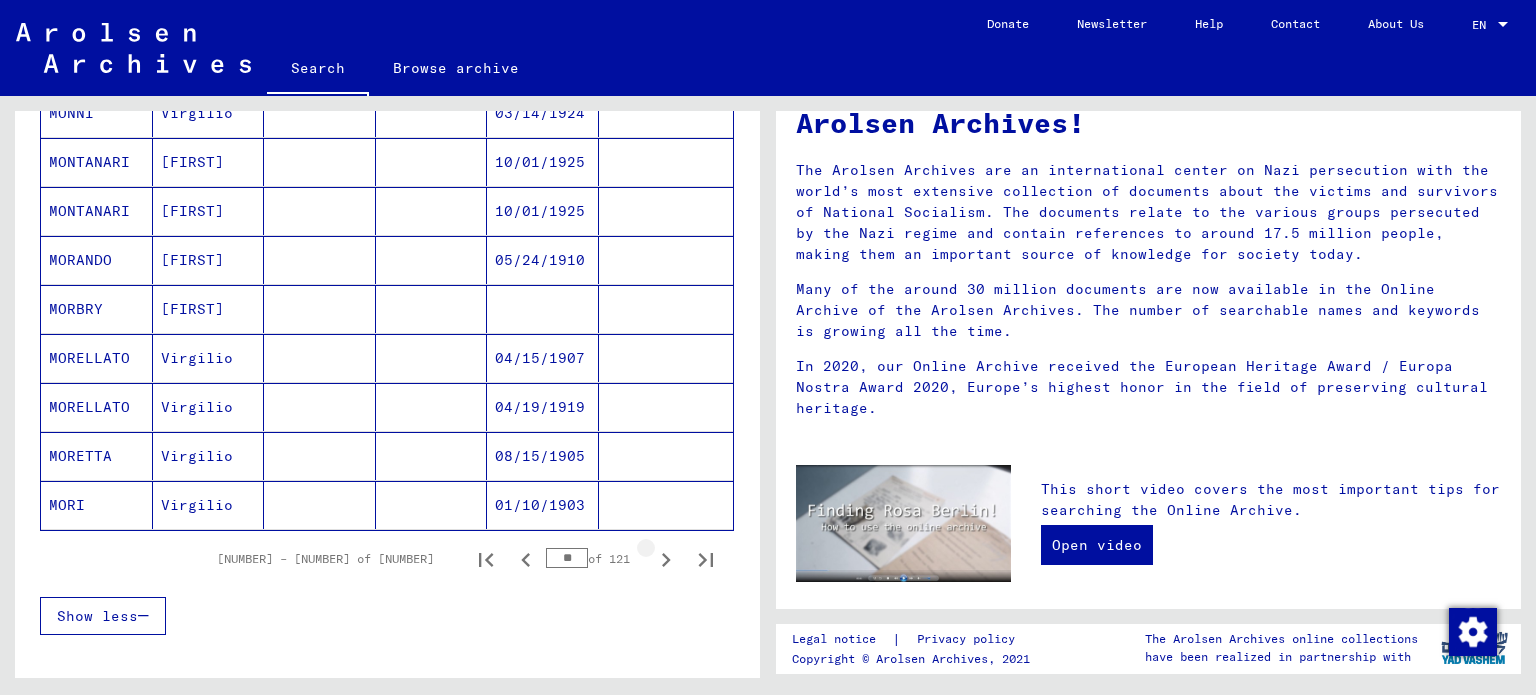 click 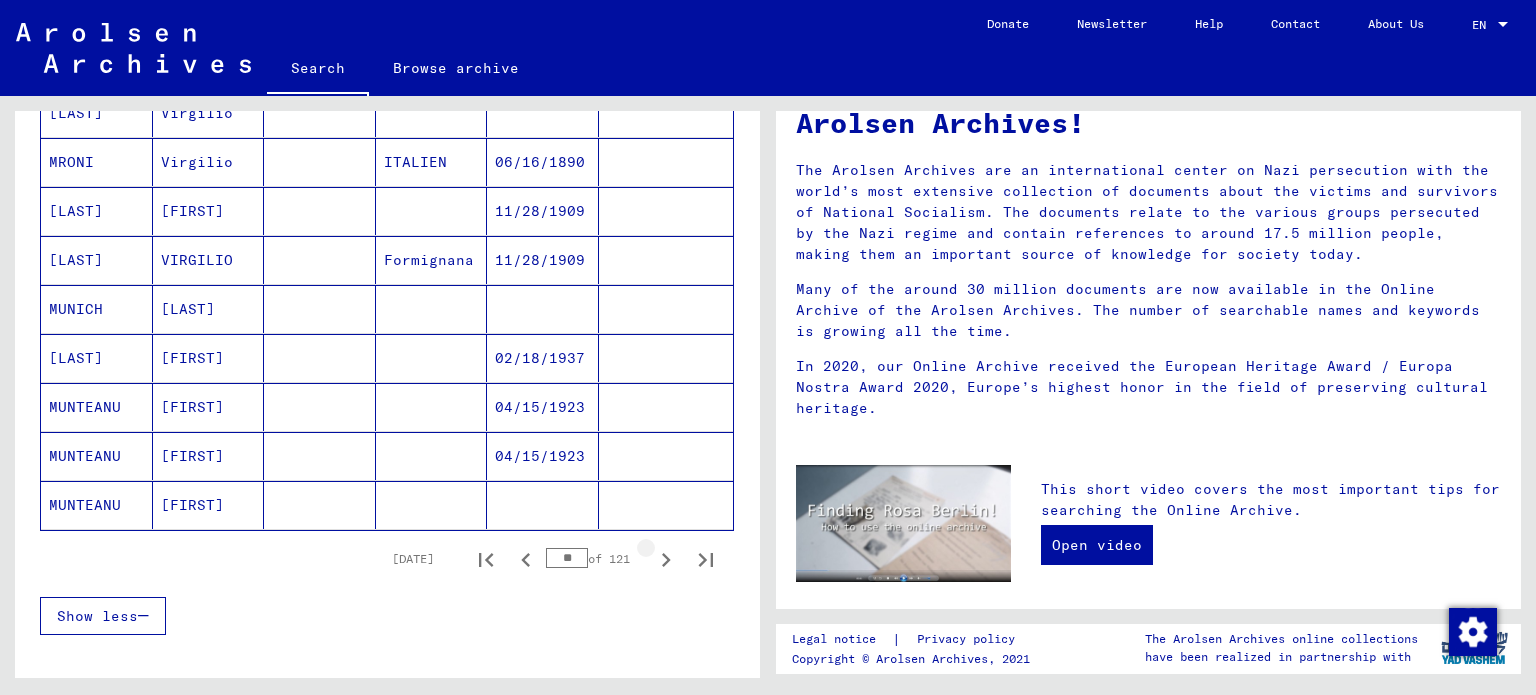 click 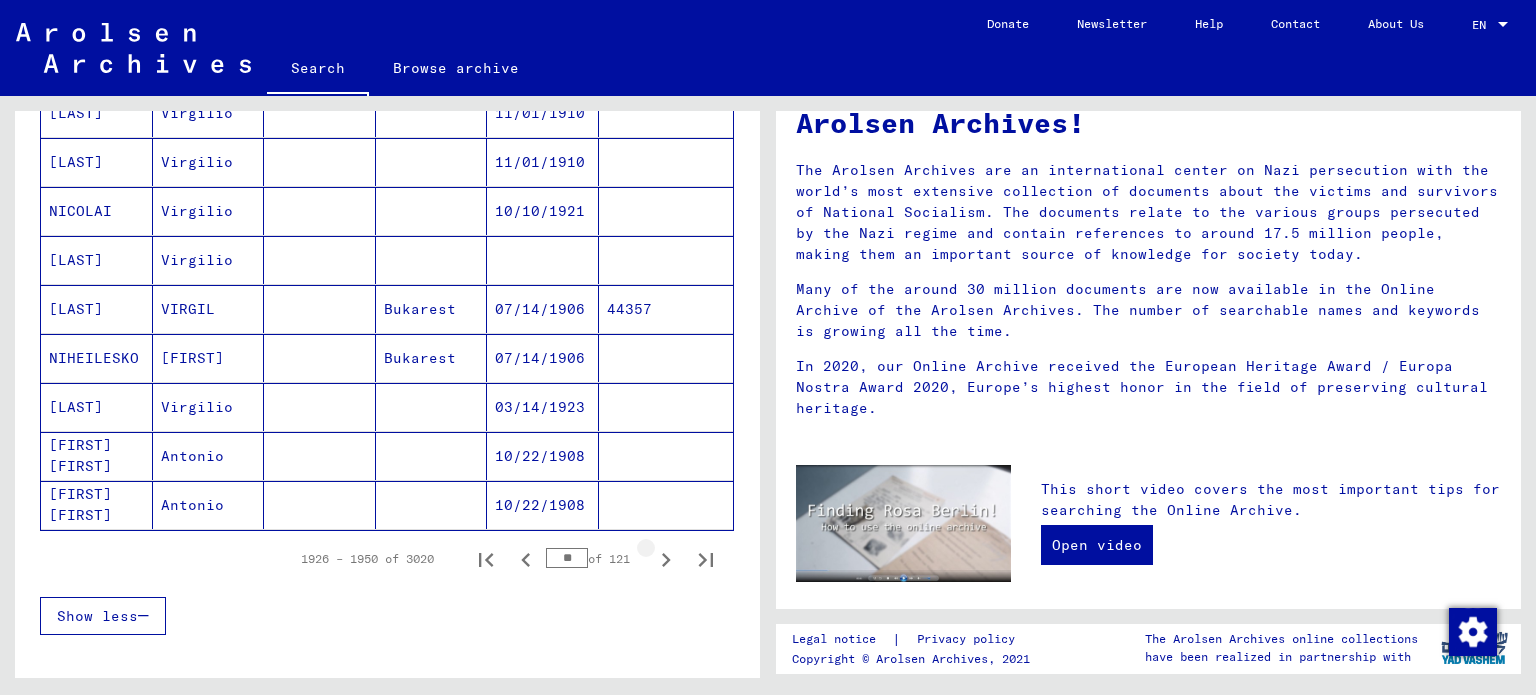 click 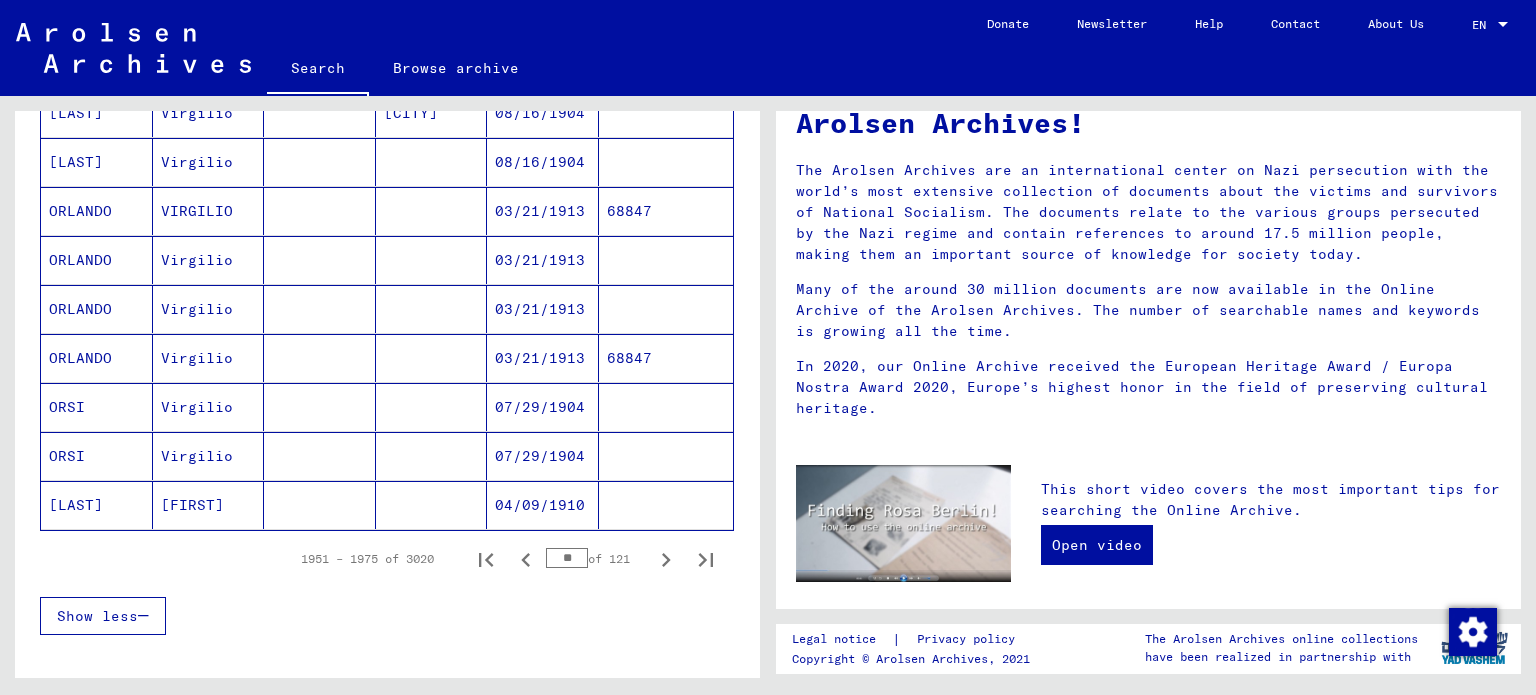 click 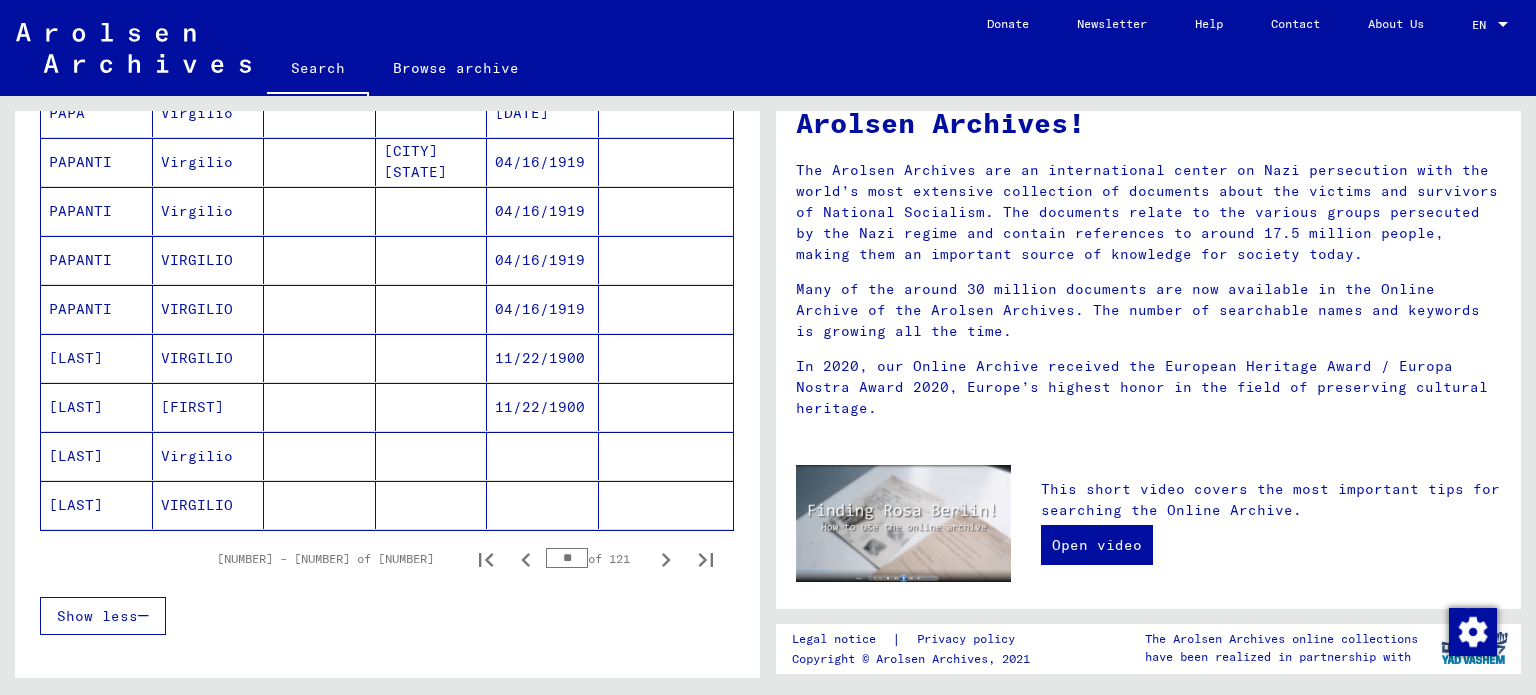 click 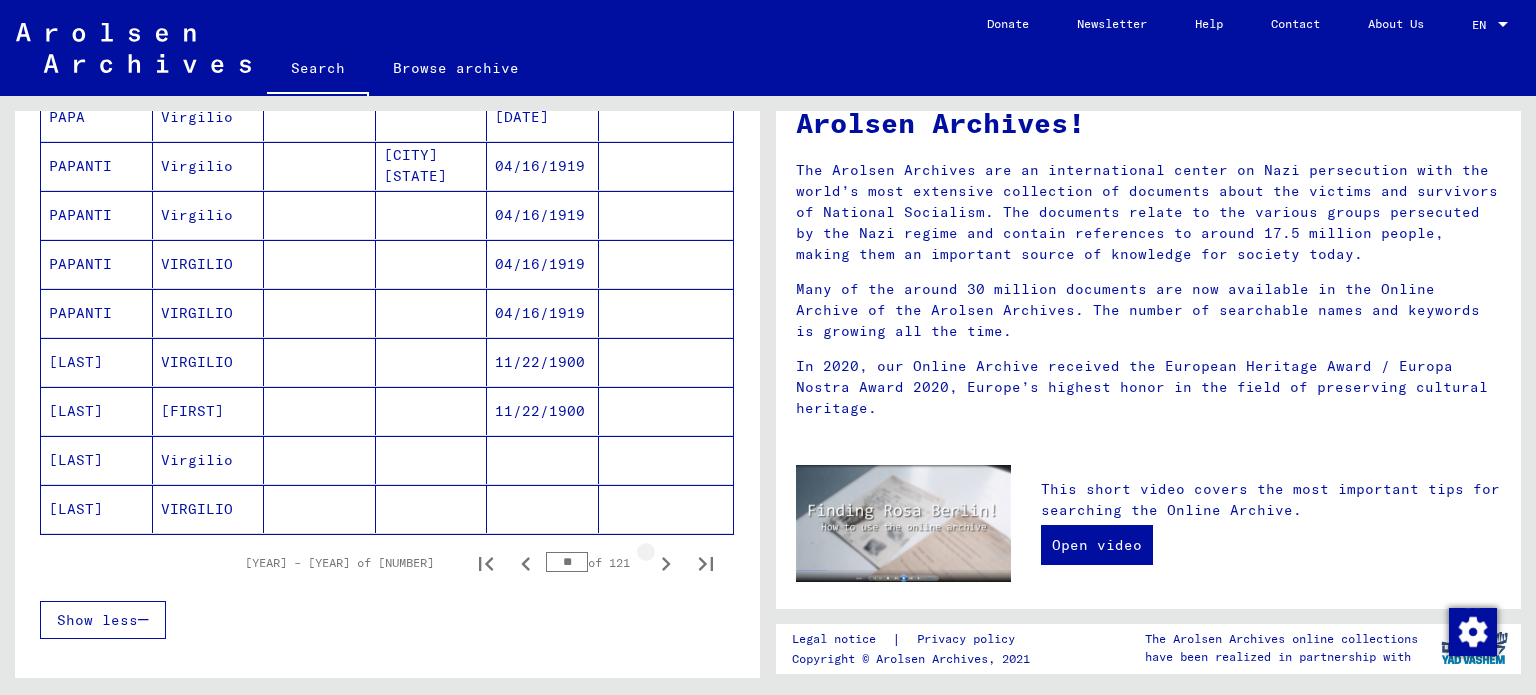 scroll, scrollTop: 1104, scrollLeft: 0, axis: vertical 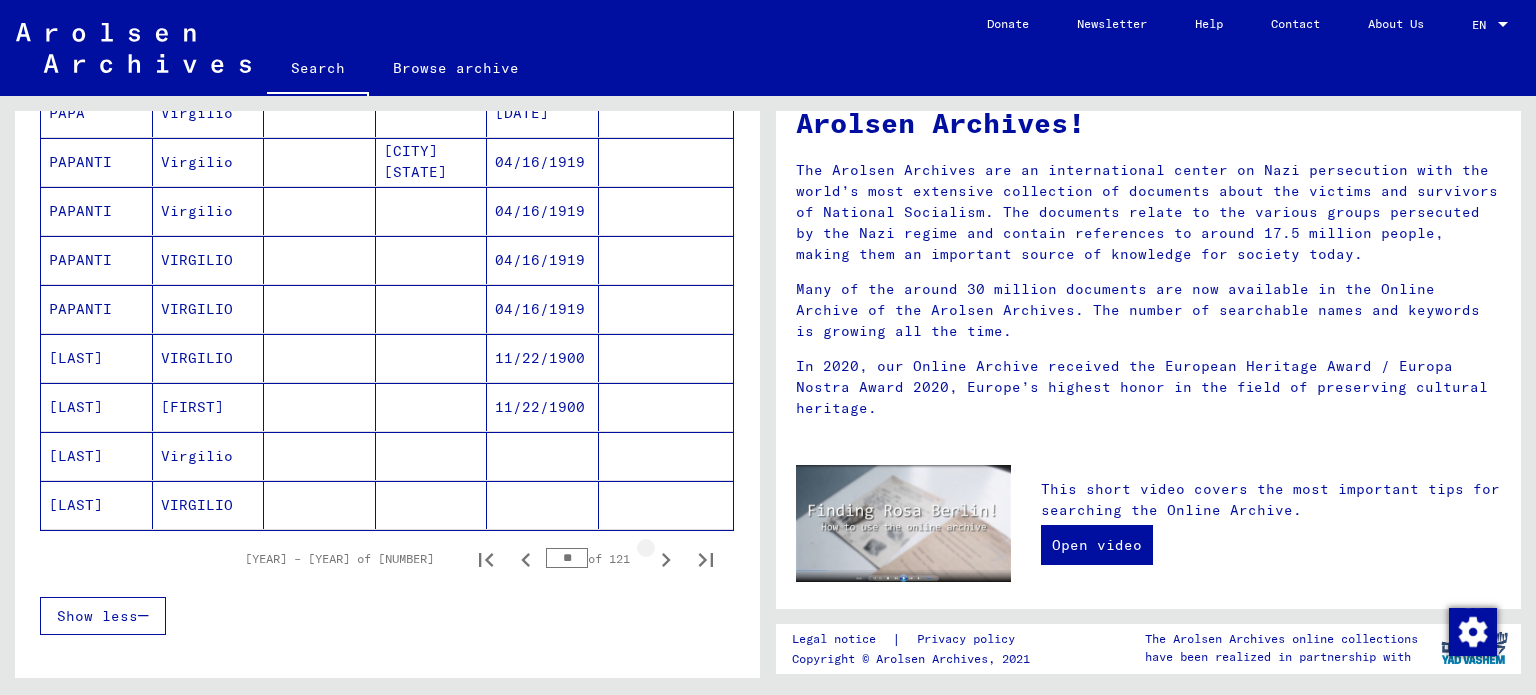 click 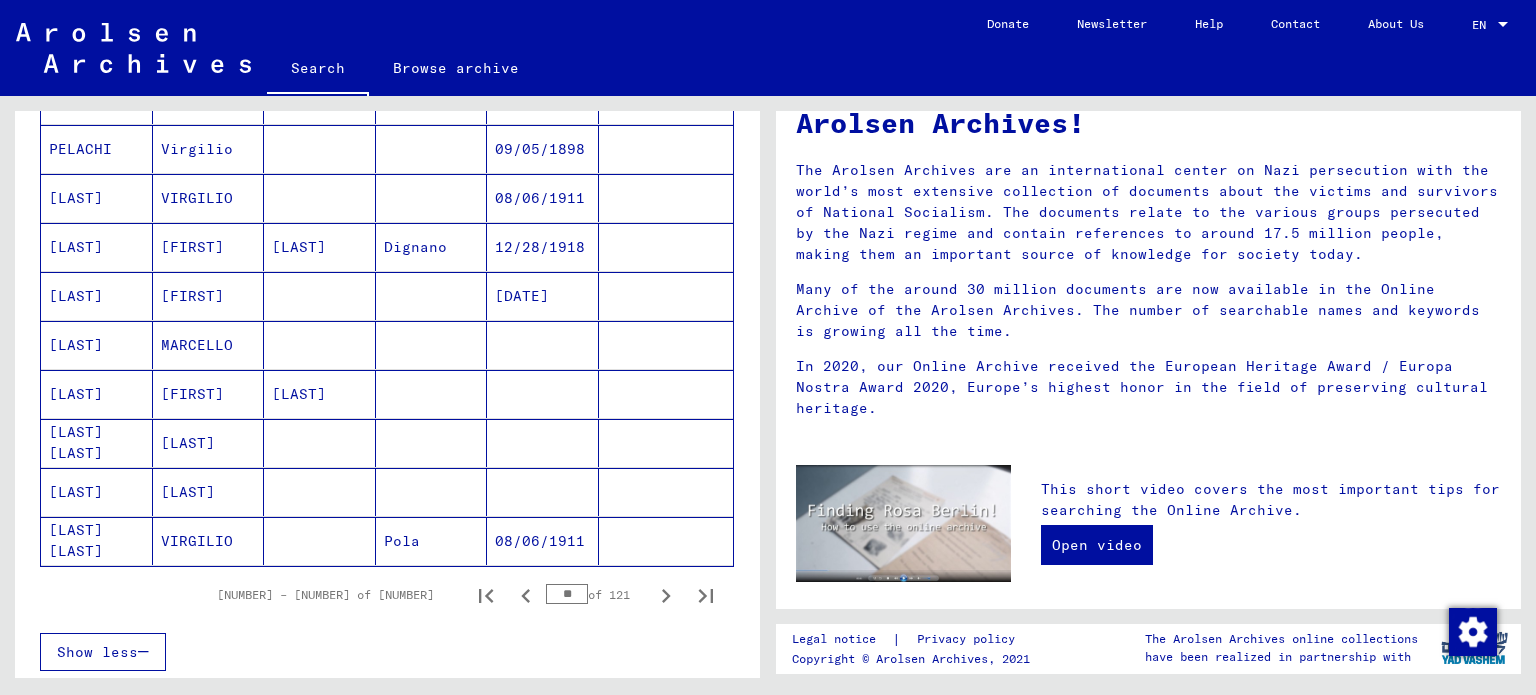 scroll, scrollTop: 1100, scrollLeft: 0, axis: vertical 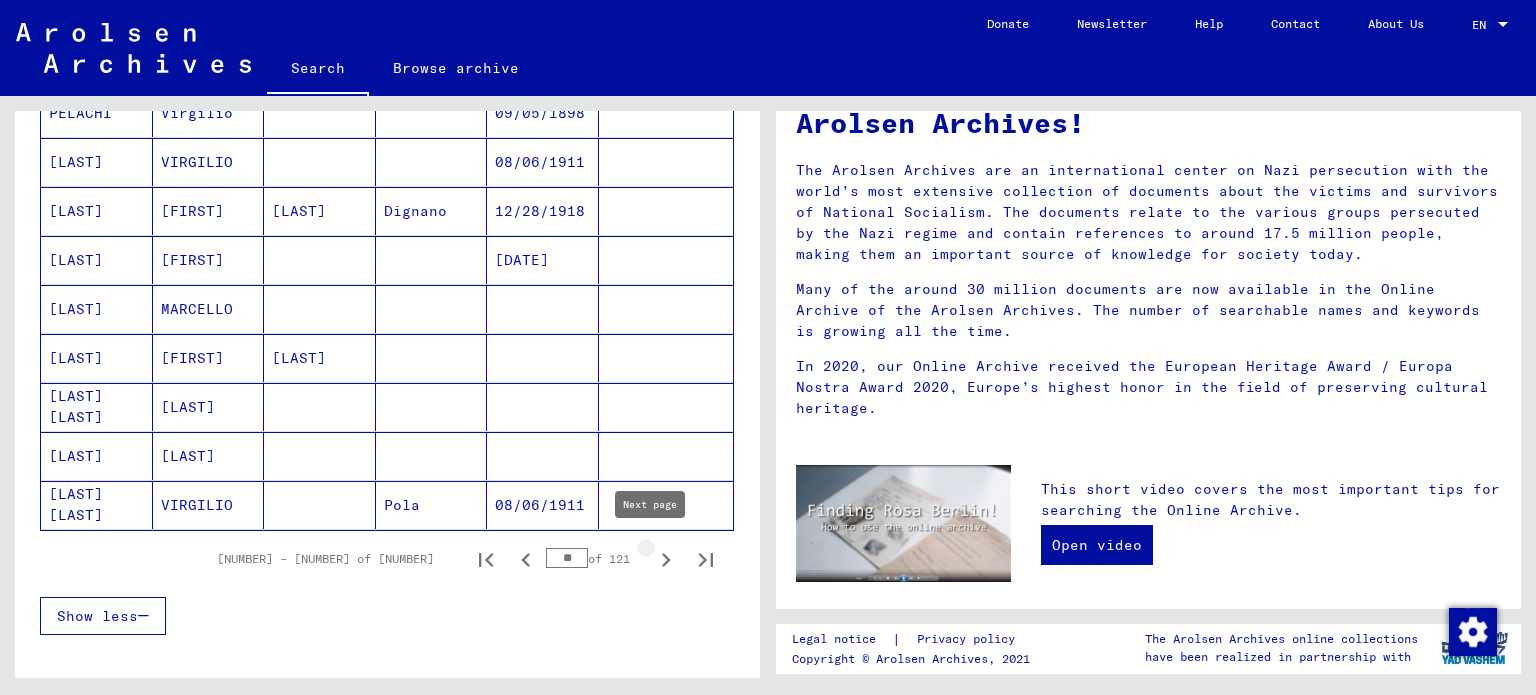 click 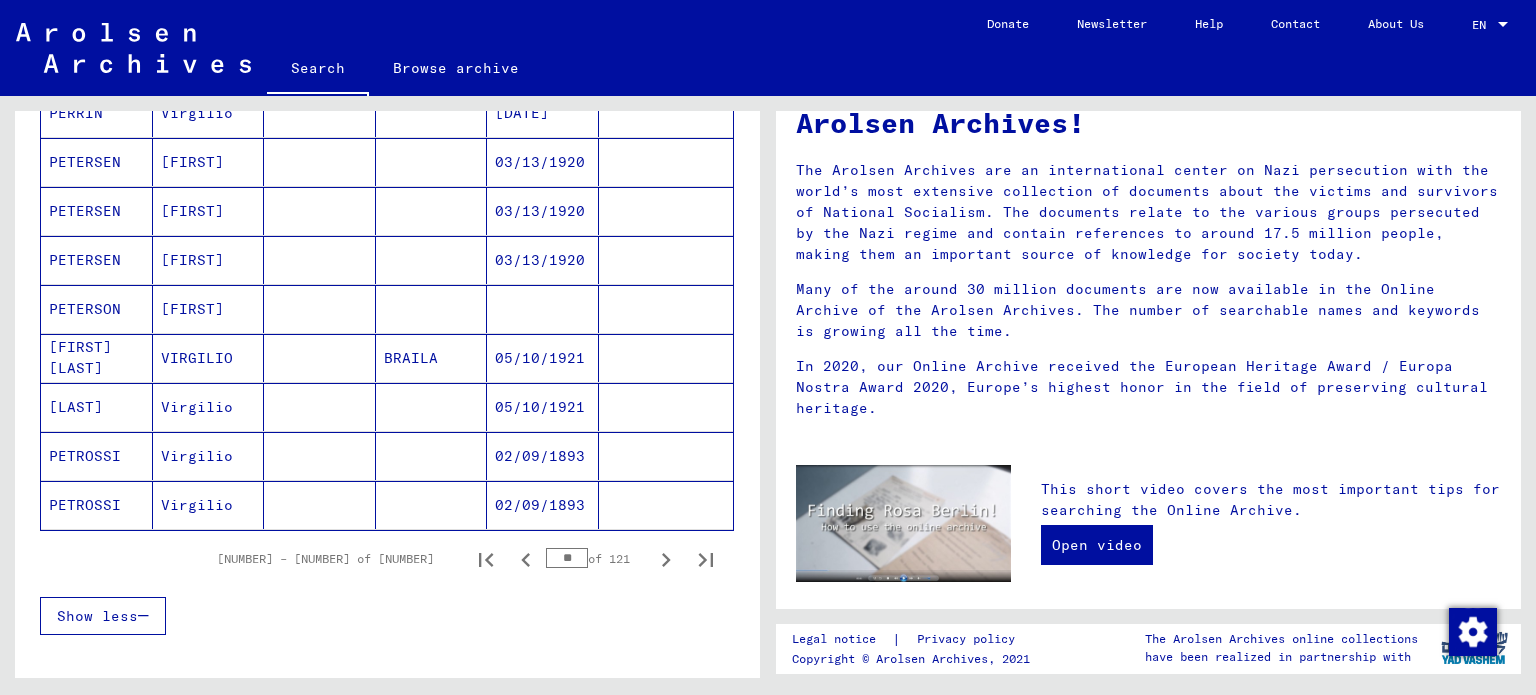 scroll, scrollTop: 1200, scrollLeft: 0, axis: vertical 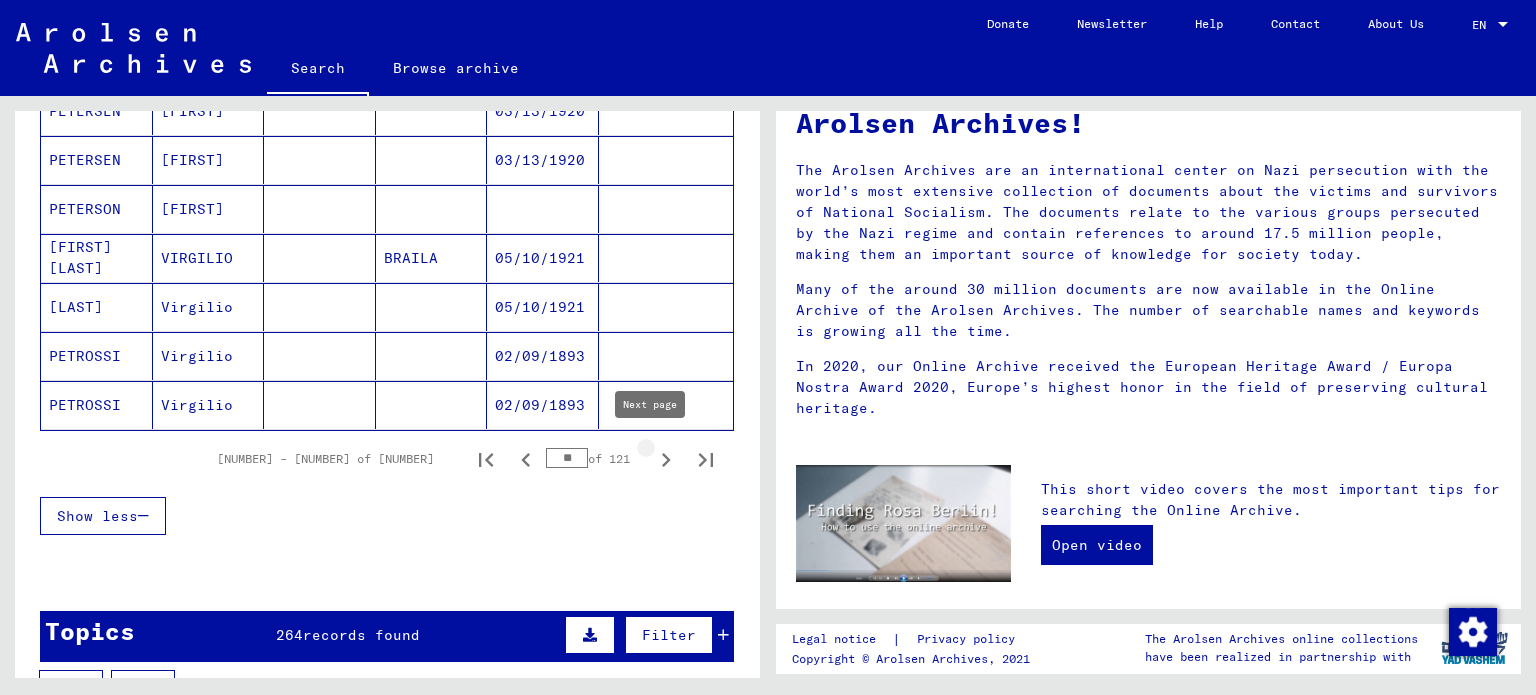 click 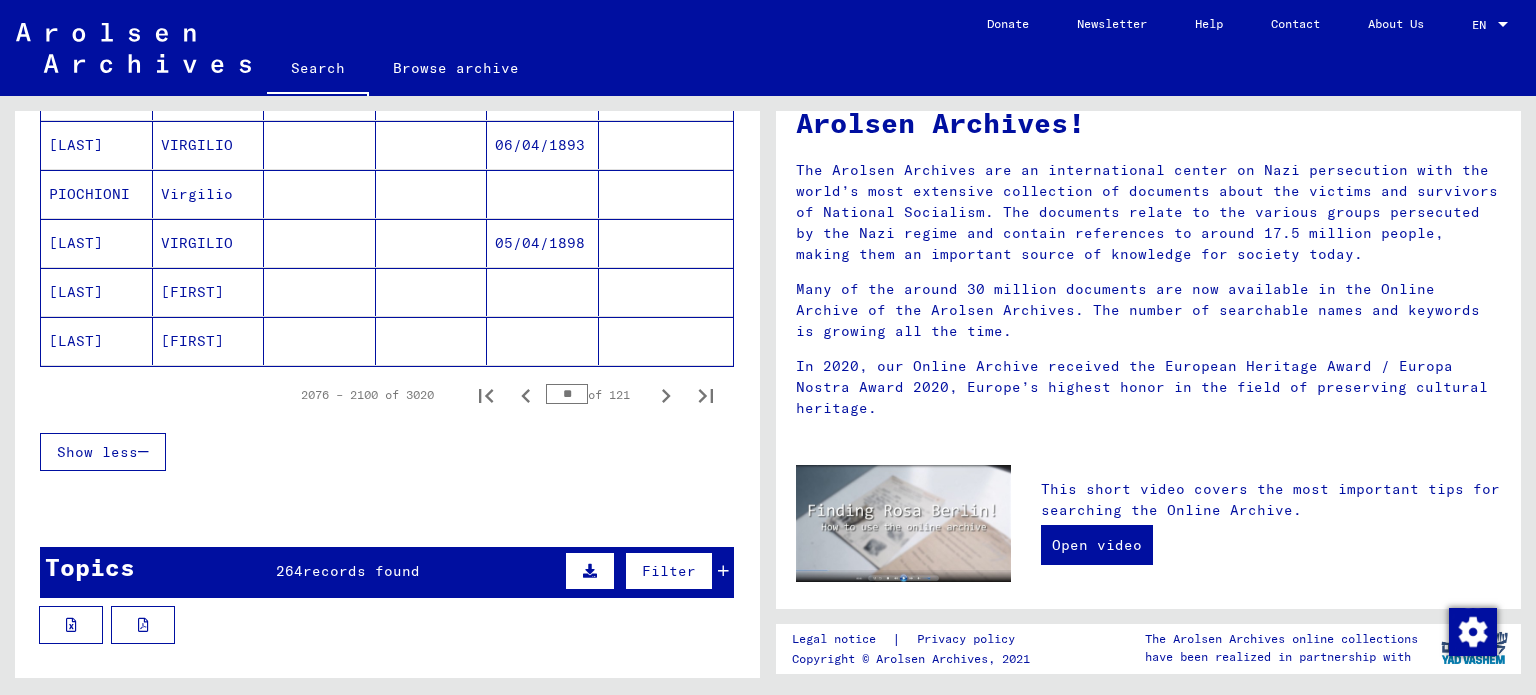 scroll, scrollTop: 1300, scrollLeft: 0, axis: vertical 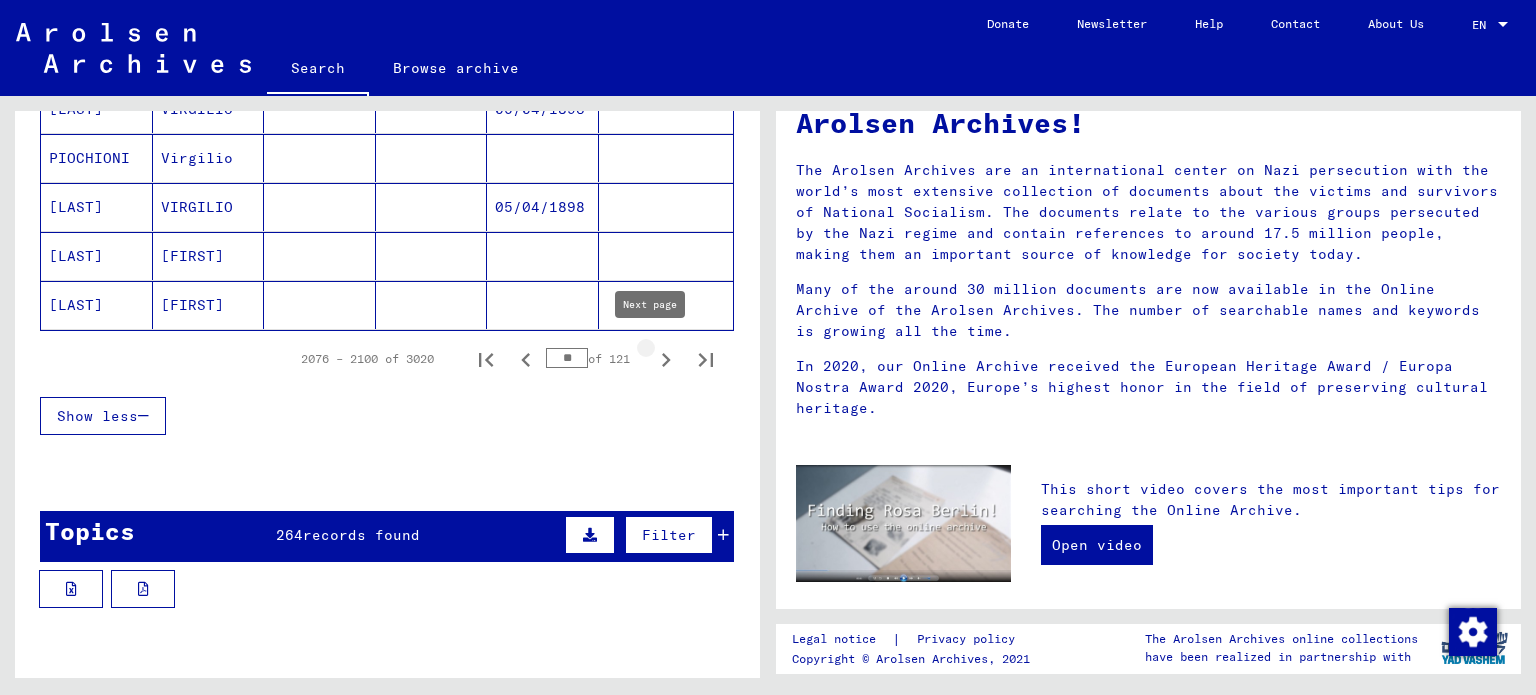 click 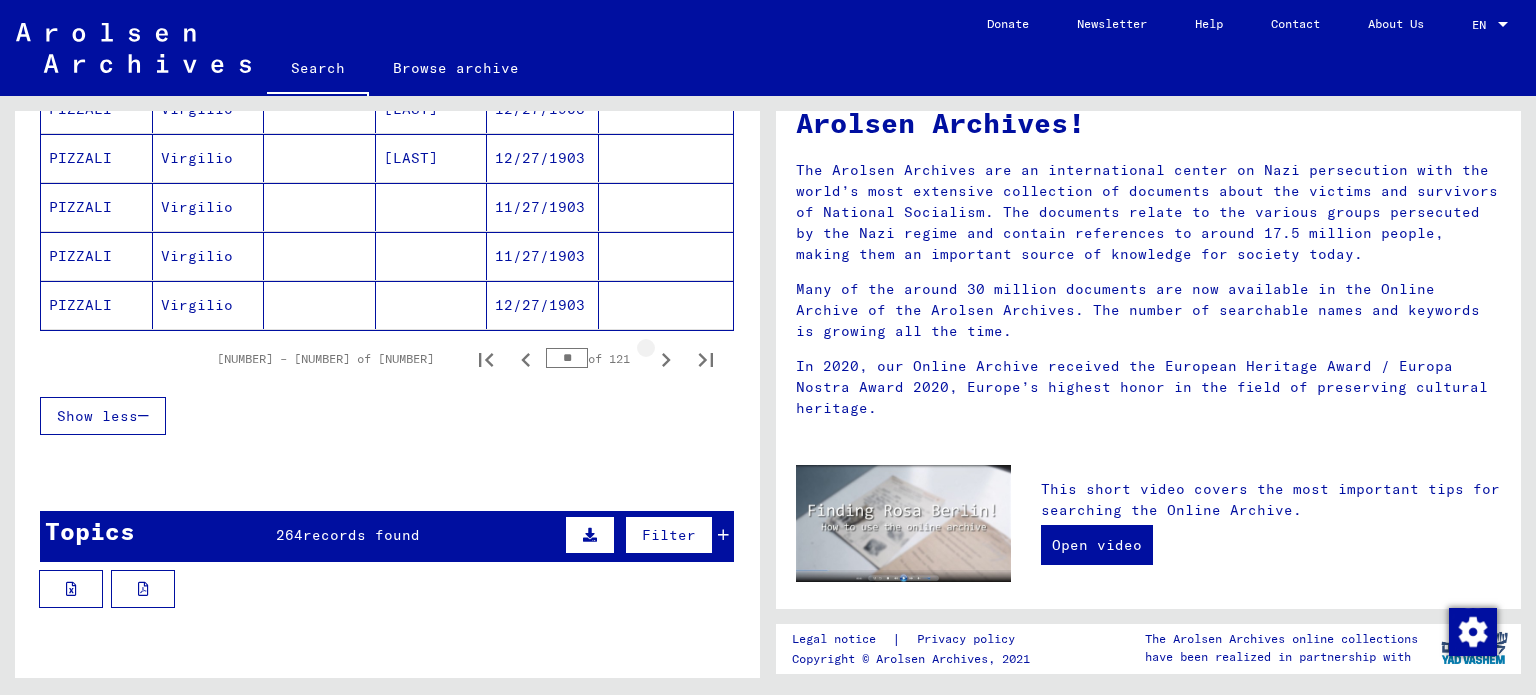 click 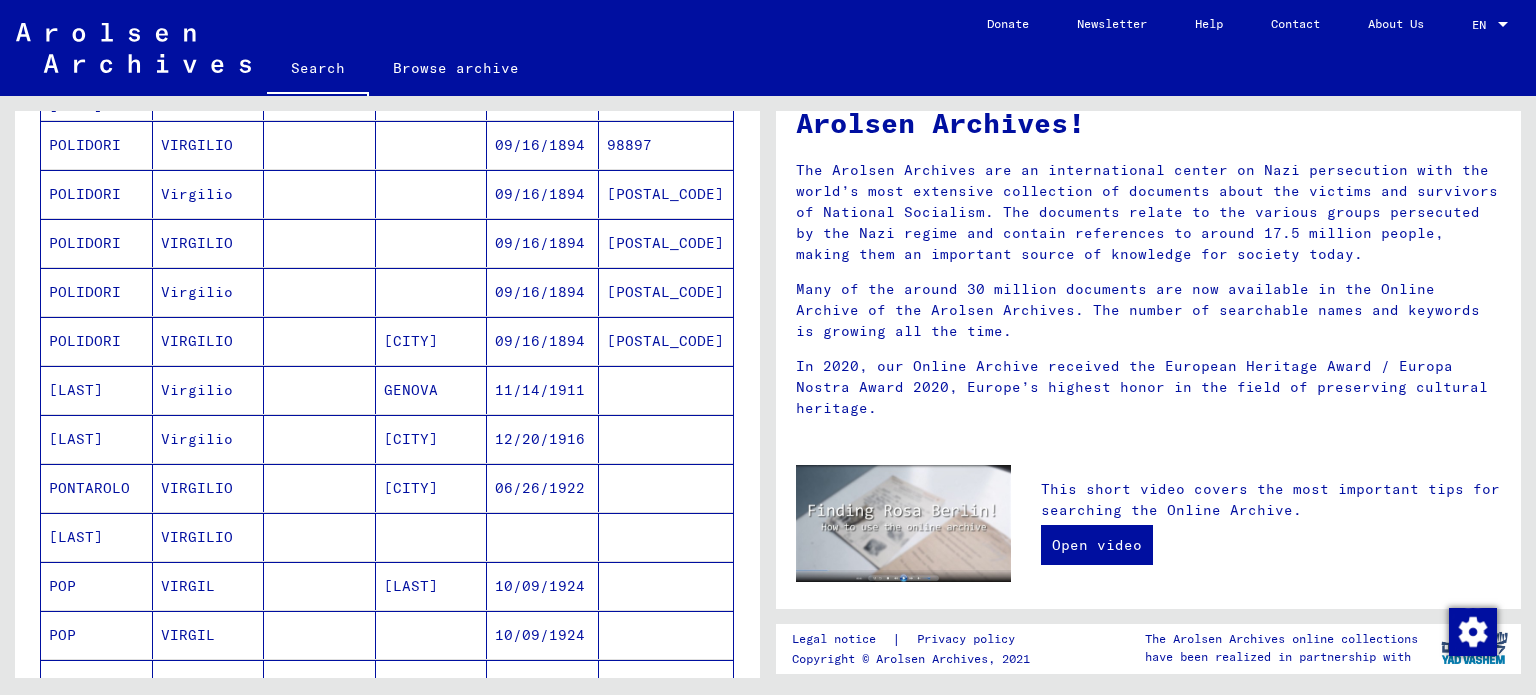 scroll, scrollTop: 700, scrollLeft: 0, axis: vertical 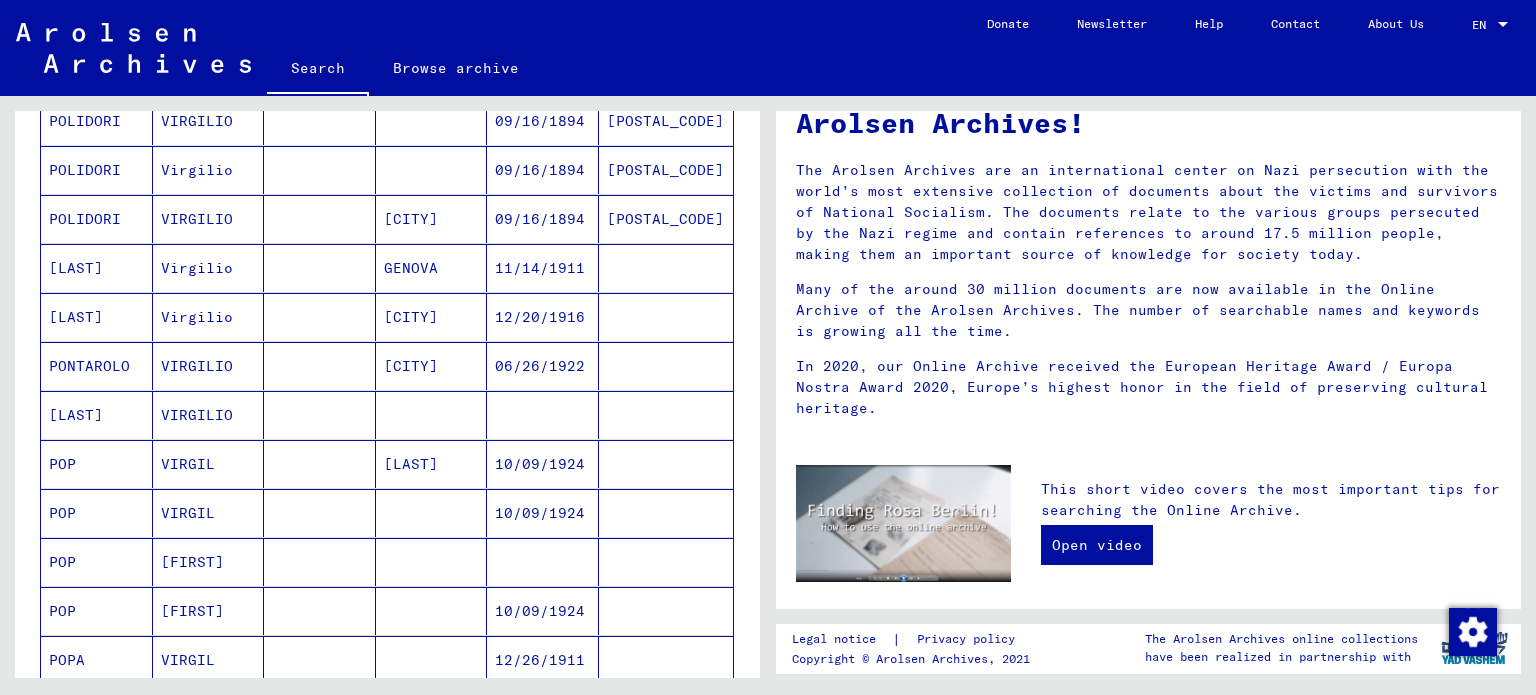 type on "********" 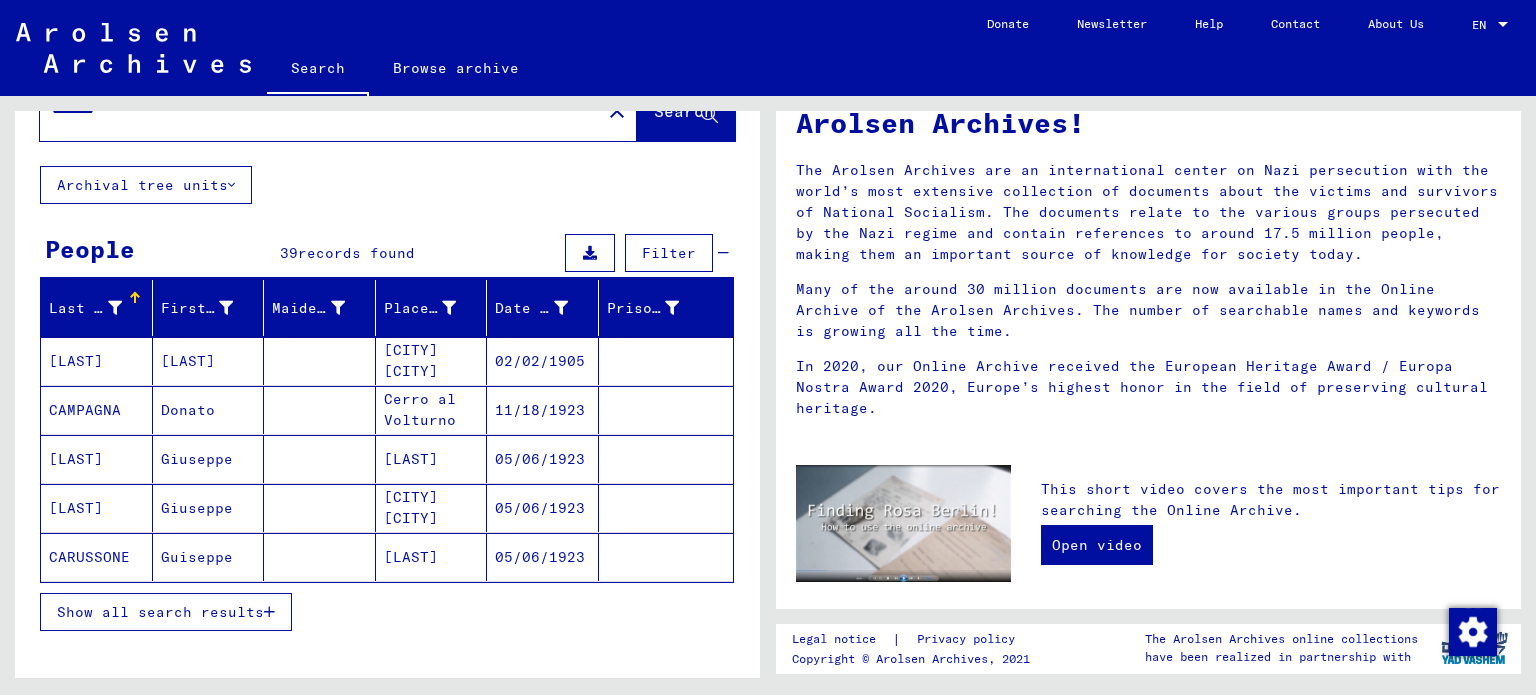 scroll, scrollTop: 164, scrollLeft: 0, axis: vertical 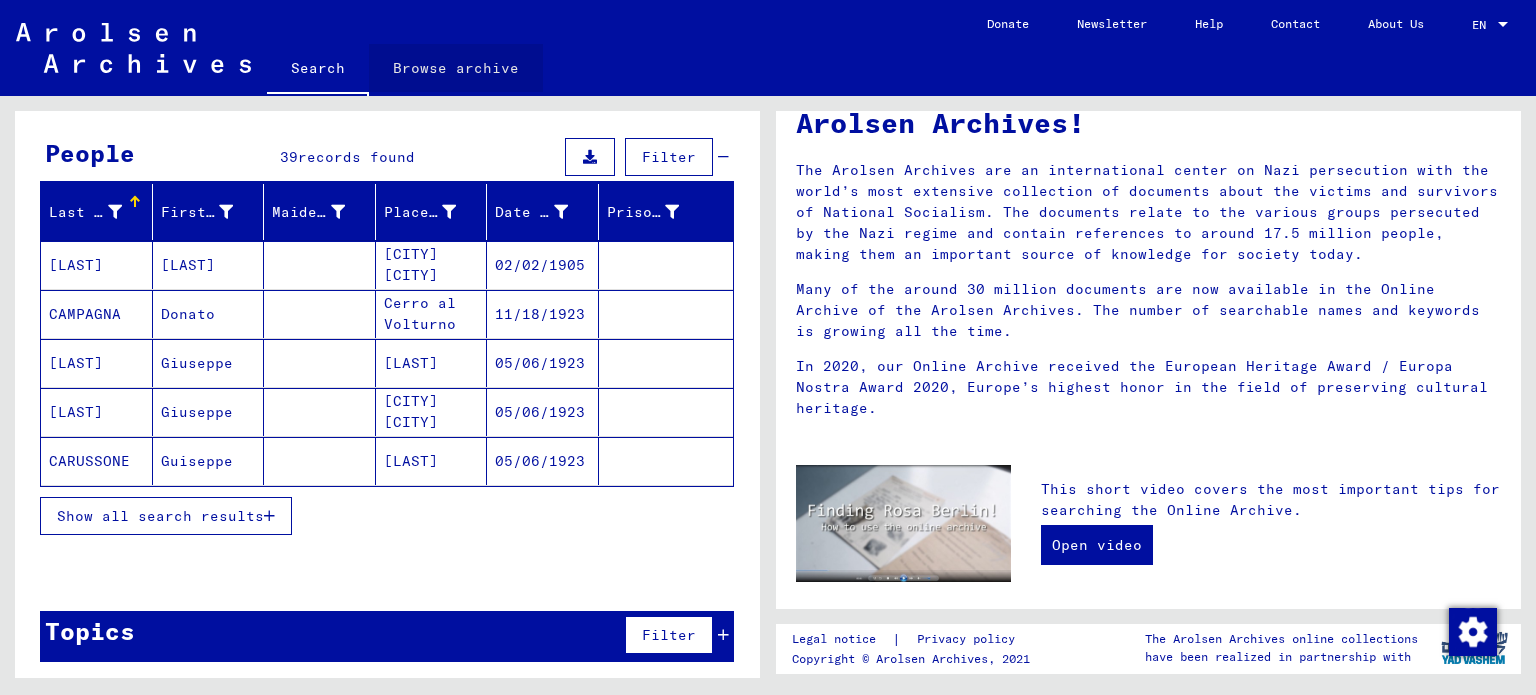 click on "Browse archive" 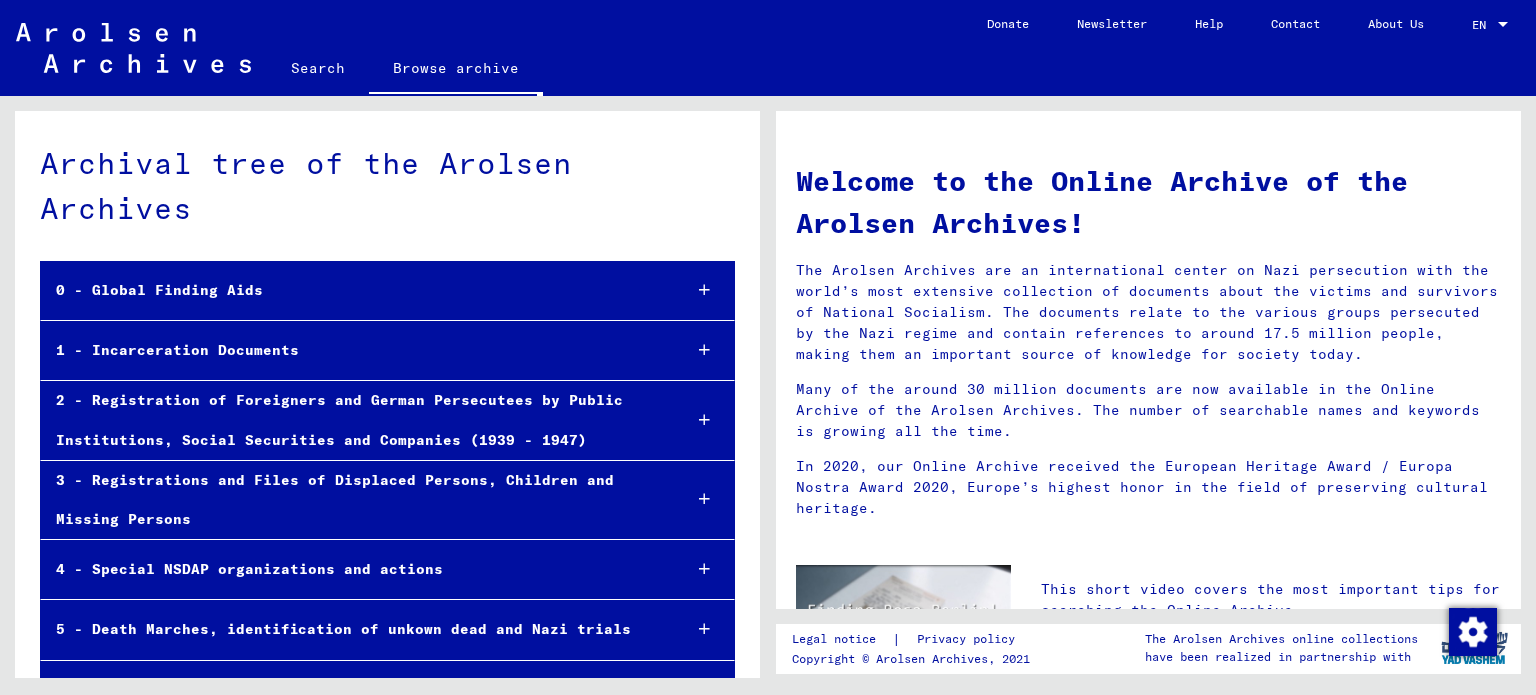 click at bounding box center [704, 350] 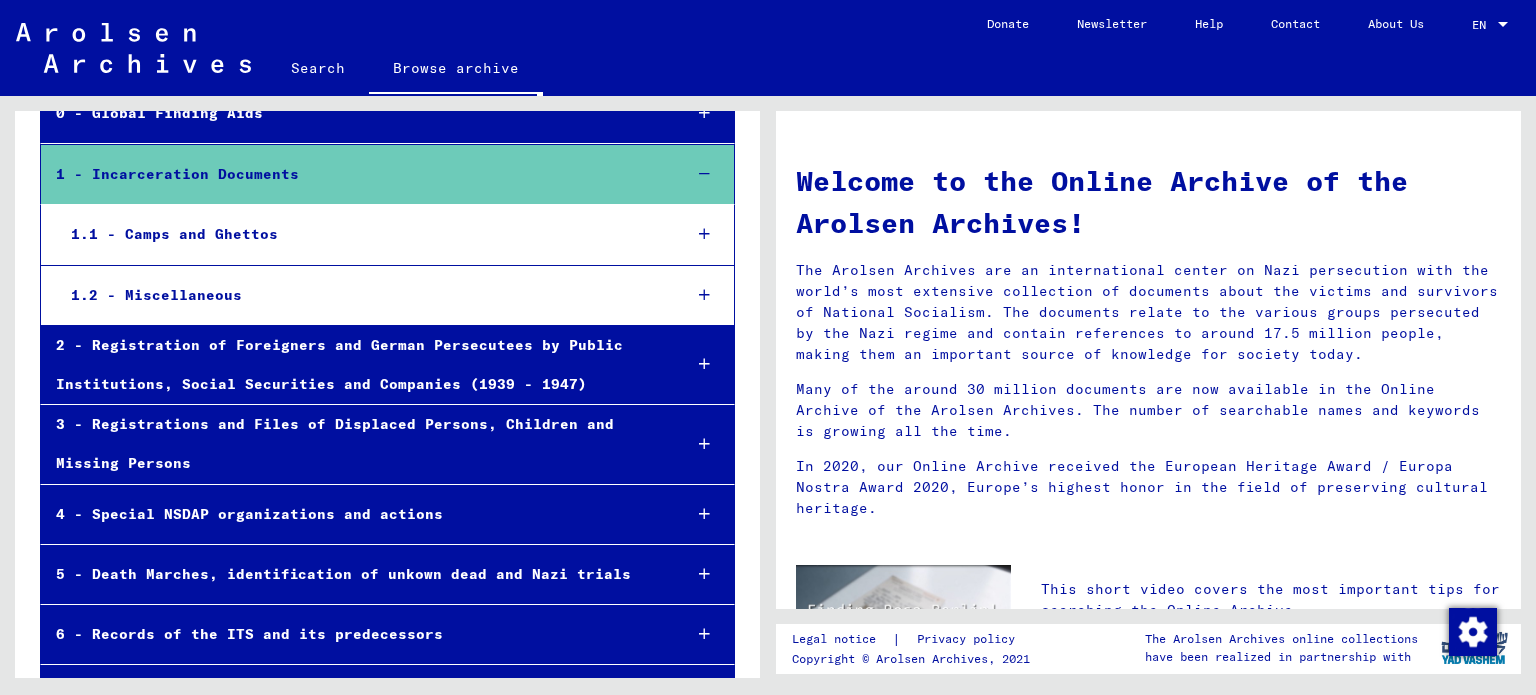 scroll, scrollTop: 200, scrollLeft: 0, axis: vertical 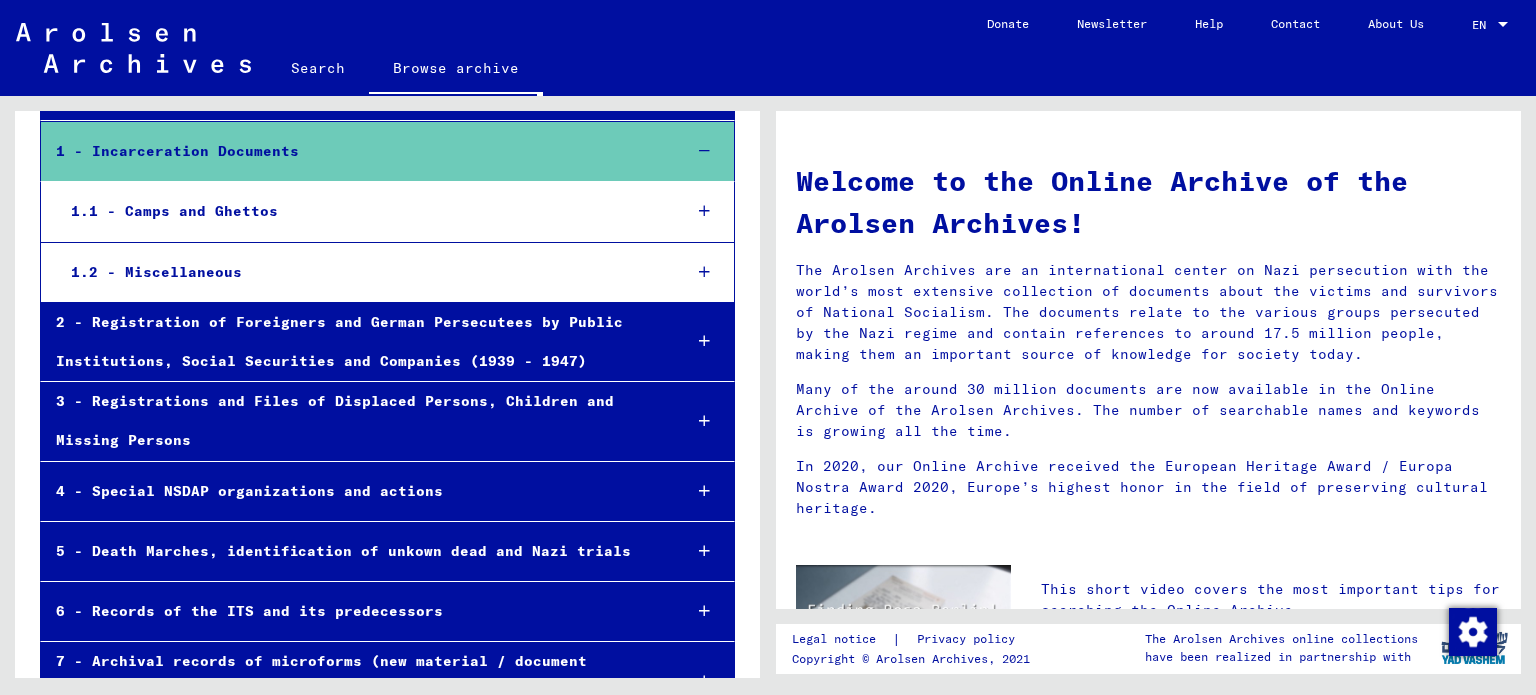 click at bounding box center (704, 211) 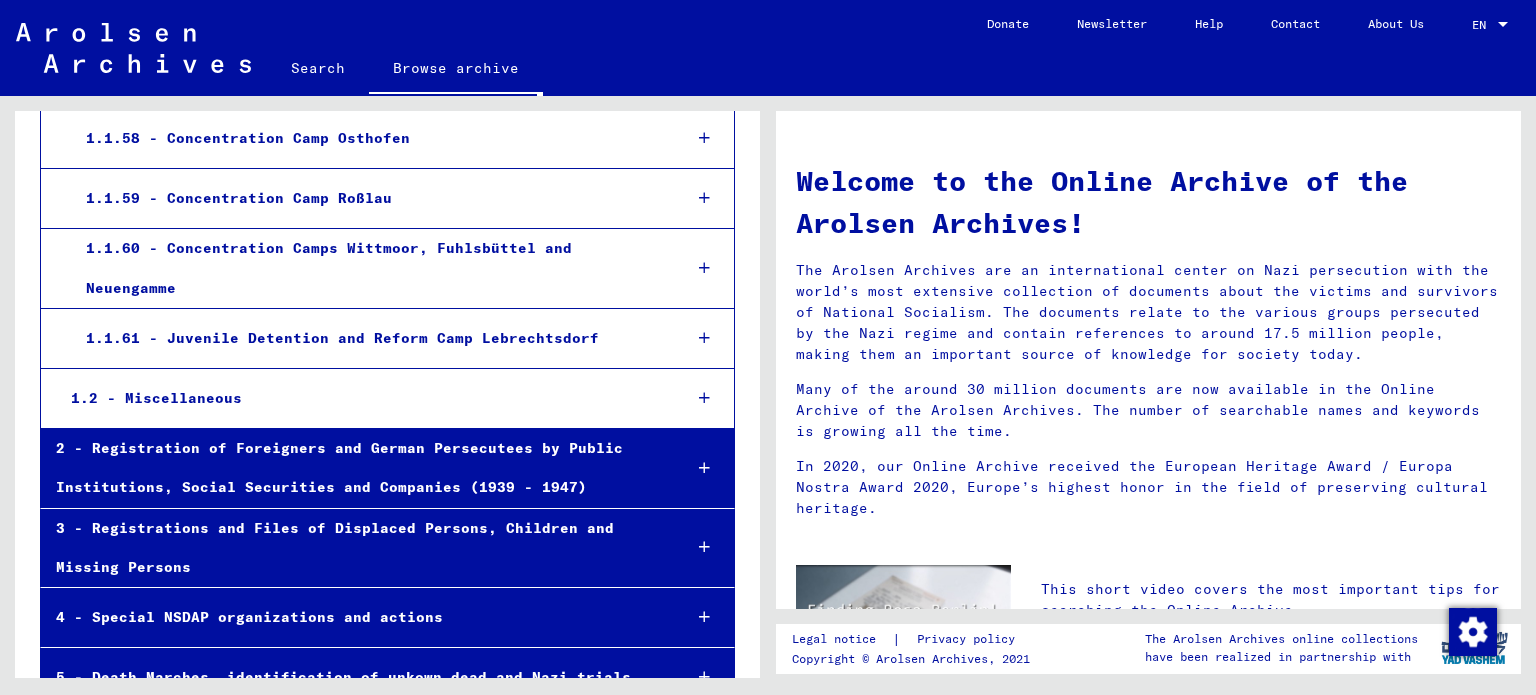 scroll, scrollTop: 3900, scrollLeft: 0, axis: vertical 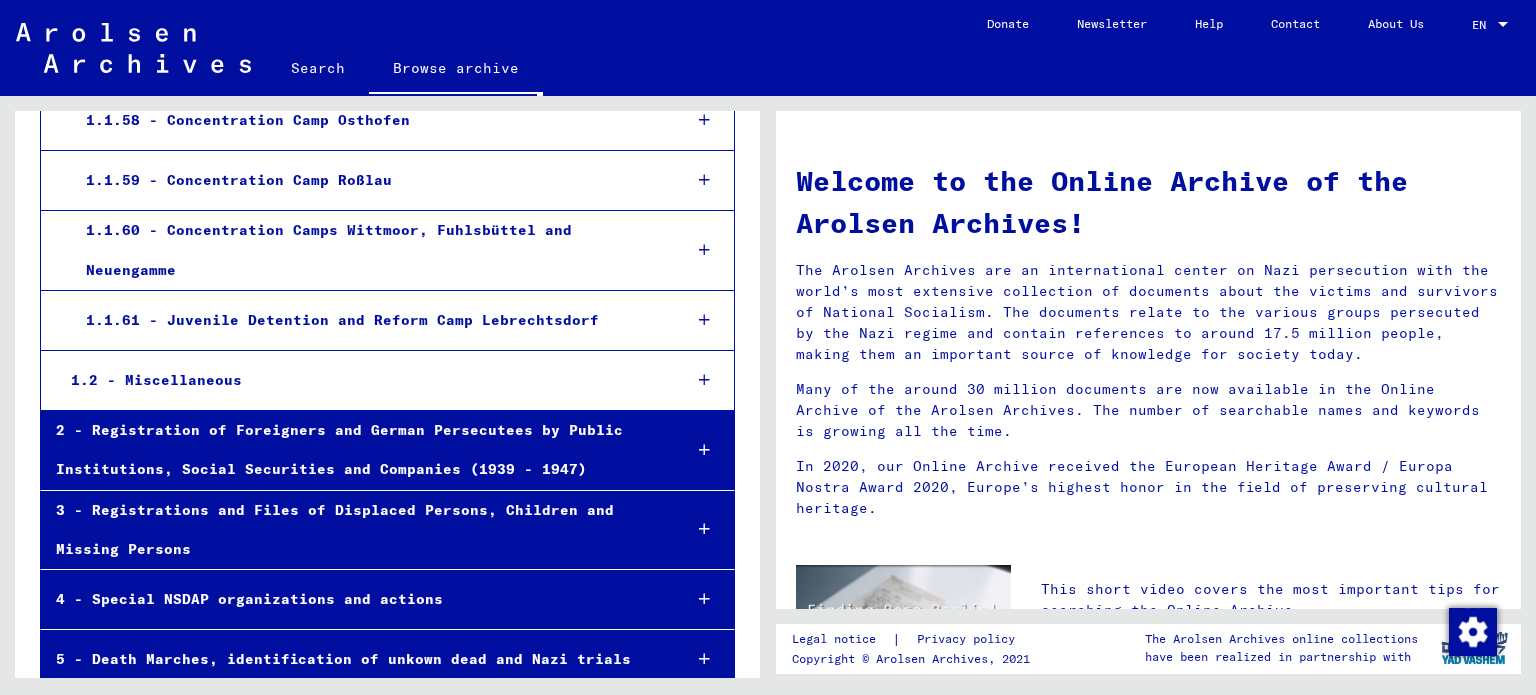 click at bounding box center (704, 380) 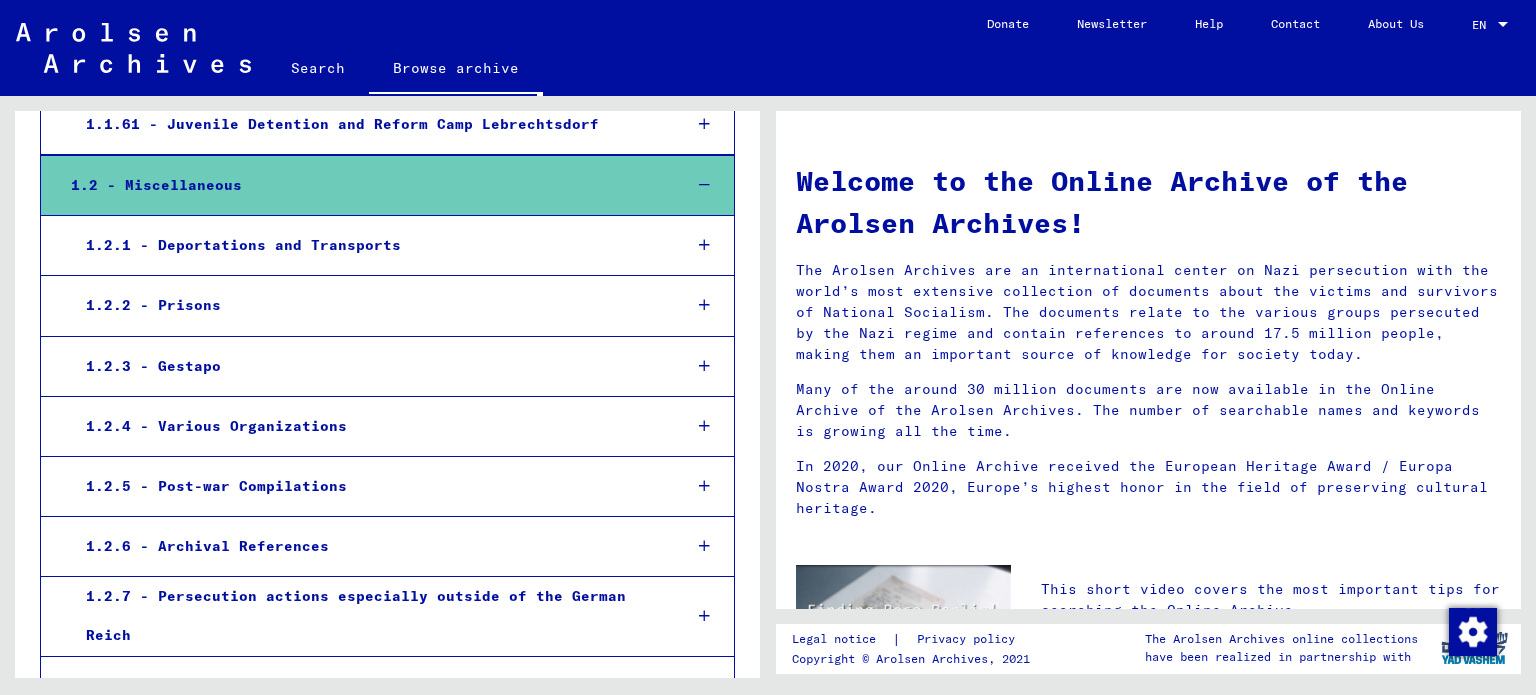 scroll, scrollTop: 4099, scrollLeft: 0, axis: vertical 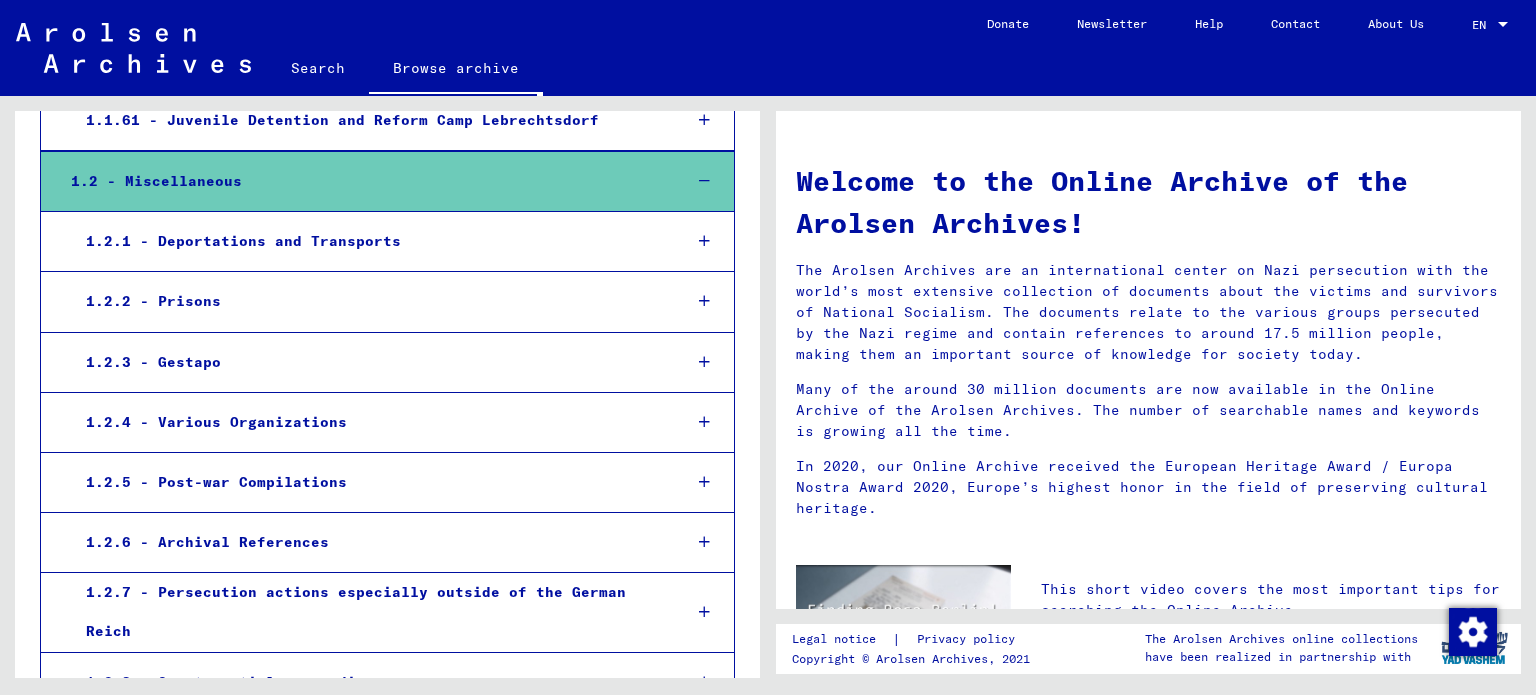 click at bounding box center (704, 301) 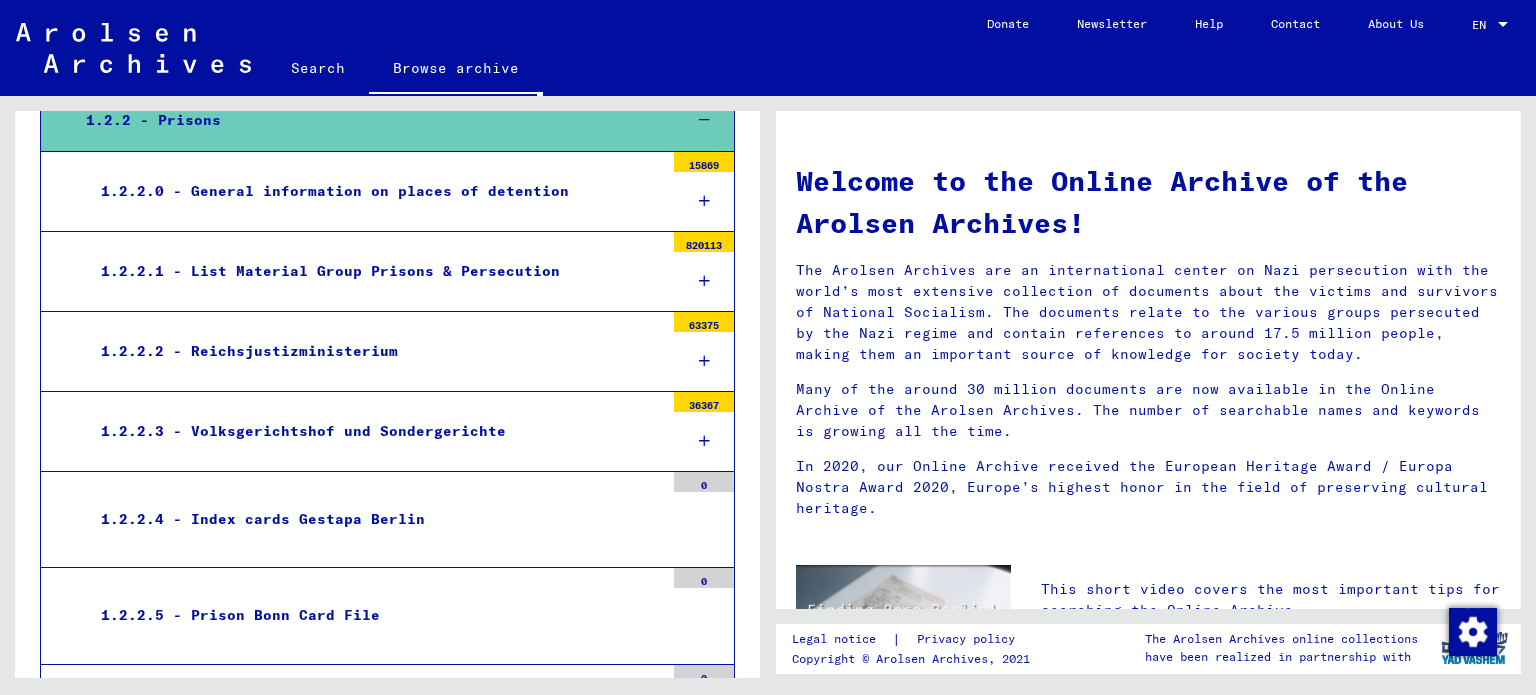 scroll, scrollTop: 4299, scrollLeft: 0, axis: vertical 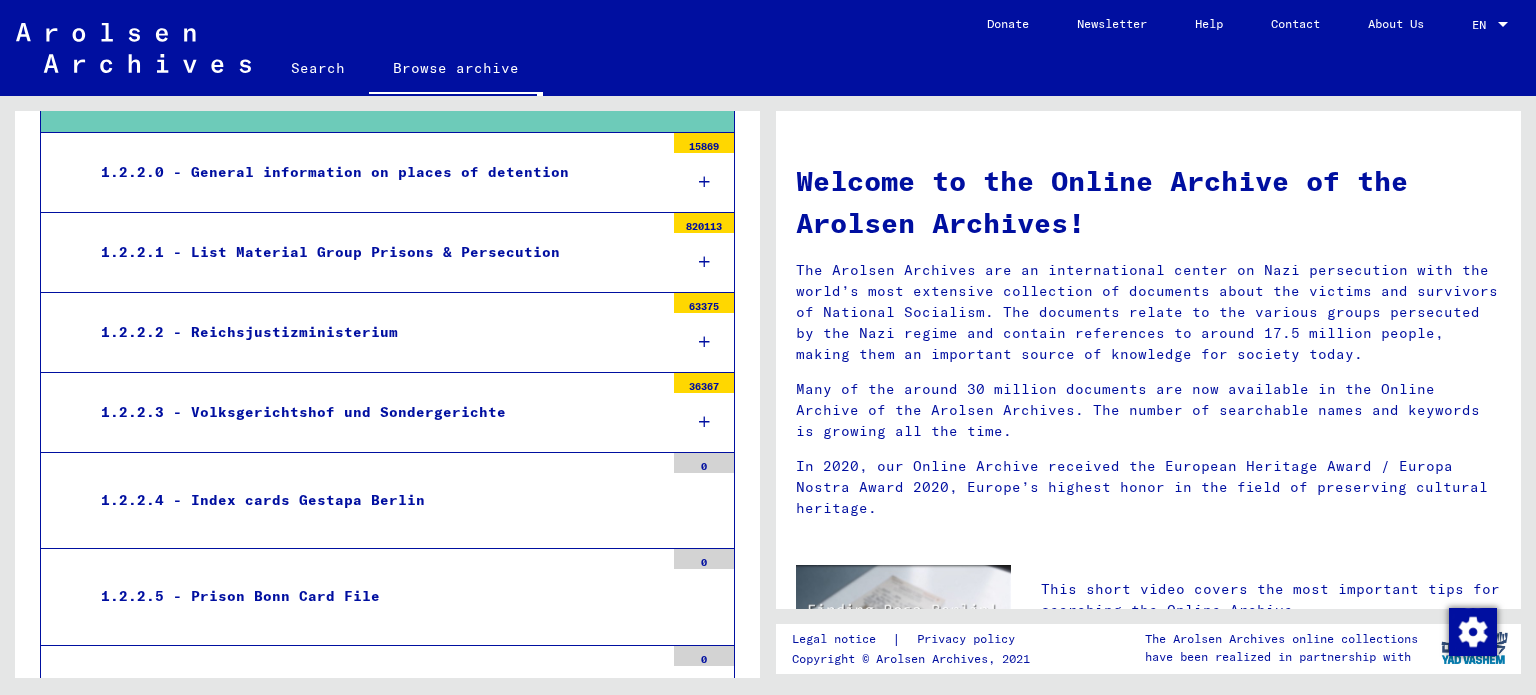 click at bounding box center [704, 182] 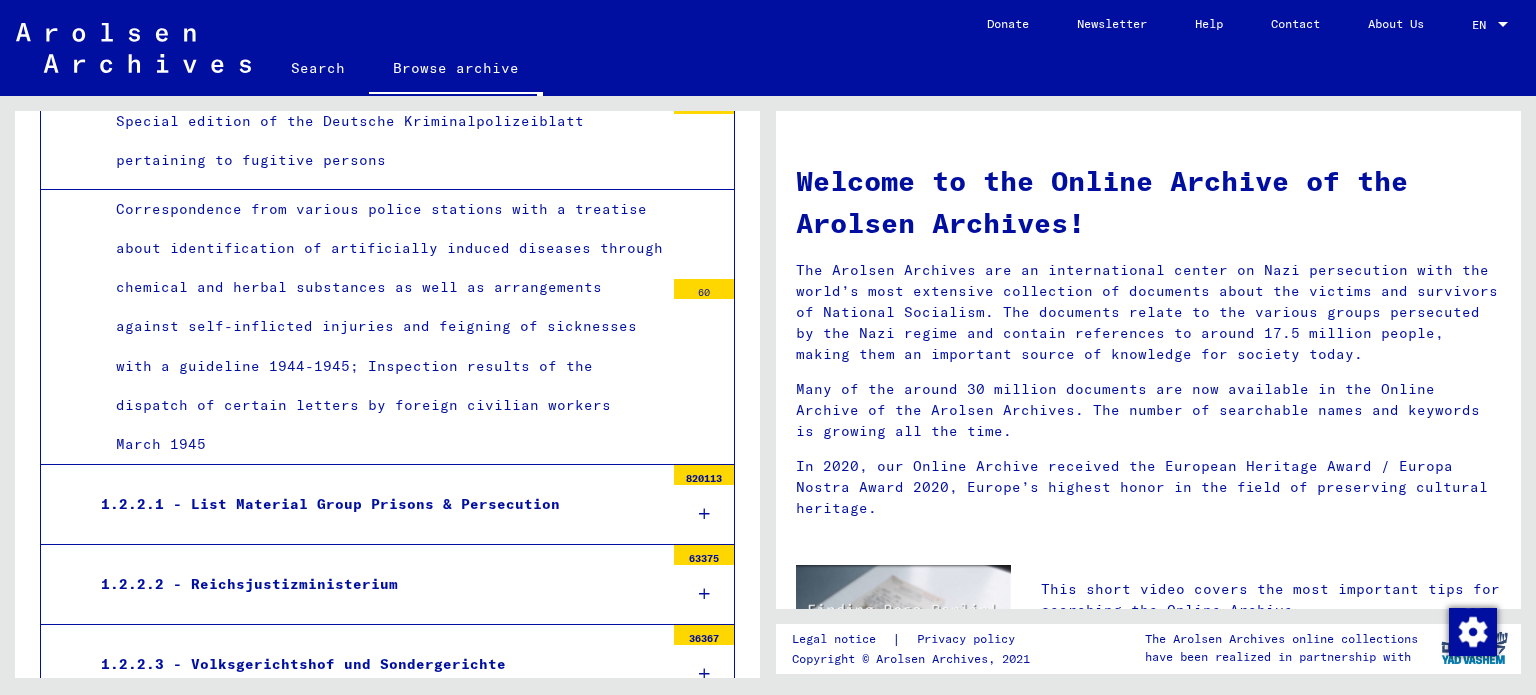 scroll, scrollTop: 10398, scrollLeft: 0, axis: vertical 